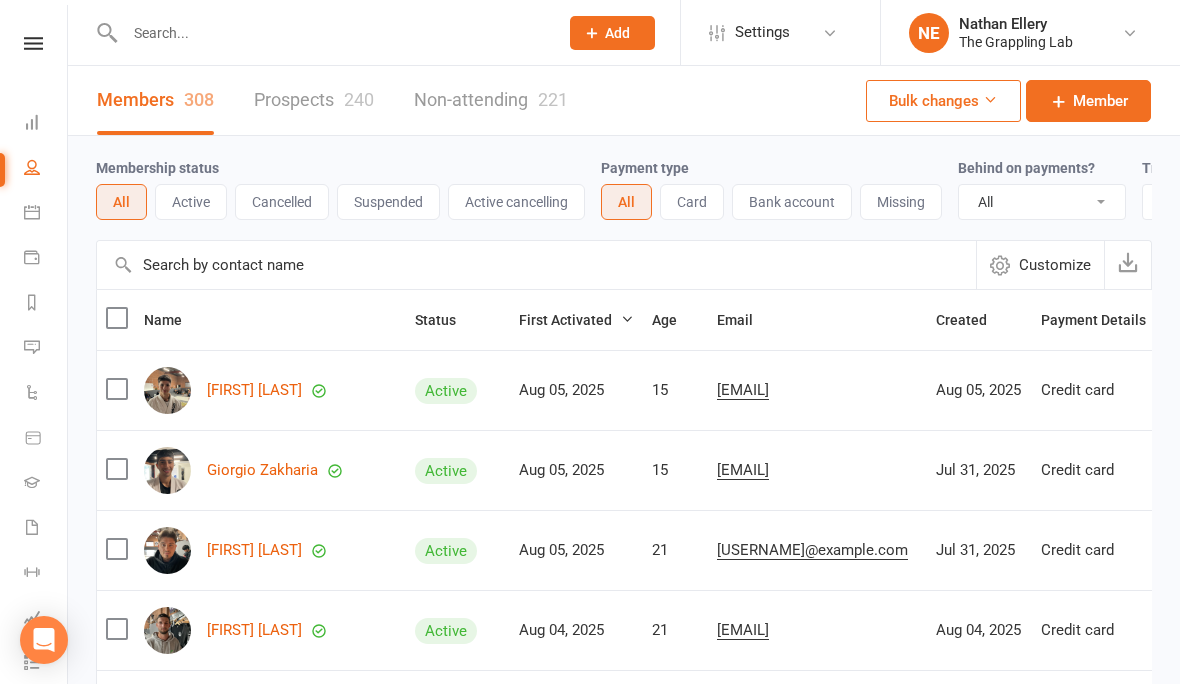 select on "100" 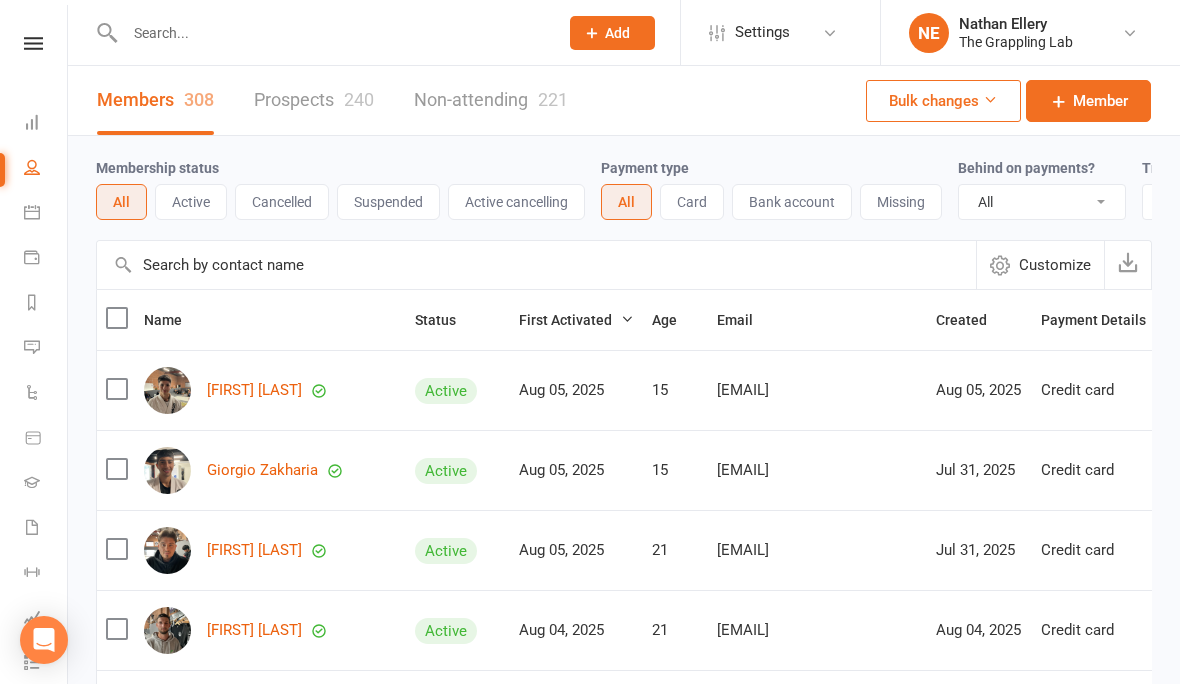 select on "100" 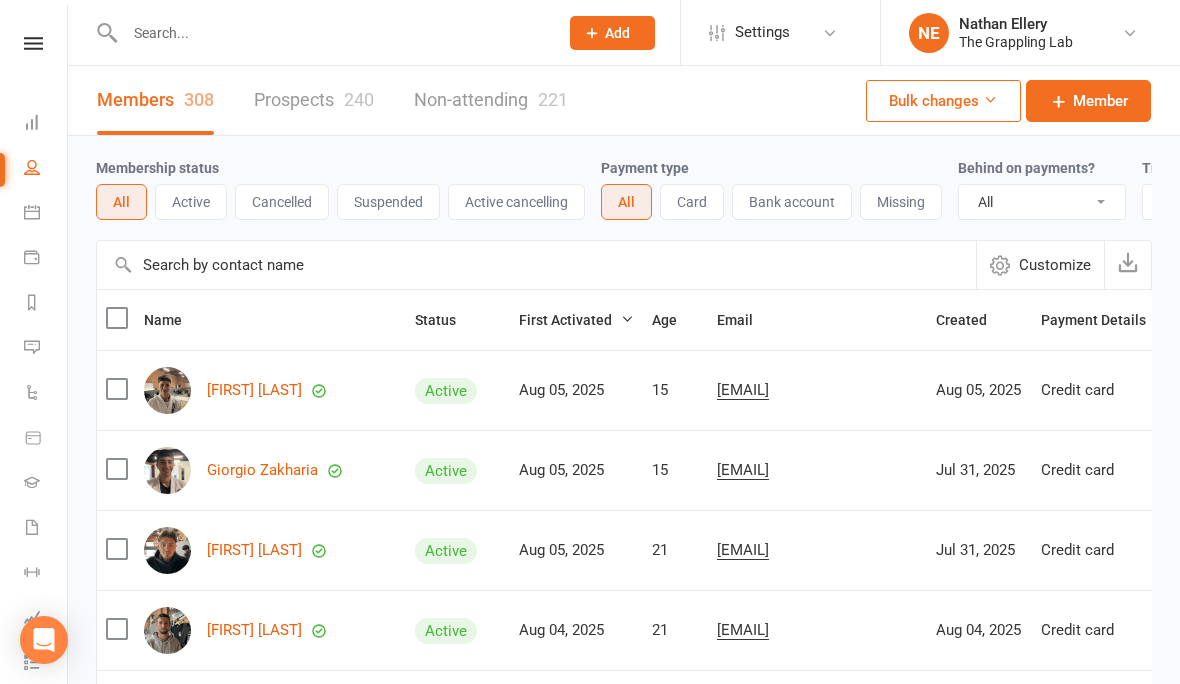 click at bounding box center [331, 33] 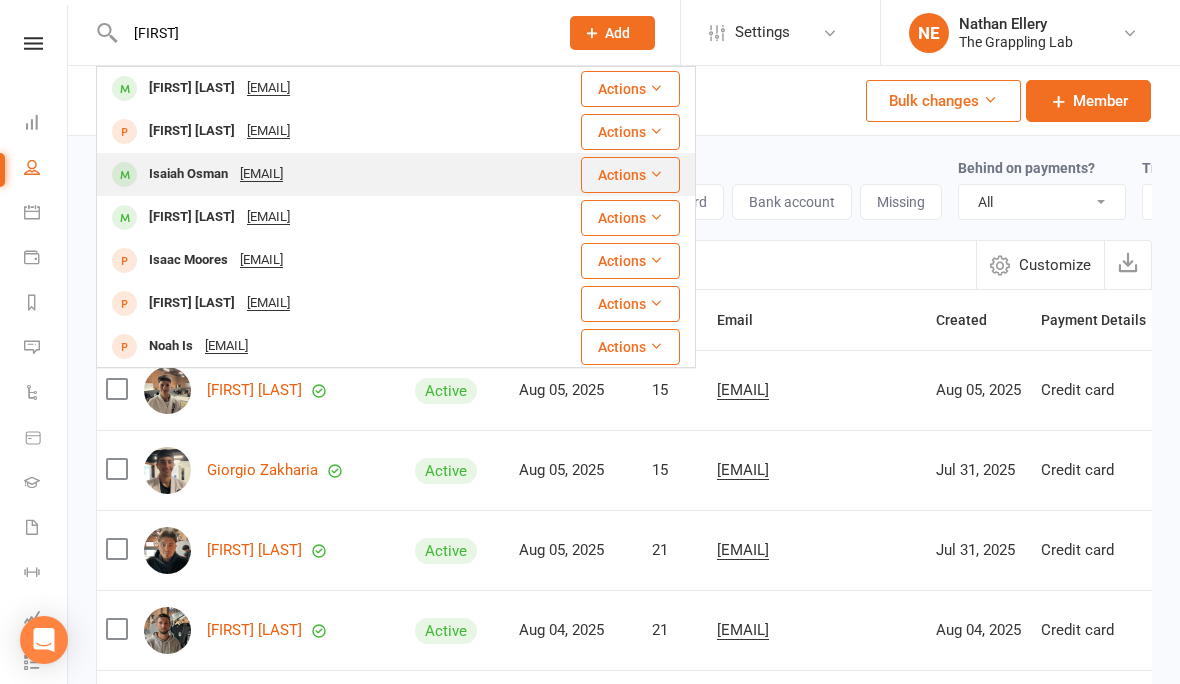 type on "Isaiah" 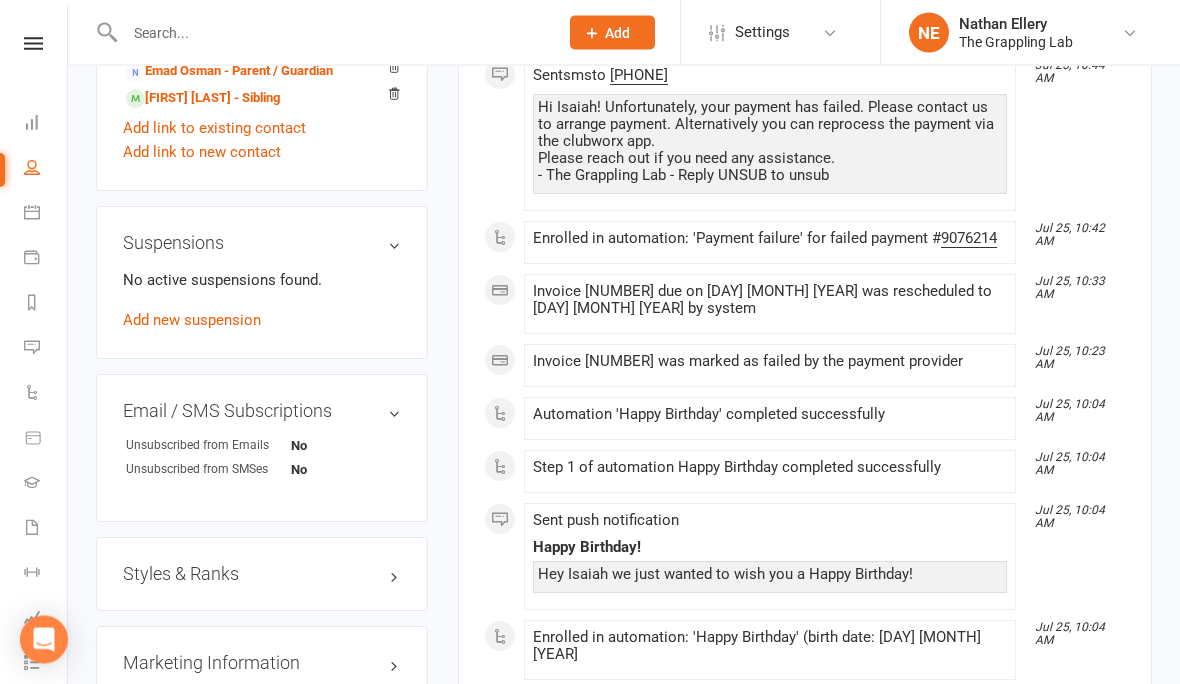 scroll, scrollTop: 1165, scrollLeft: 0, axis: vertical 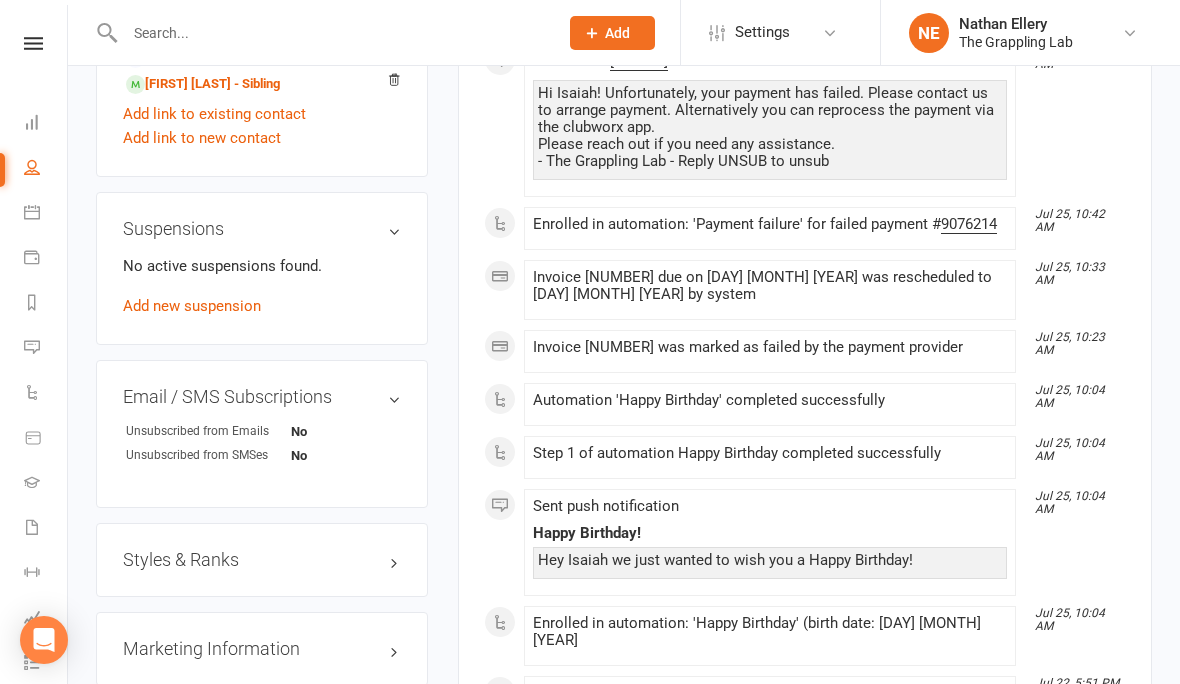 click on "Styles & Ranks" at bounding box center [262, 560] 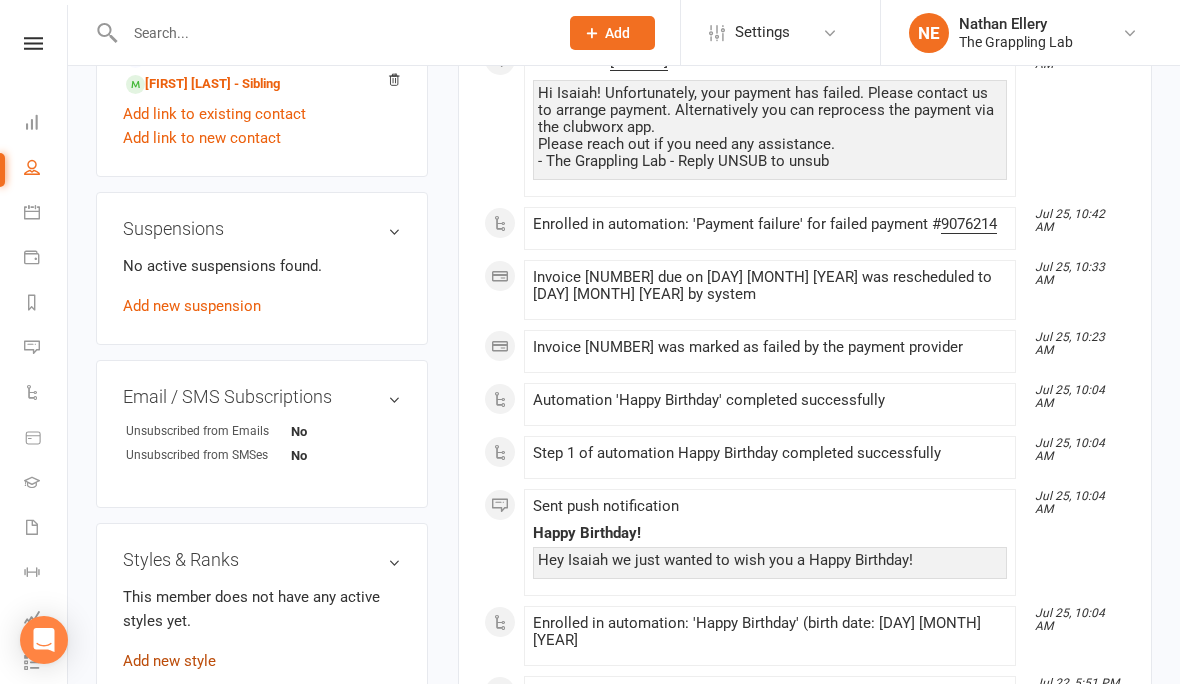 click on "Add new style" at bounding box center (169, 661) 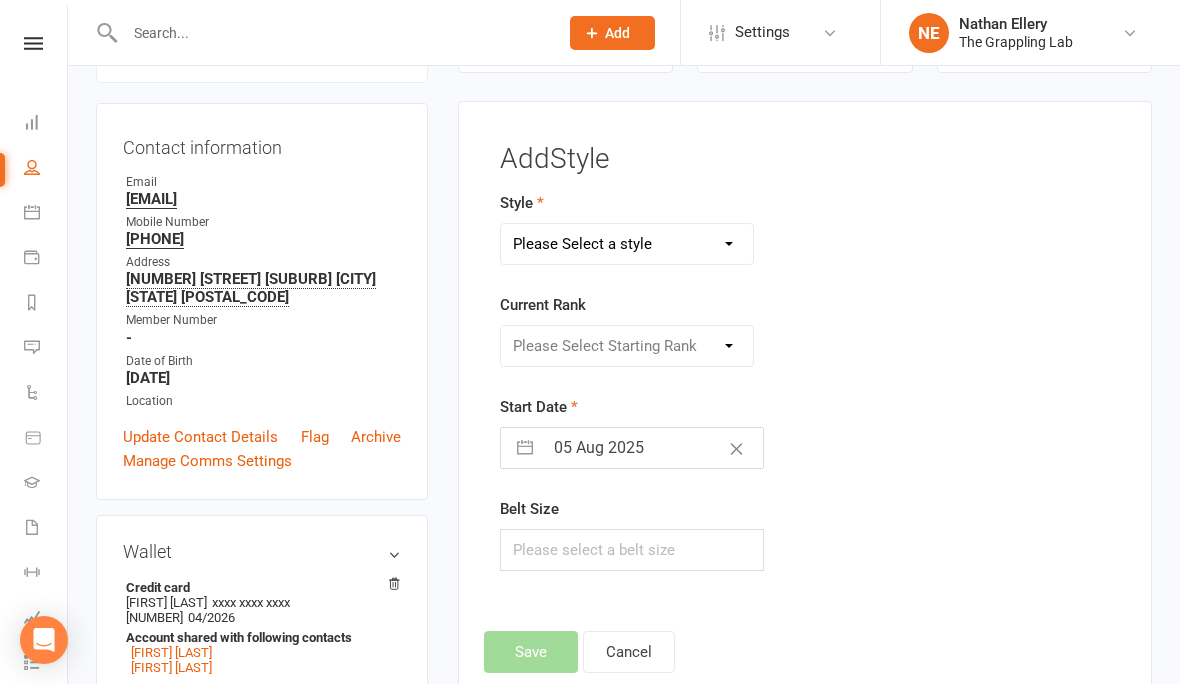scroll, scrollTop: 0, scrollLeft: 0, axis: both 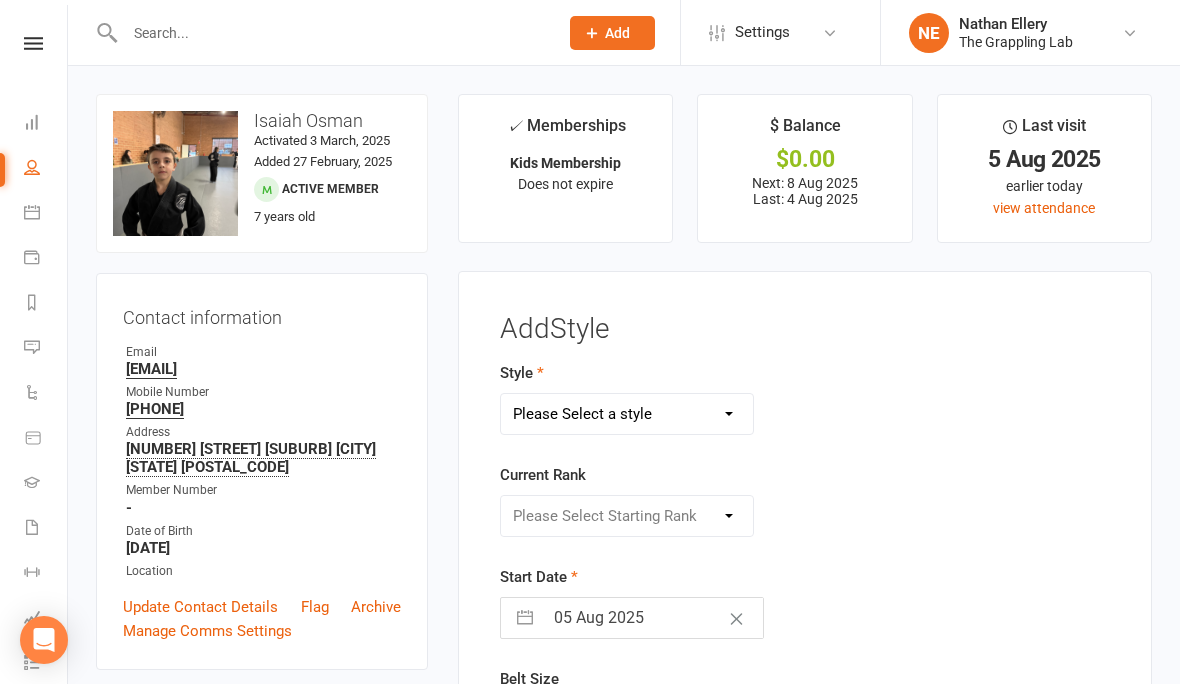 click on "Please Select a style Adults BJJ KIDS BJJ" at bounding box center (627, 414) 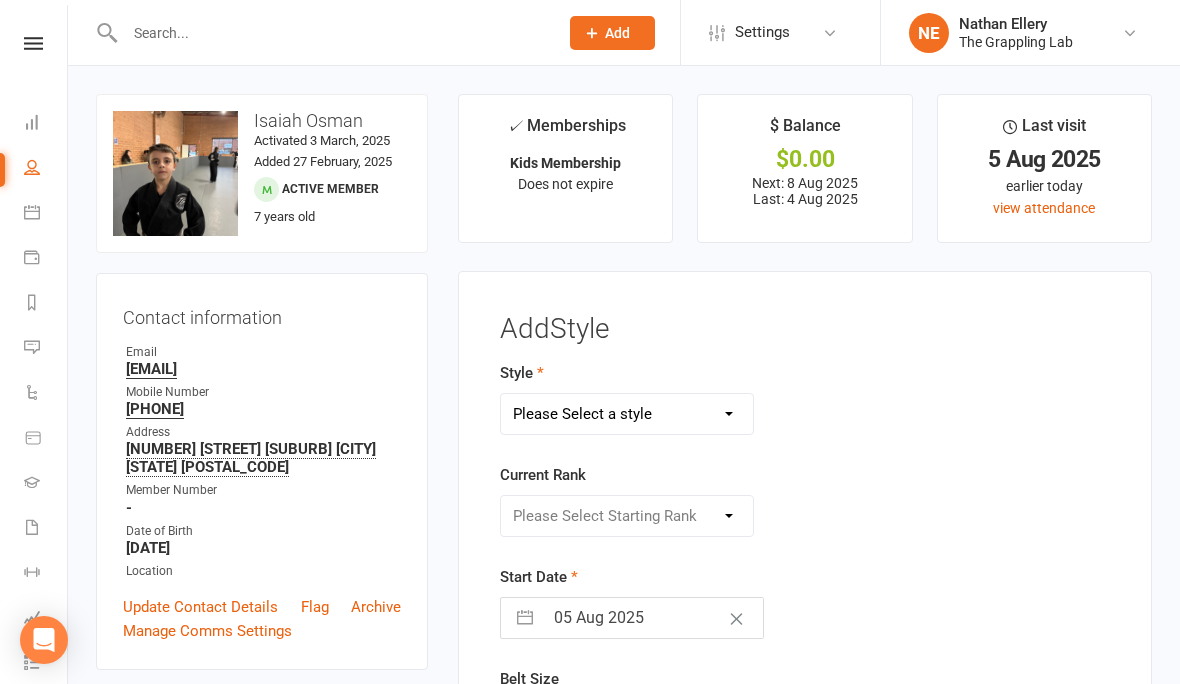 select on "3522" 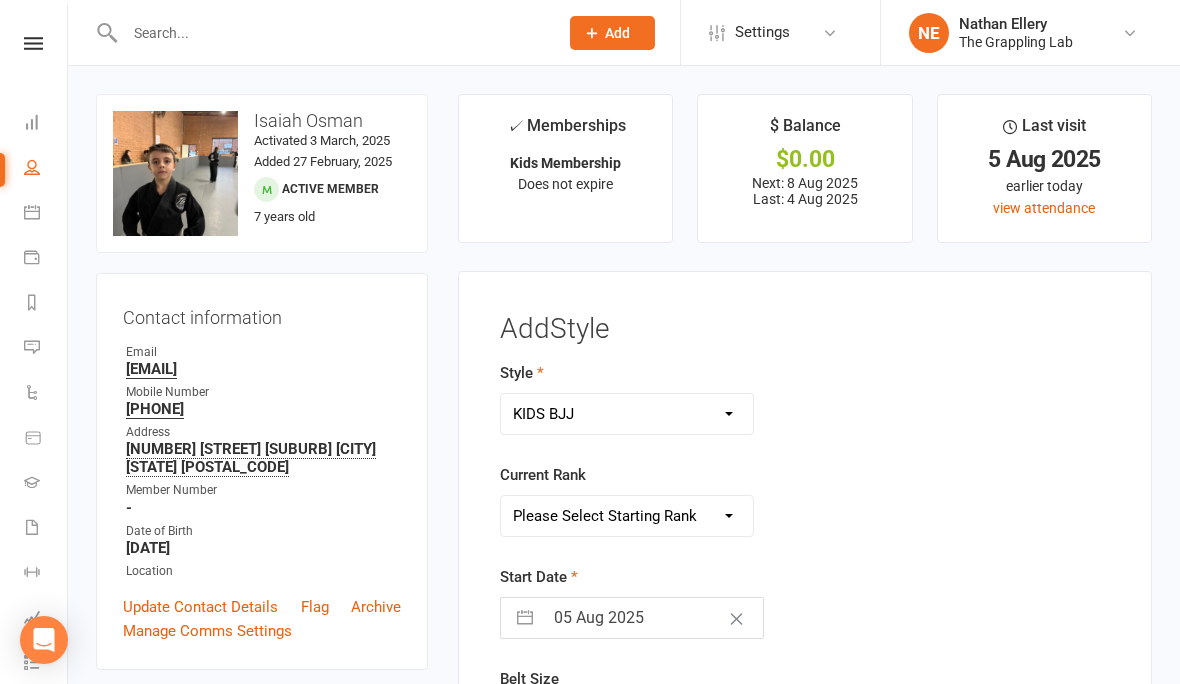 click on "Please Select Starting Rank WHITE WHITE 1 STRIPE WHITE 2 STRIPE WHITE 3 STRIPE WHITE 4 STRIPE WHITE RED 1 STRIPE WHITE RED 2 STRIPE WHITE RED 3 STRIPE WHITE RED 4 STRIPE WHITE BLACK 1 STRIPE WHITE BLACK 2 STRIPE WHITE BLACK 3 STRIPE WHITE BLACK 4 STRIPE GREY WHITE GREY WHITE 1 STRIPE GREY WHITE 2 STRIPE GREY WHITE 3 STRIPE GREY WHITE 4 STRIPE GREY GREY 1 STRIPE GREY 2 STRIPE GREY 3 STRIPE GREY 4 STRIPE GREY BLACK GREY BLACK 1 STRIPE GREY BLACK 2 STRIPE GREY BLACK 3 STRIPE GREY BLACK 4 STRIPE YELLOW WHITE YELLOW WHITE 1 STRIPE YELLOW WHITE 2 STRIPE YELLOW WHITE 3 STRIPE YELLOW WHITE 4 STRIPE YELLOW YELLOW 1 STRIPE  YELLOW 2 STRIPE  YELLOW 3 STRIPE  YELLOW 4 STRIPE YELLOW BLACK YELLOW BLACK 1 STRIPE YELLOW BLACK 2 STRIPE YELLOW BLACK 3 STRIPE YELLOW BLACK 4 STRIPE ORANGE WHITE ORANGE WHITE 1 STRIPE ORANGE WHITE 2 STRIPE ORANGE WHITE 3 STRIPE ORANGE WHITE 4 STRIPE ORANGE ORANGE 1 STRIPE ORANGE 2 STRIPE ORANGE 3 STRIPE  ORANGE 4 STRIPE ORANGE BLACK ORANGE BLACK 1 STRIPE ORANGE BLACK 2 STRIPE ORANGE BLACK 3 STRIPE" at bounding box center (627, 516) 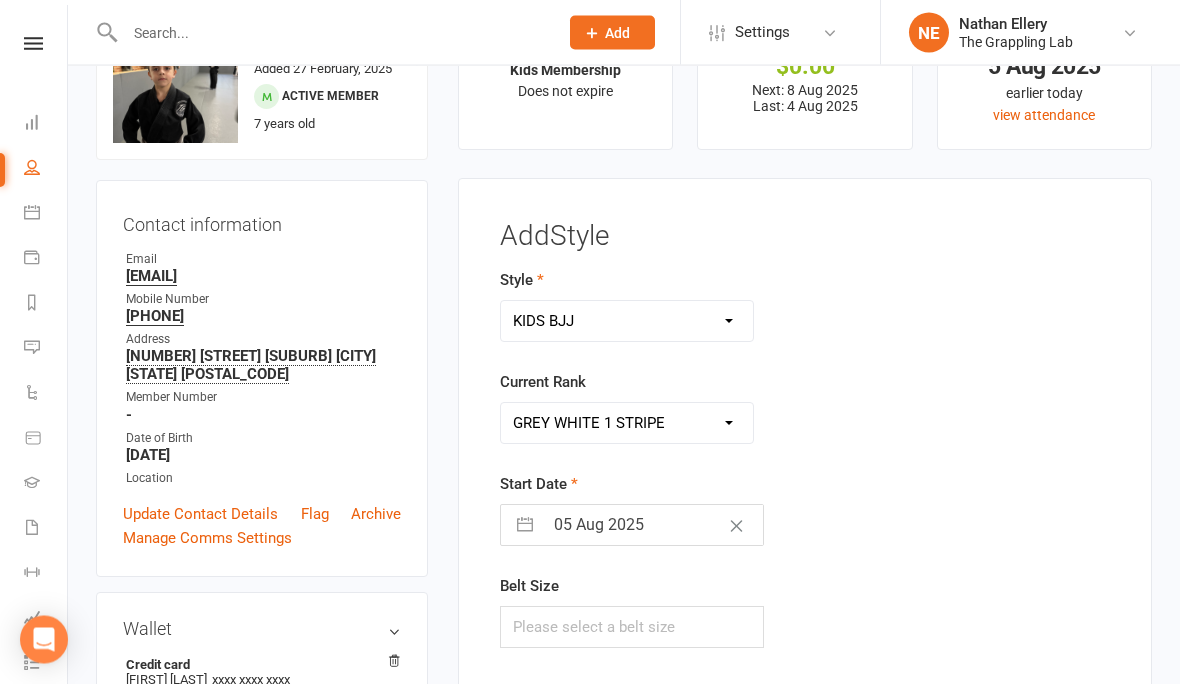 scroll, scrollTop: 93, scrollLeft: 0, axis: vertical 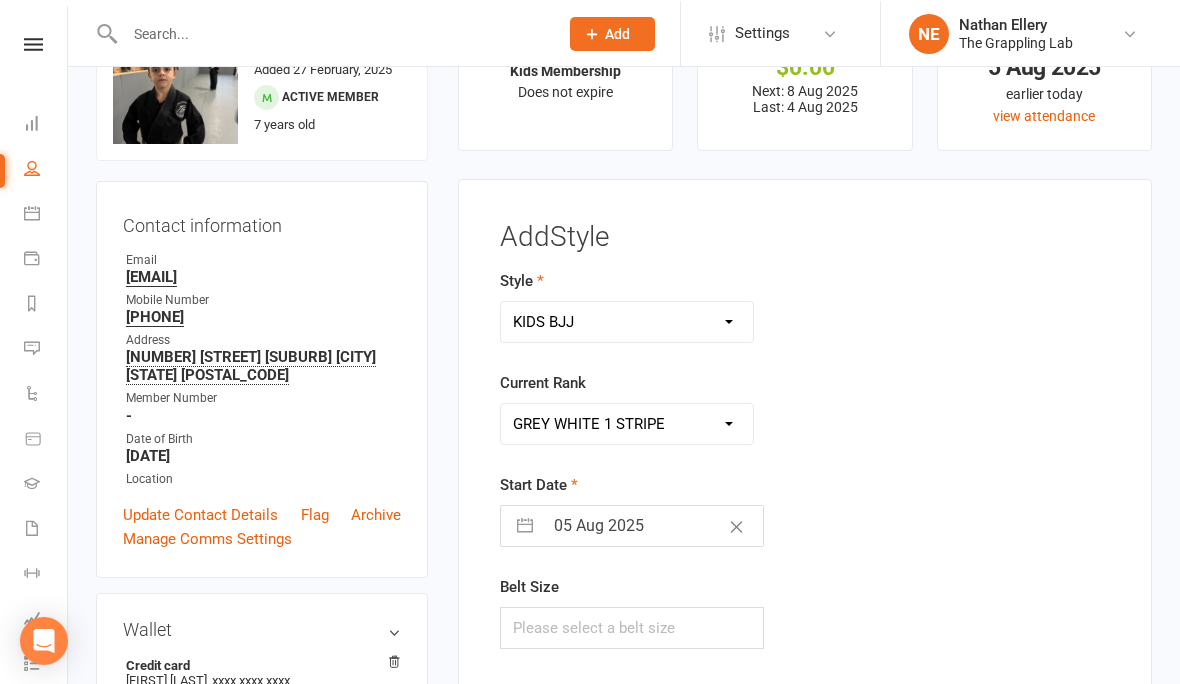 click on "05 Aug 2025" at bounding box center (653, 525) 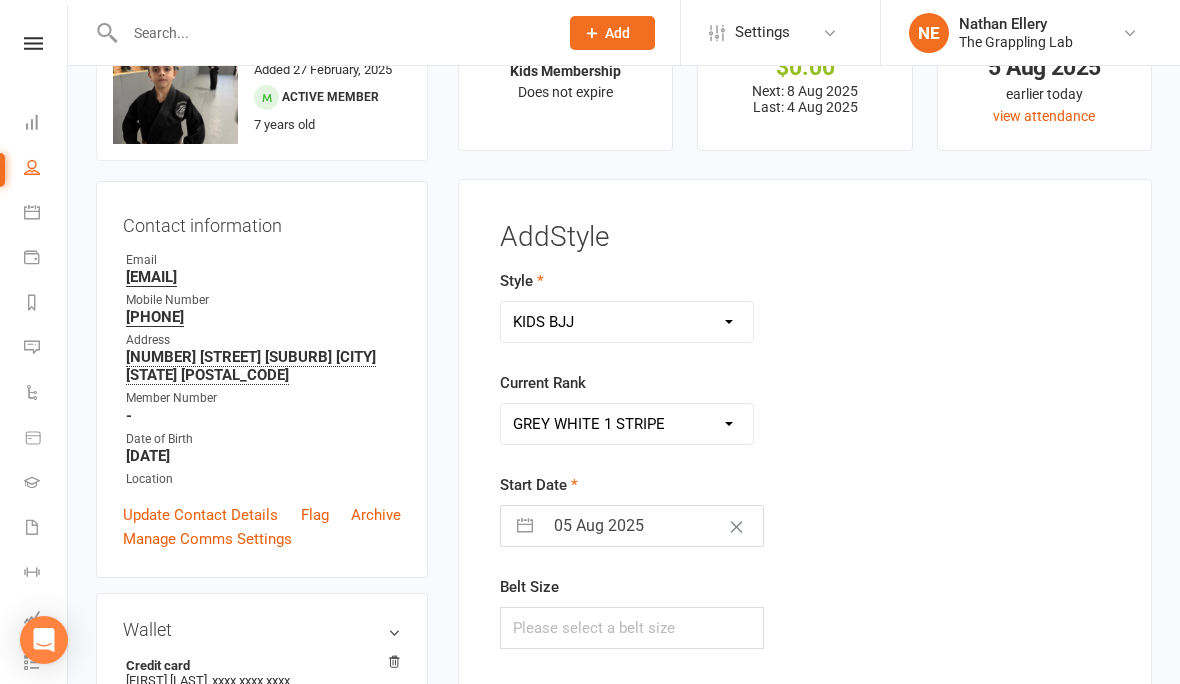 select on "6" 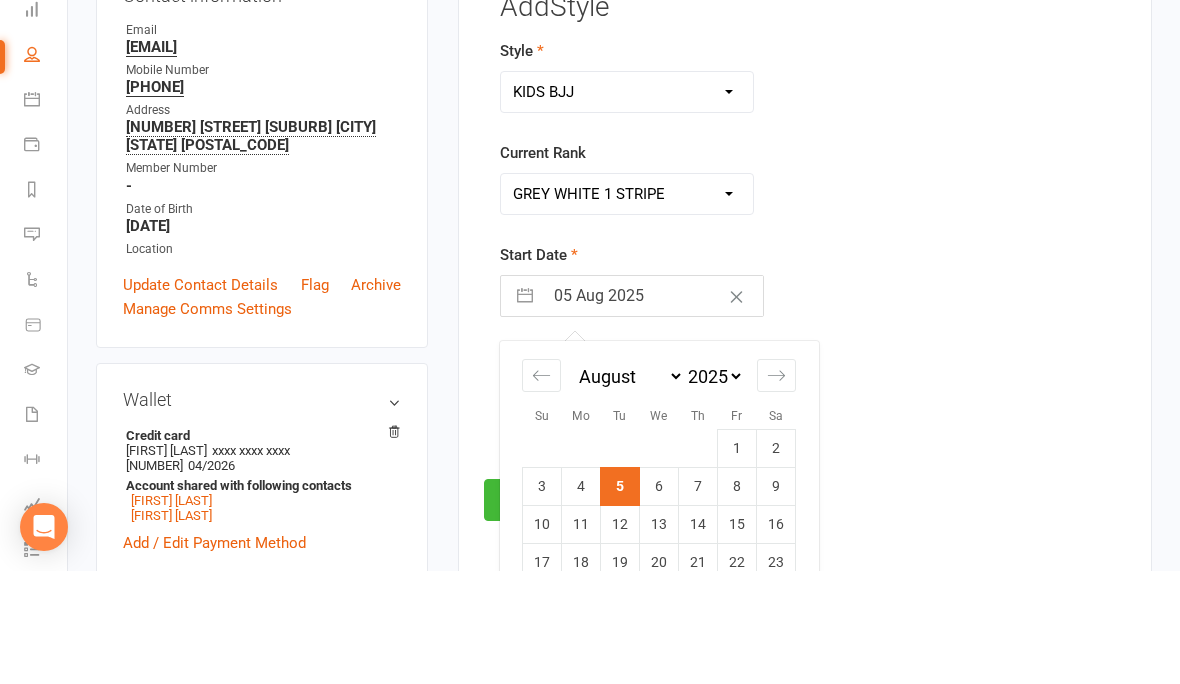 scroll, scrollTop: 210, scrollLeft: 0, axis: vertical 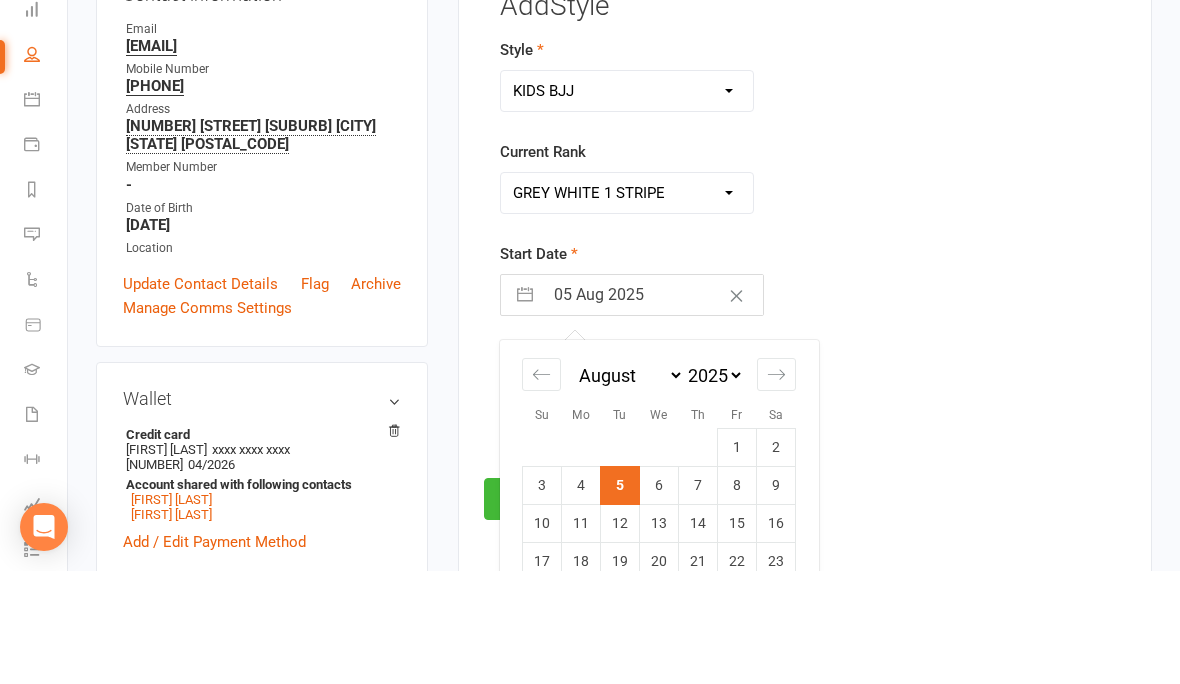 click on "5" at bounding box center [620, 598] 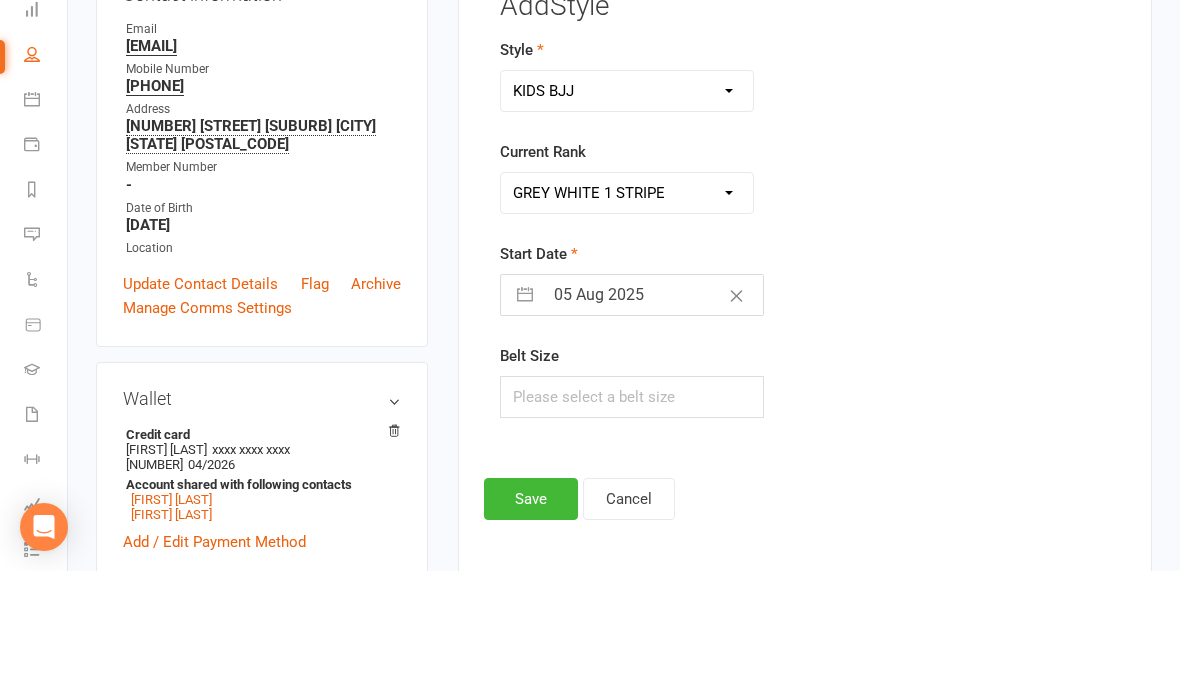 scroll, scrollTop: 323, scrollLeft: 0, axis: vertical 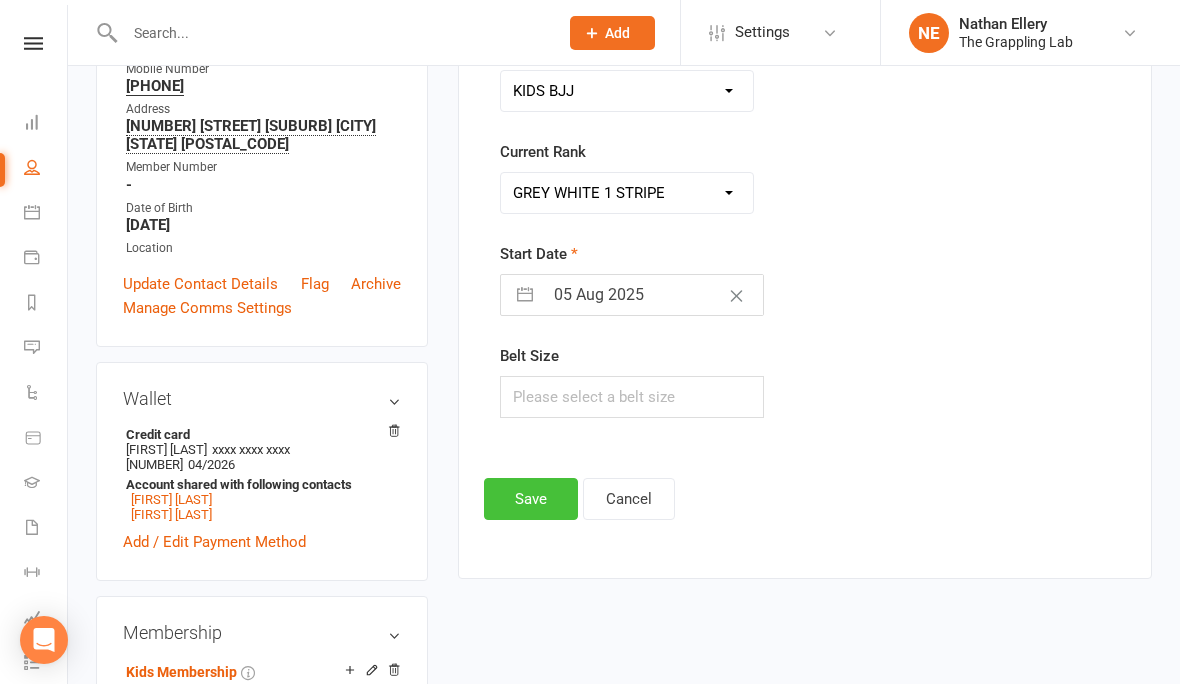 click on "Save" at bounding box center [531, 499] 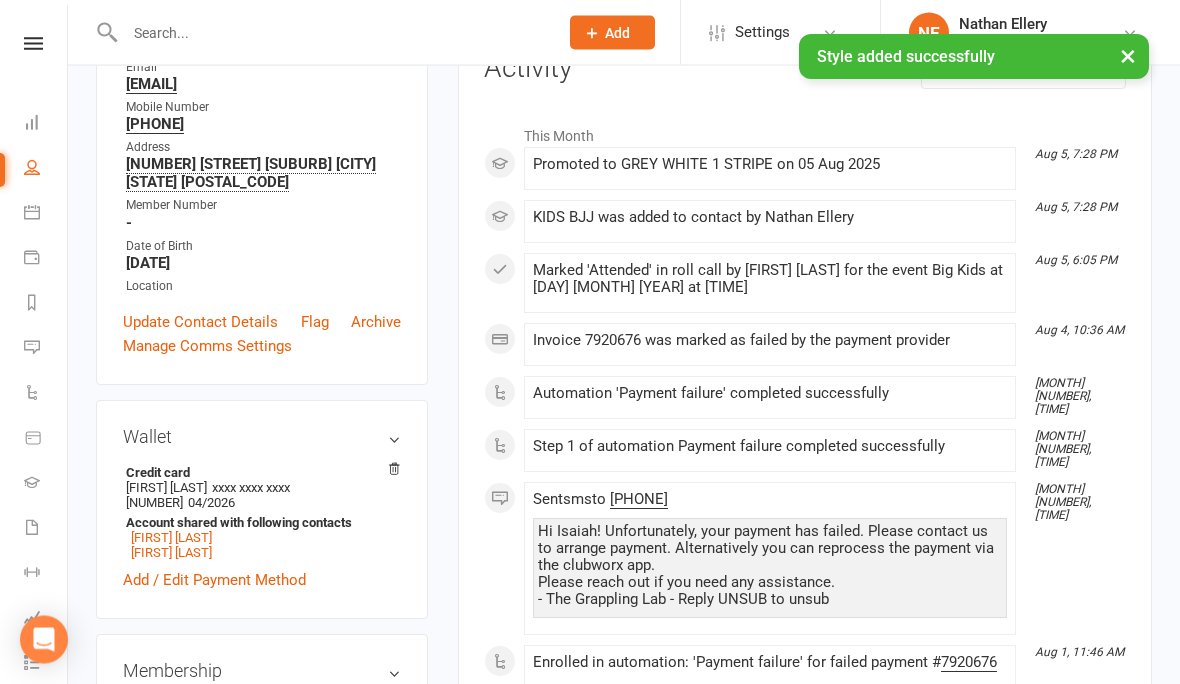 scroll, scrollTop: 0, scrollLeft: 0, axis: both 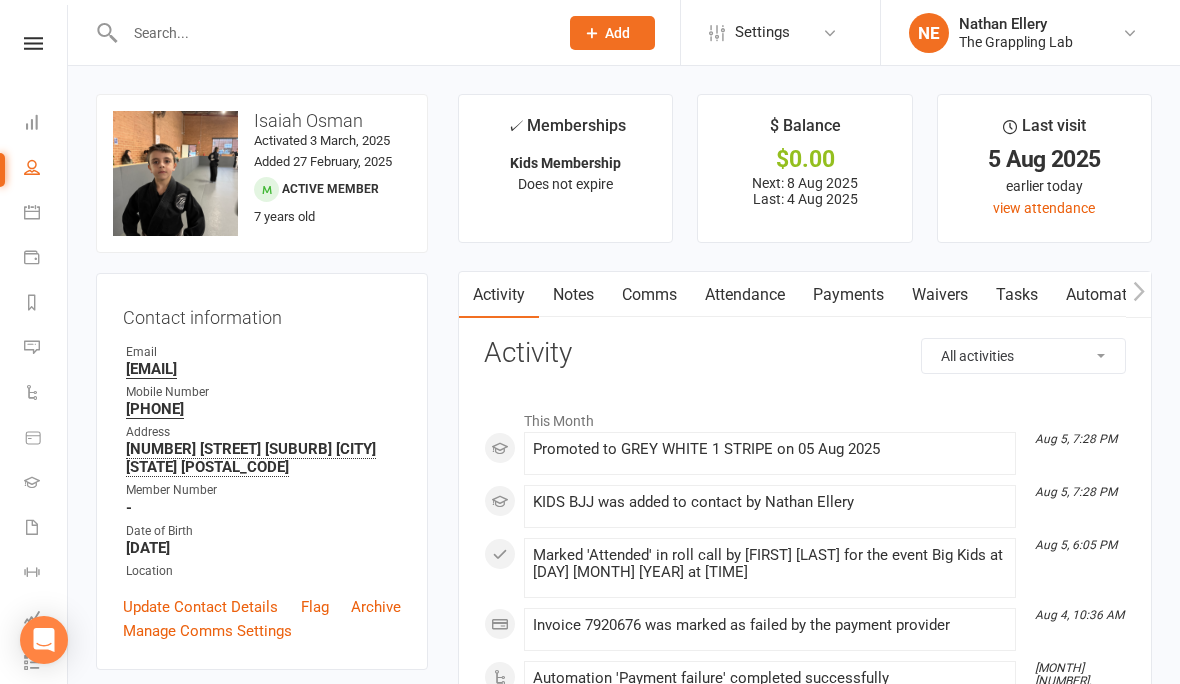 click at bounding box center [320, 32] 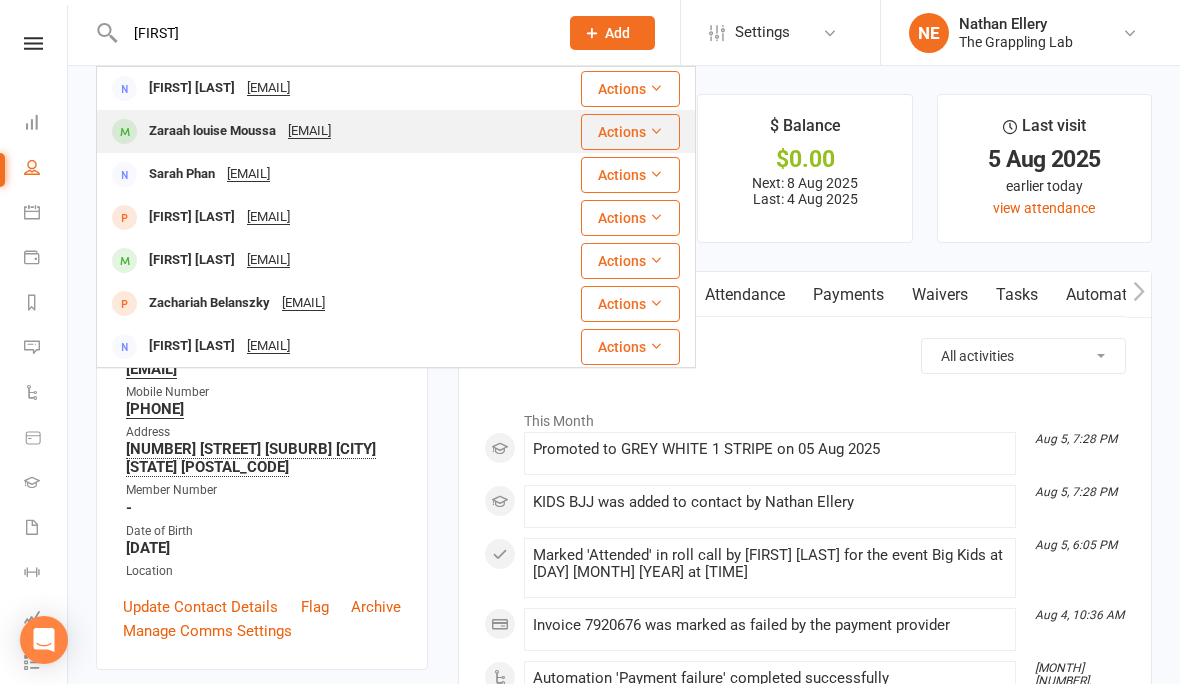 type on "Zarah" 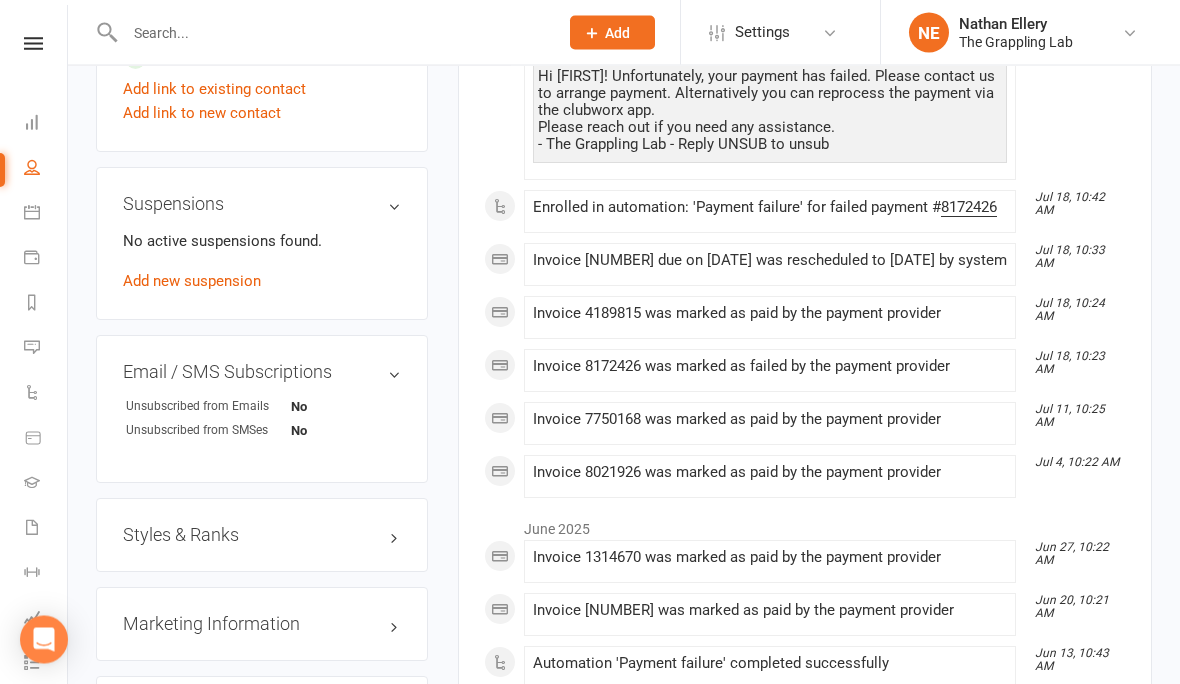 scroll, scrollTop: 1270, scrollLeft: 0, axis: vertical 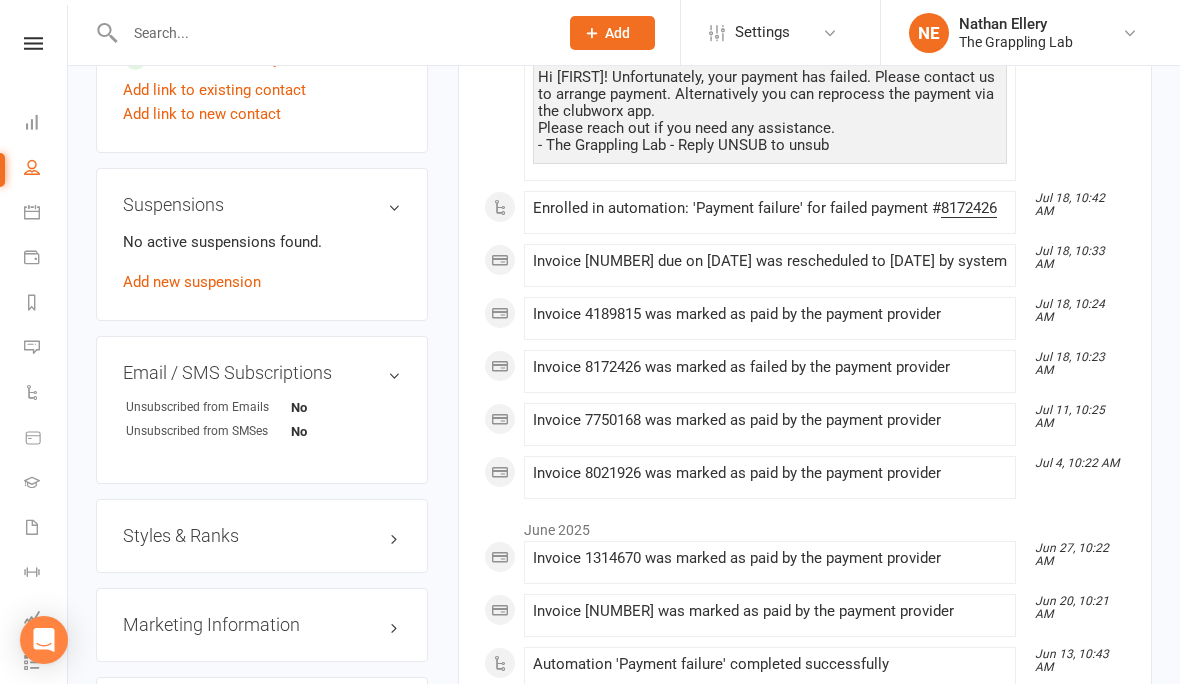 click on "Styles & Ranks" at bounding box center [262, 536] 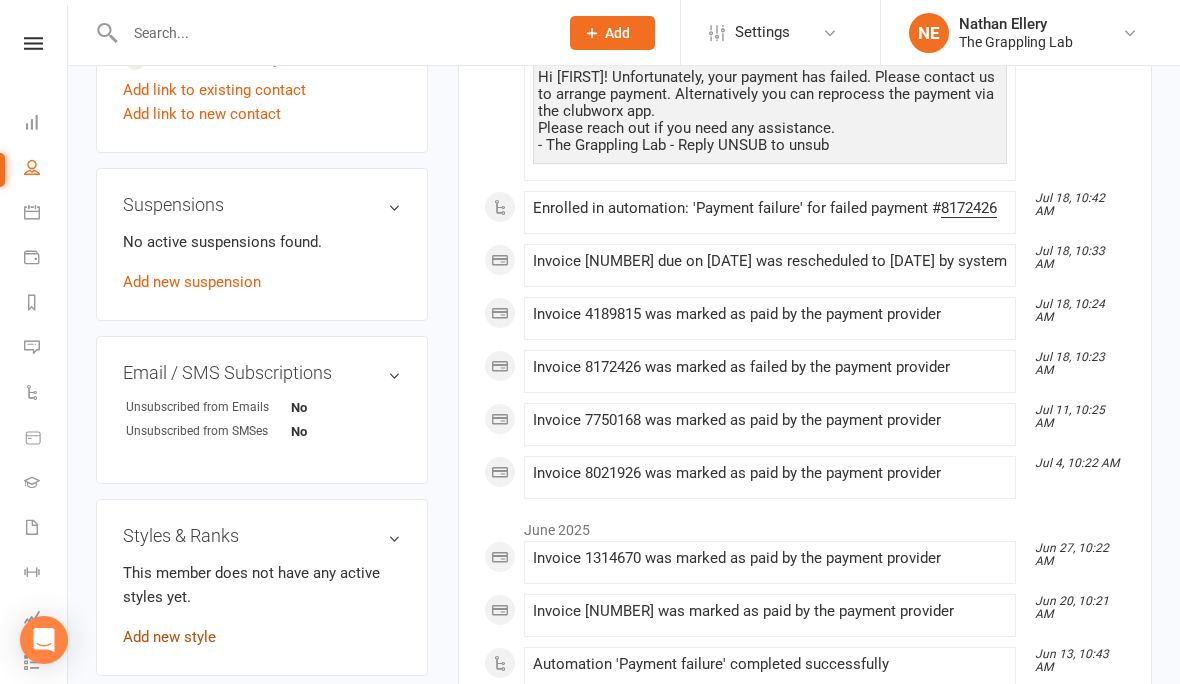 click on "Add new style" at bounding box center [169, 637] 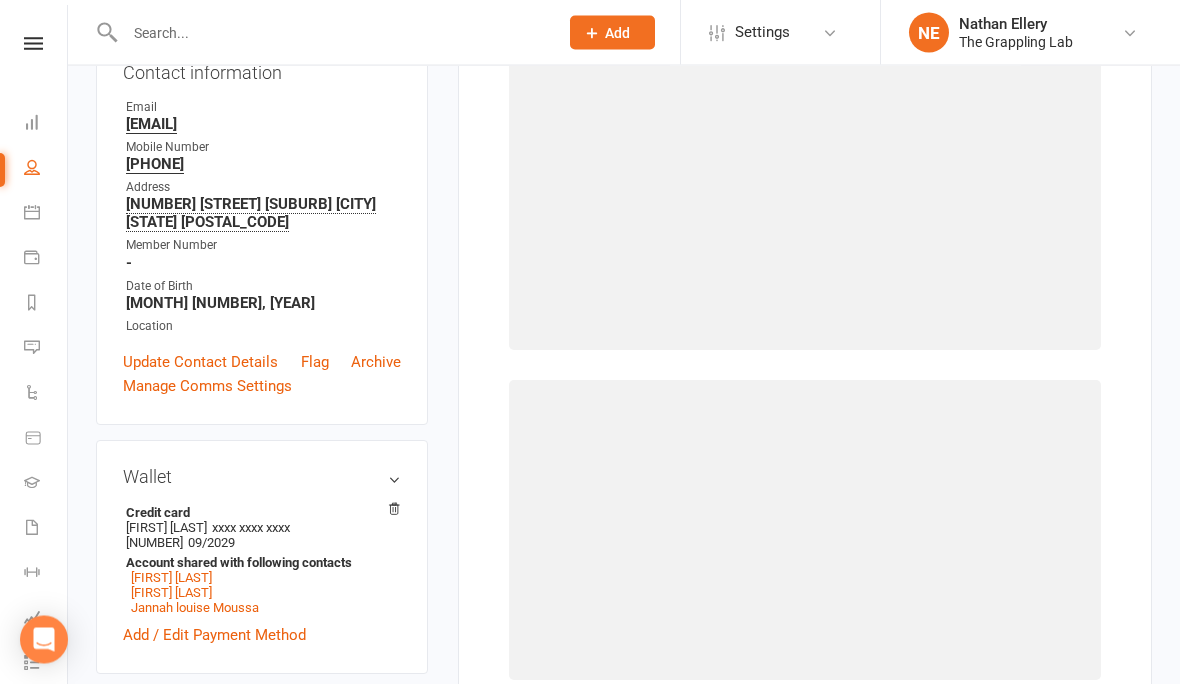 scroll, scrollTop: 170, scrollLeft: 0, axis: vertical 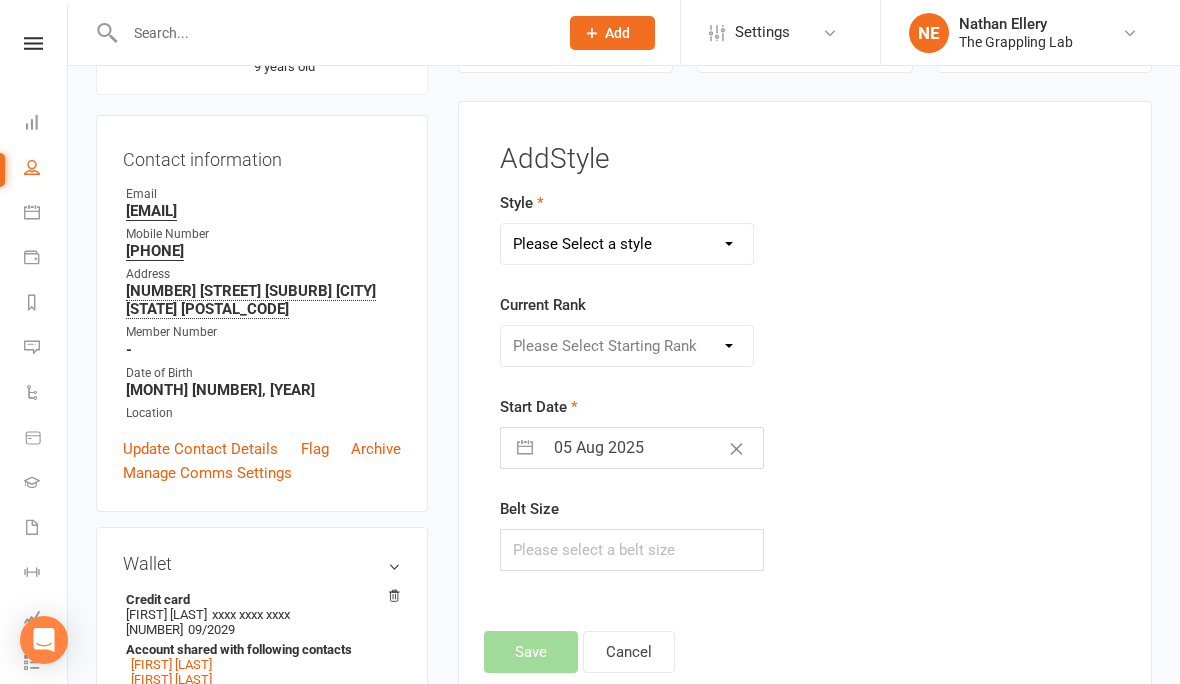 click on "Please Select a style Adults BJJ KIDS BJJ" at bounding box center (627, 244) 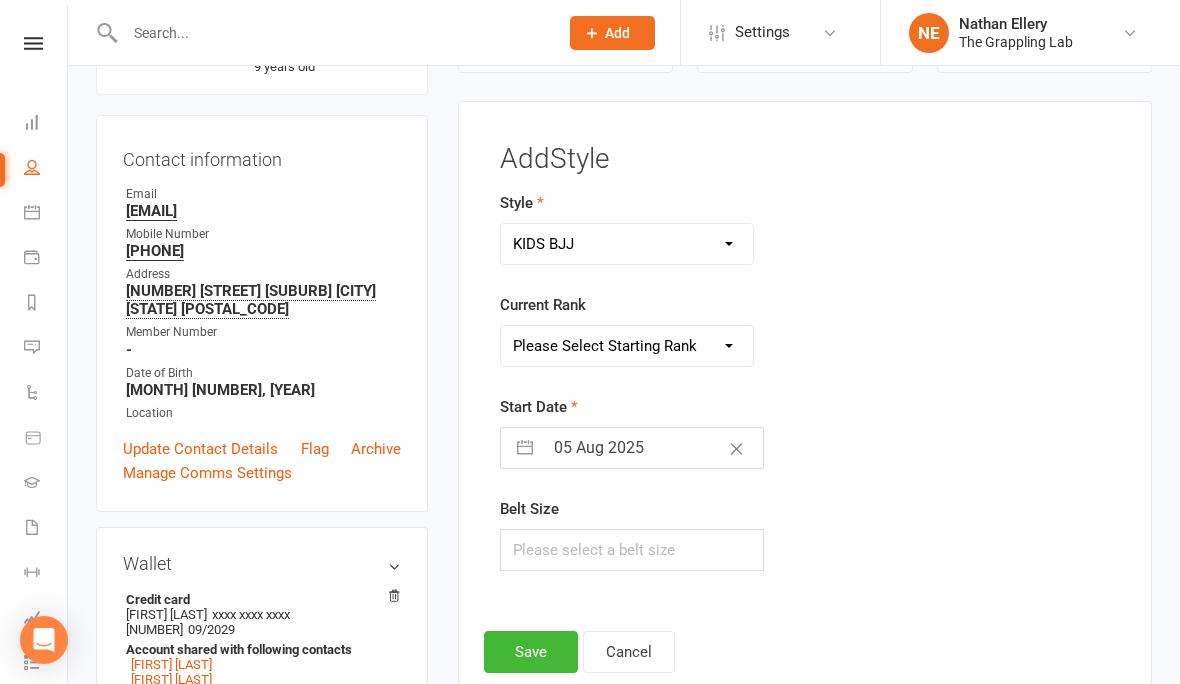 click on "Please Select Starting Rank WHITE WHITE 1 STRIPE WHITE 2 STRIPE WHITE 3 STRIPE WHITE 4 STRIPE WHITE RED 1 STRIPE WHITE RED 2 STRIPE WHITE RED 3 STRIPE WHITE RED 4 STRIPE WHITE BLACK 1 STRIPE WHITE BLACK 2 STRIPE WHITE BLACK 3 STRIPE WHITE BLACK 4 STRIPE GREY WHITE GREY WHITE 1 STRIPE GREY WHITE 2 STRIPE GREY WHITE 3 STRIPE GREY WHITE 4 STRIPE GREY GREY 1 STRIPE GREY 2 STRIPE GREY 3 STRIPE GREY 4 STRIPE GREY BLACK GREY BLACK 1 STRIPE GREY BLACK 2 STRIPE GREY BLACK 3 STRIPE GREY BLACK 4 STRIPE YELLOW WHITE YELLOW WHITE 1 STRIPE YELLOW WHITE 2 STRIPE YELLOW WHITE 3 STRIPE YELLOW WHITE 4 STRIPE YELLOW YELLOW 1 STRIPE  YELLOW 2 STRIPE  YELLOW 3 STRIPE  YELLOW 4 STRIPE YELLOW BLACK YELLOW BLACK 1 STRIPE YELLOW BLACK 2 STRIPE YELLOW BLACK 3 STRIPE YELLOW BLACK 4 STRIPE ORANGE WHITE ORANGE WHITE 1 STRIPE ORANGE WHITE 2 STRIPE ORANGE WHITE 3 STRIPE ORANGE WHITE 4 STRIPE ORANGE ORANGE 1 STRIPE ORANGE 2 STRIPE ORANGE 3 STRIPE  ORANGE 4 STRIPE ORANGE BLACK ORANGE BLACK 1 STRIPE ORANGE BLACK 2 STRIPE ORANGE BLACK 3 STRIPE" at bounding box center (627, 346) 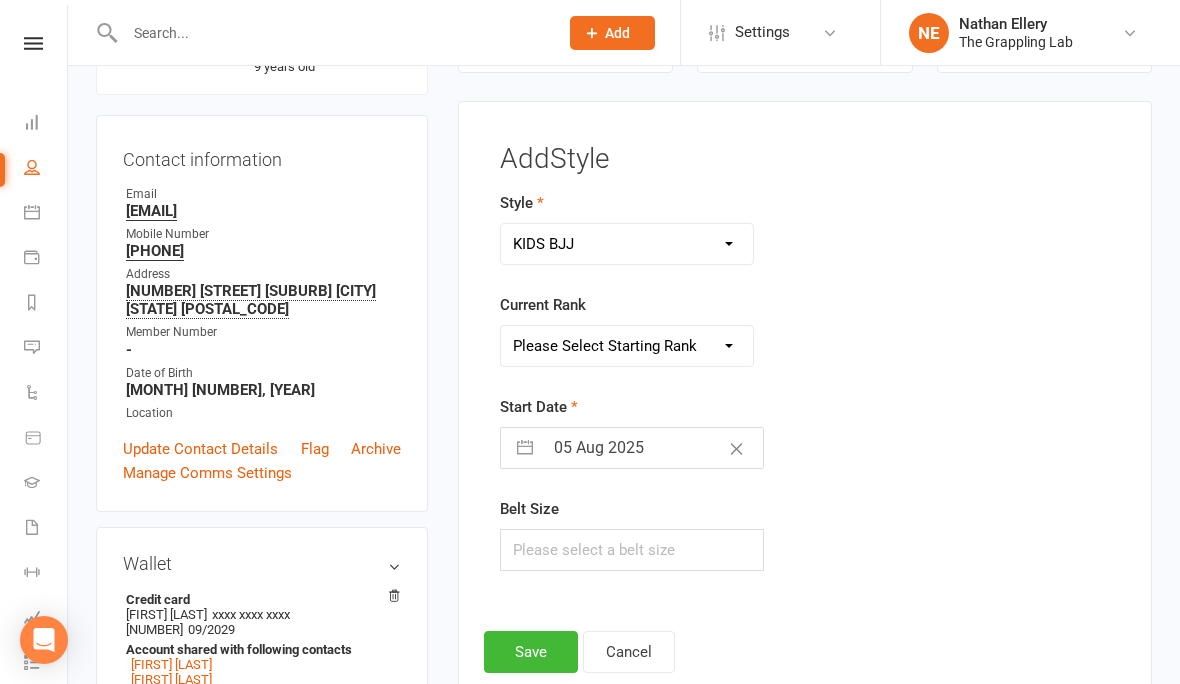 select on "41692" 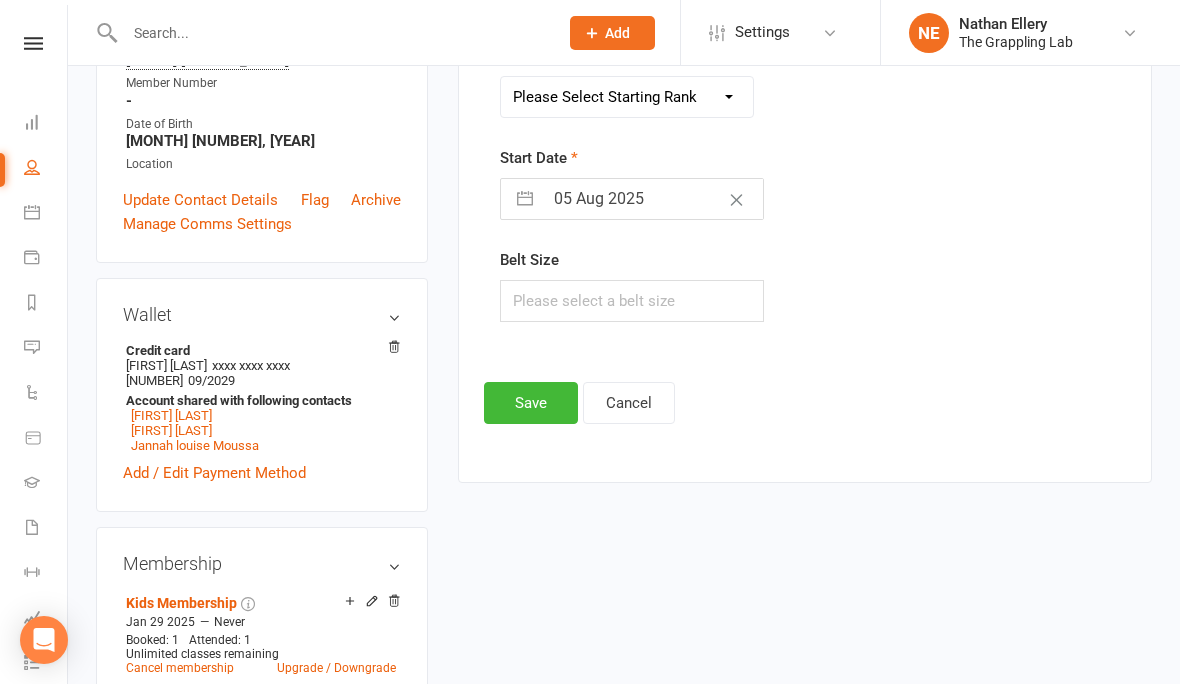 scroll, scrollTop: 431, scrollLeft: 0, axis: vertical 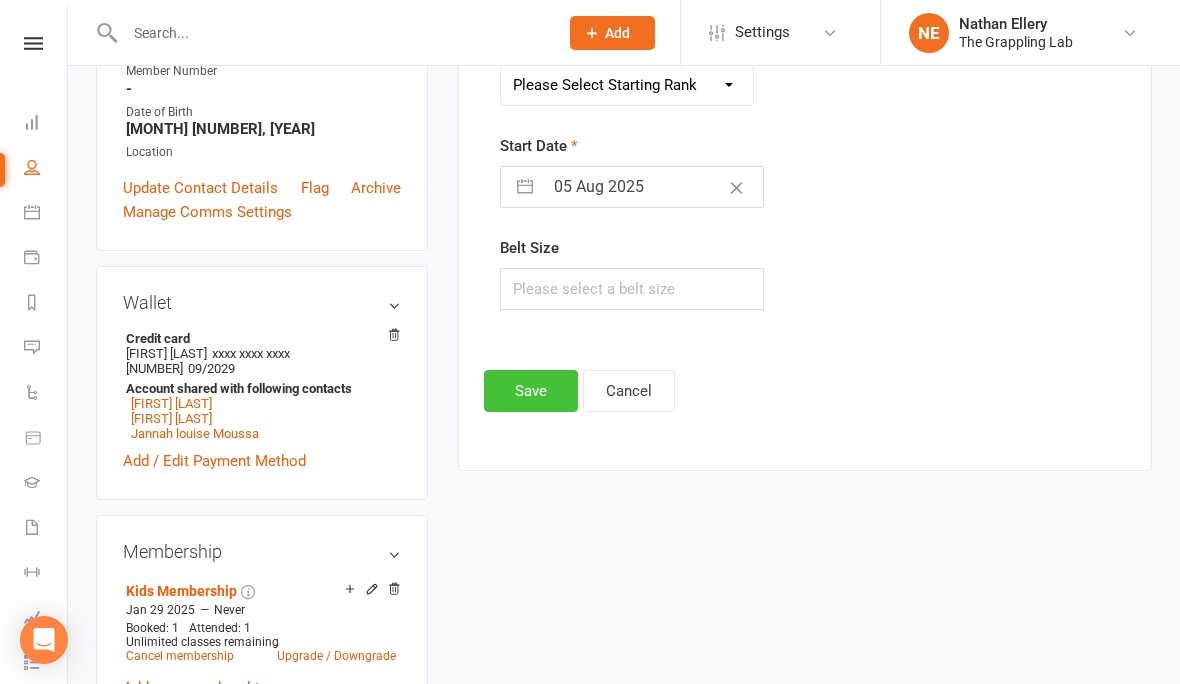 click on "Save" at bounding box center [531, 391] 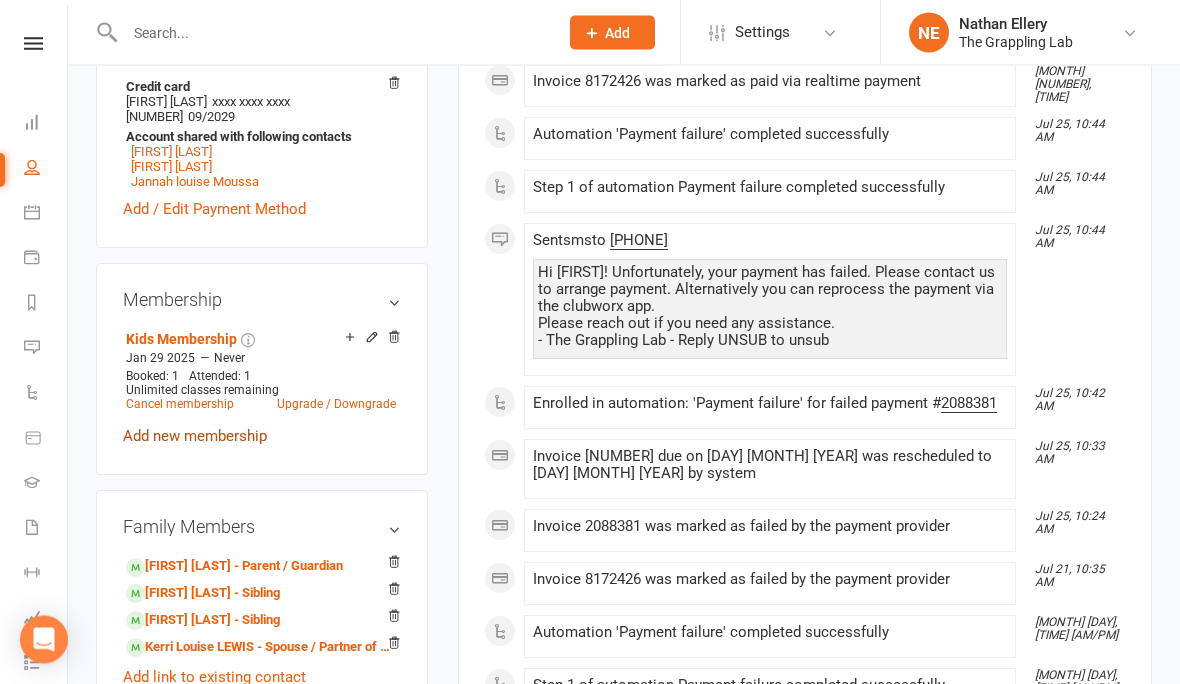 scroll, scrollTop: 683, scrollLeft: 0, axis: vertical 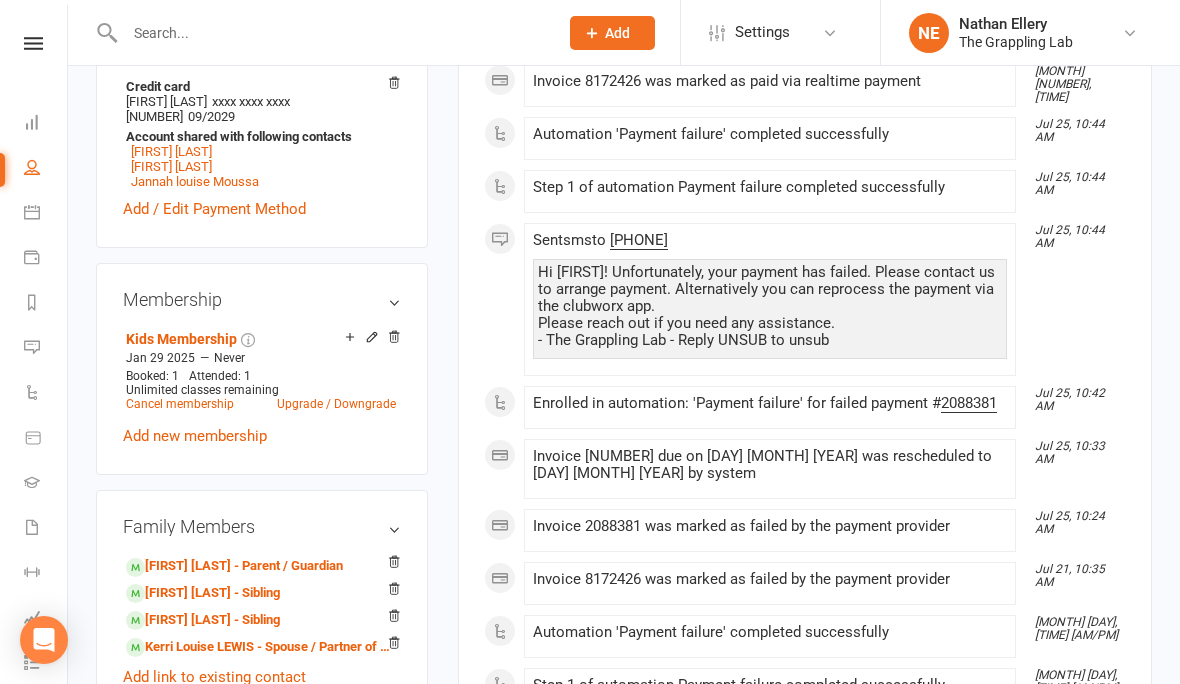 click on "Jannah louise Moussa - Sibling" at bounding box center [203, 620] 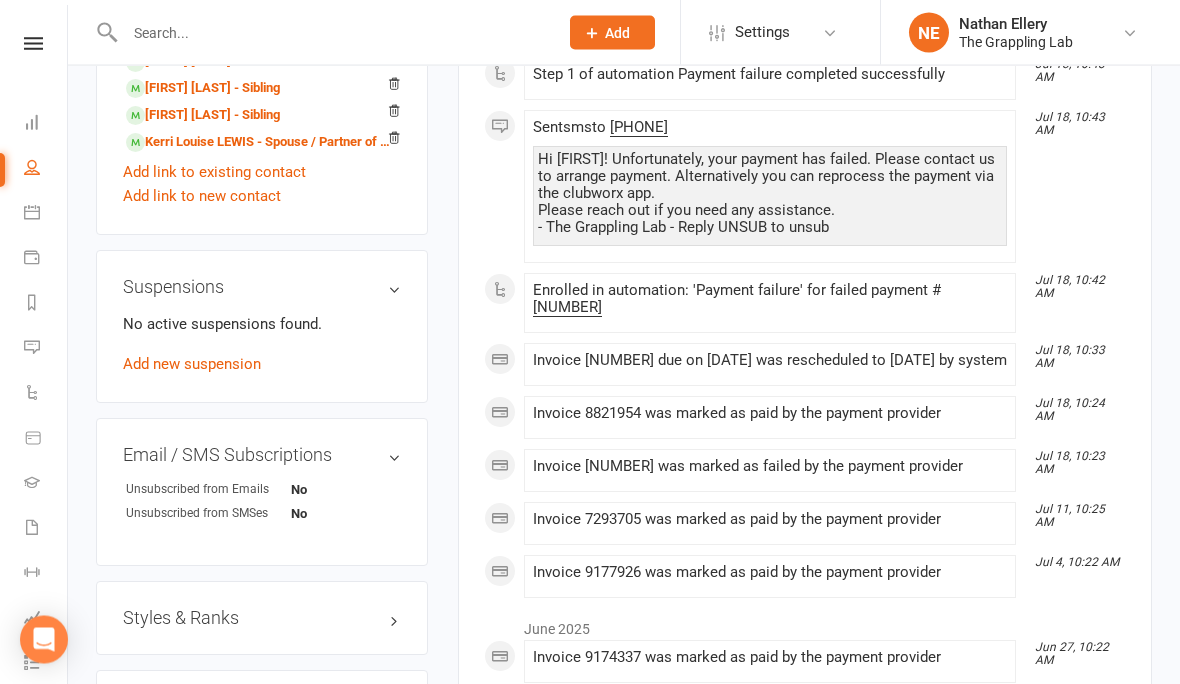 scroll, scrollTop: 1207, scrollLeft: 0, axis: vertical 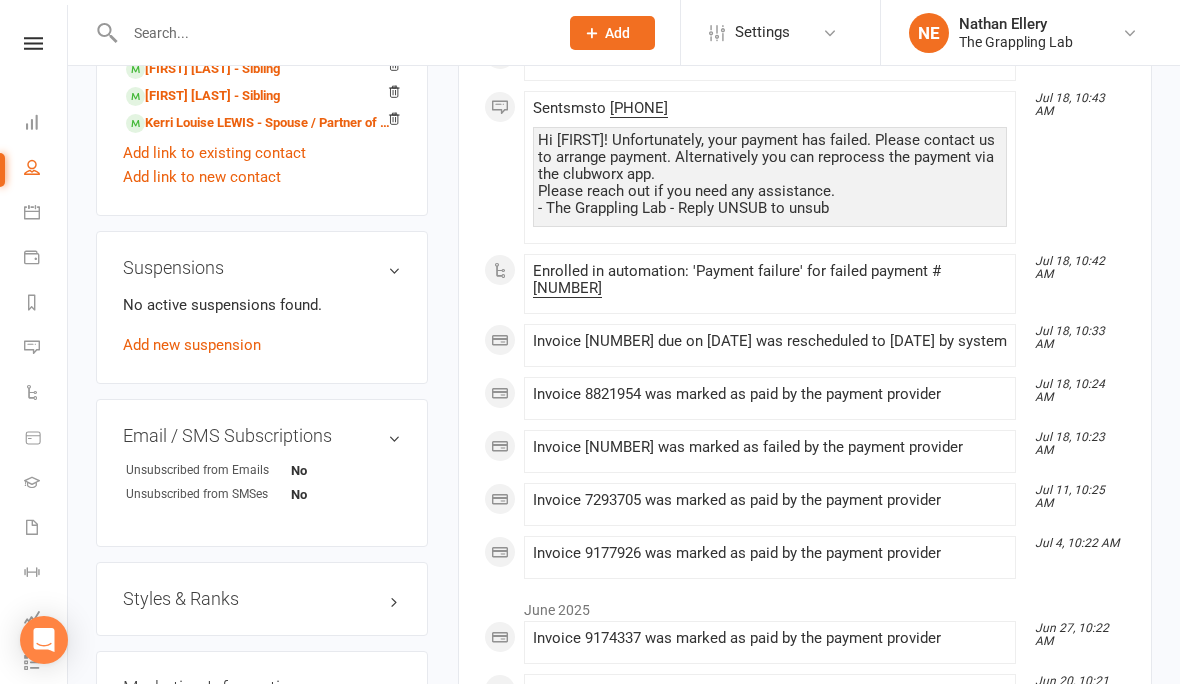 click on "Styles & Ranks" at bounding box center [262, 599] 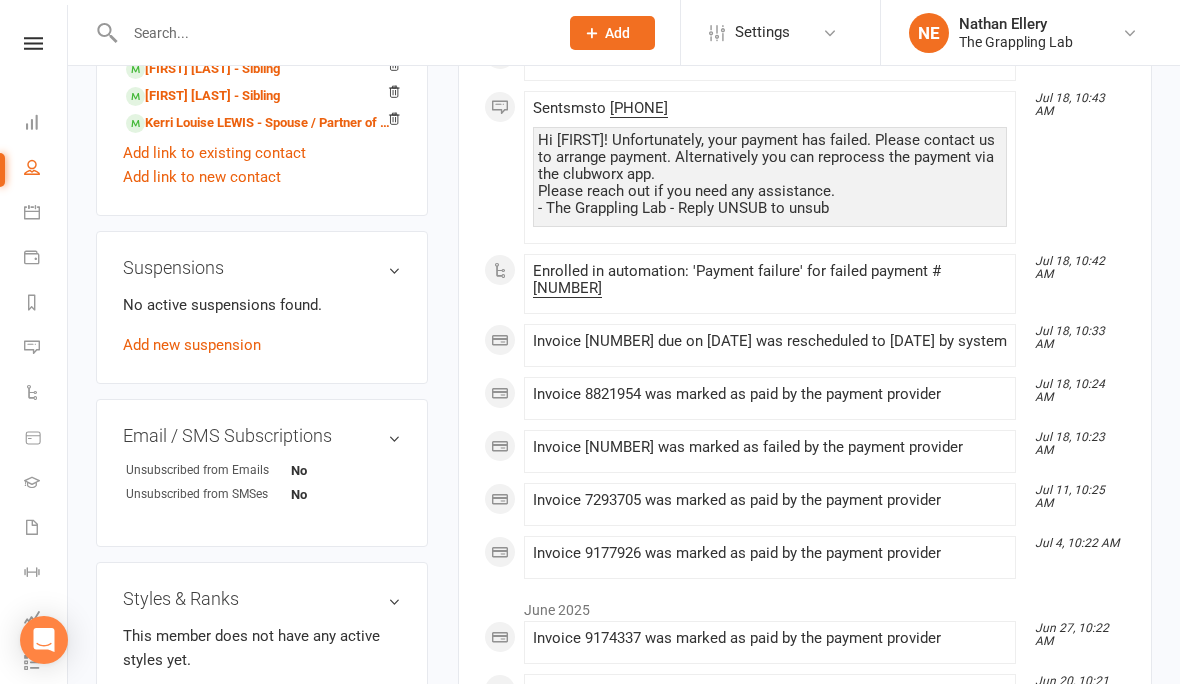click on "Add new style" at bounding box center (169, 700) 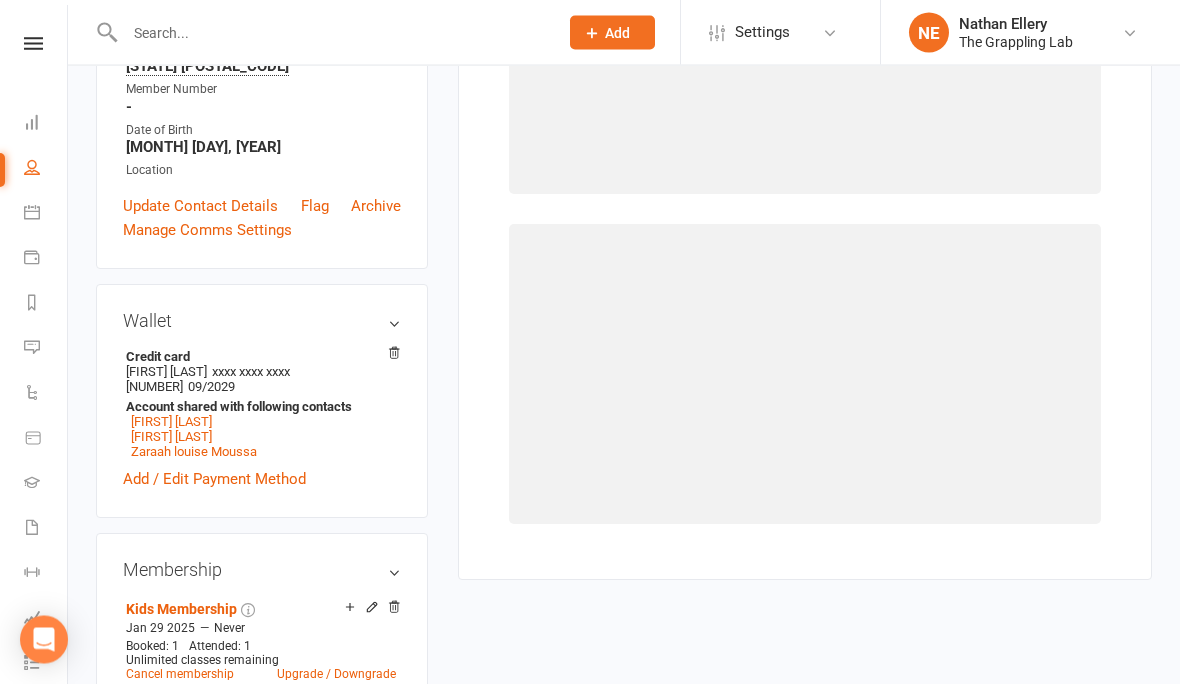 scroll, scrollTop: 170, scrollLeft: 0, axis: vertical 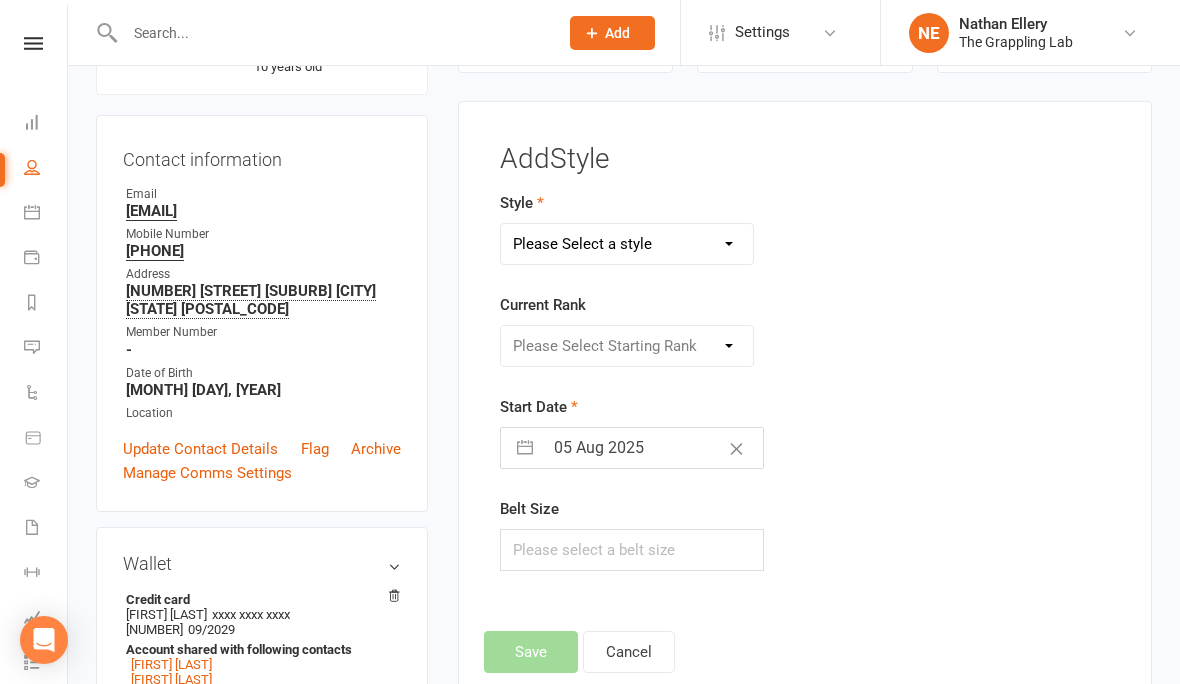 select on "3522" 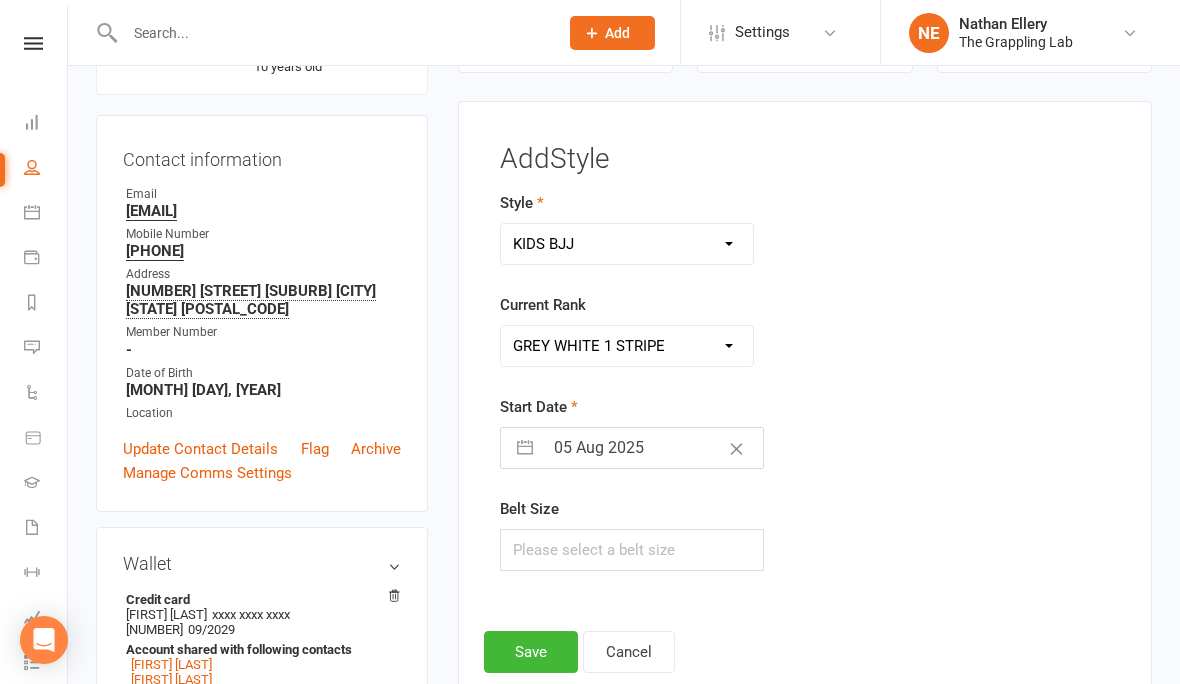 select on "41692" 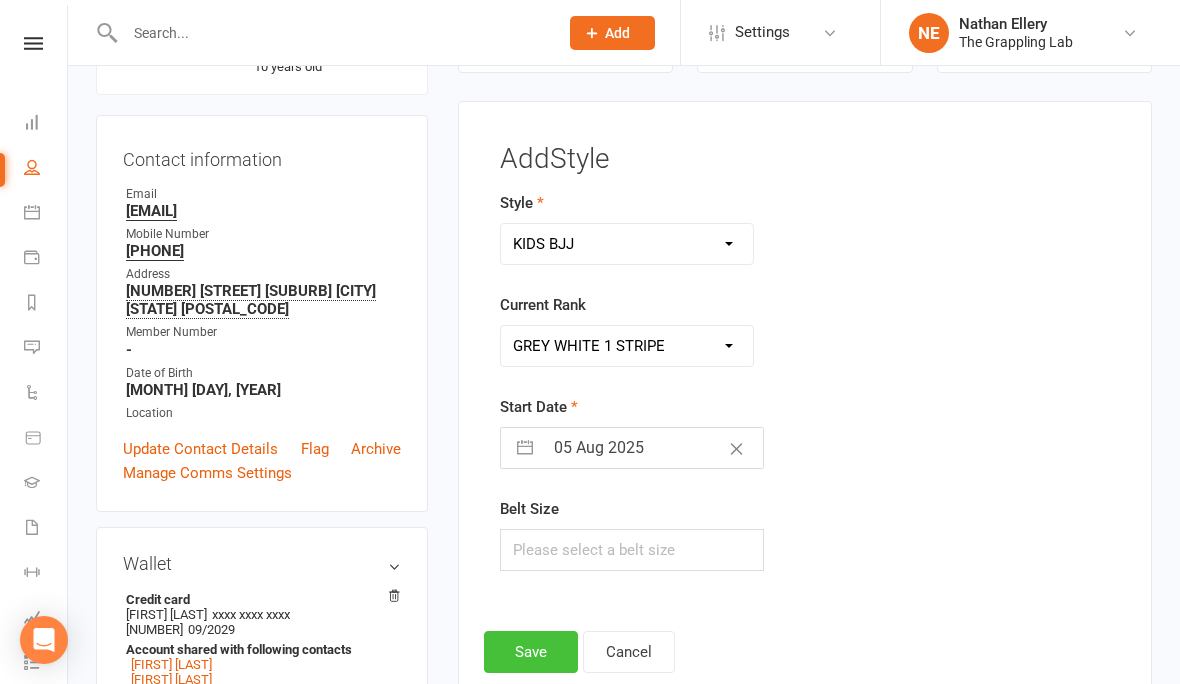 click on "Save" at bounding box center (531, 652) 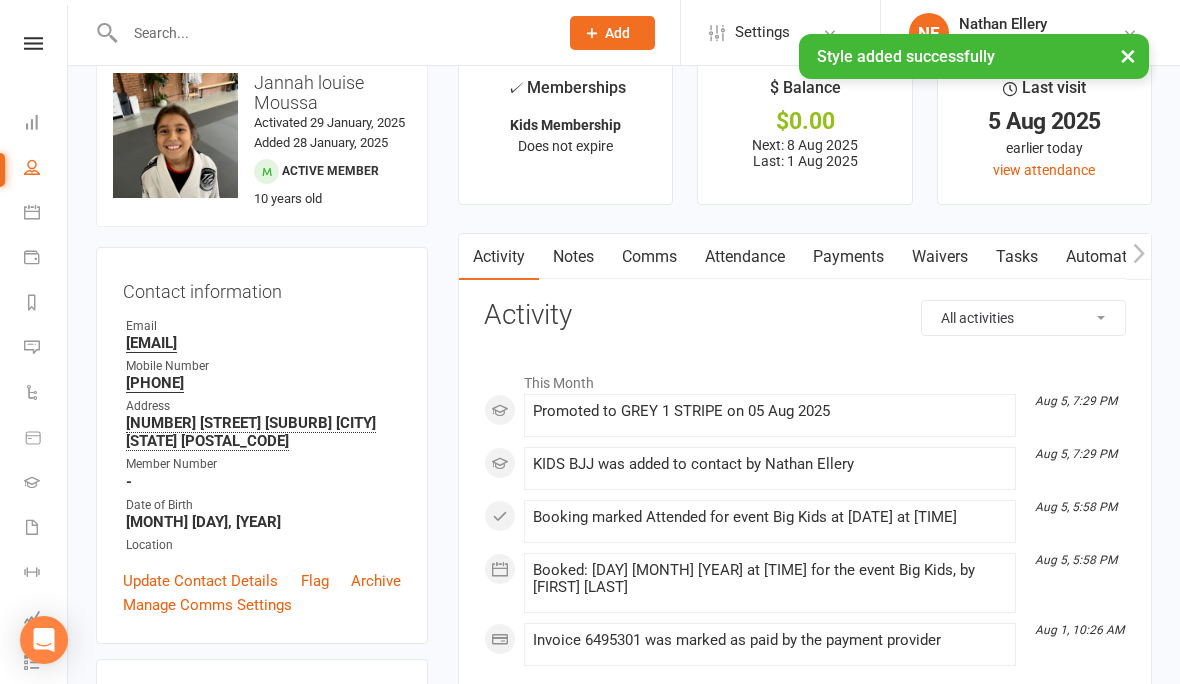 scroll, scrollTop: 0, scrollLeft: 0, axis: both 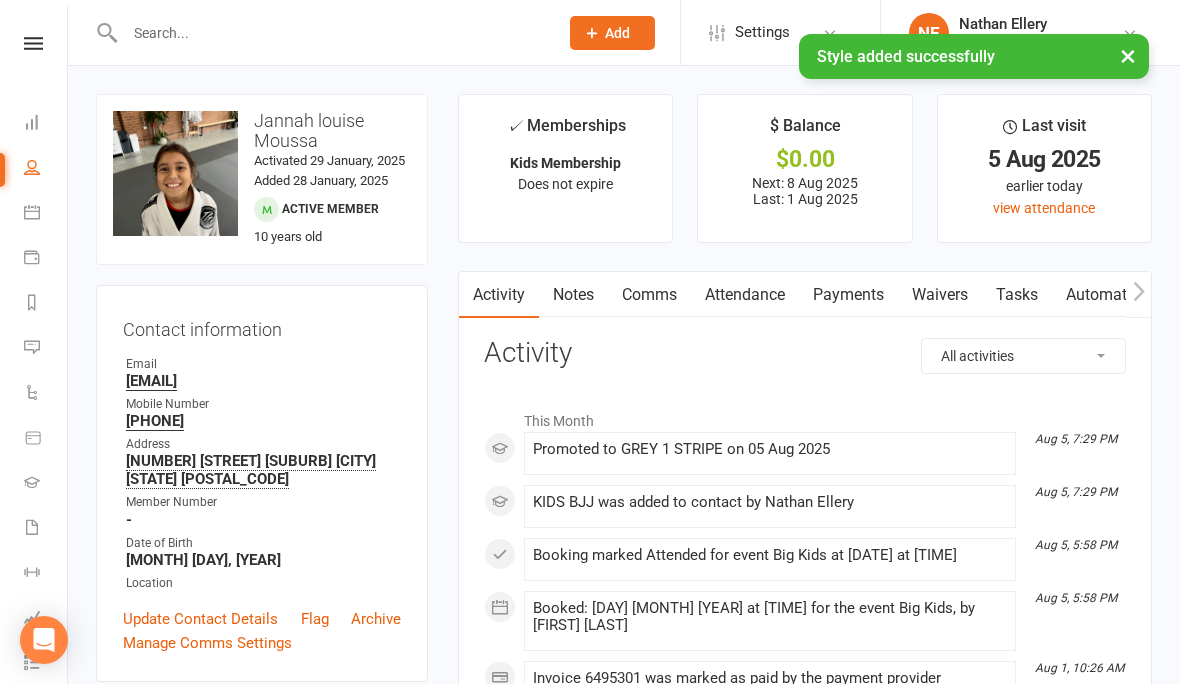 click at bounding box center [331, 33] 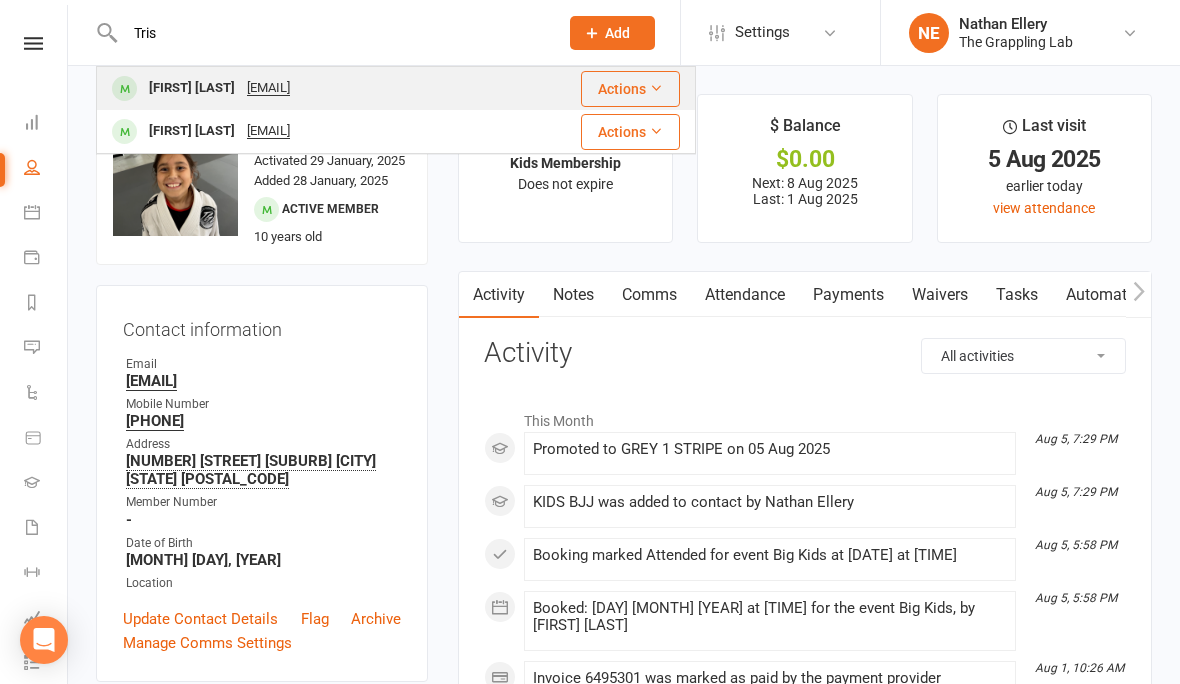type on "Tris" 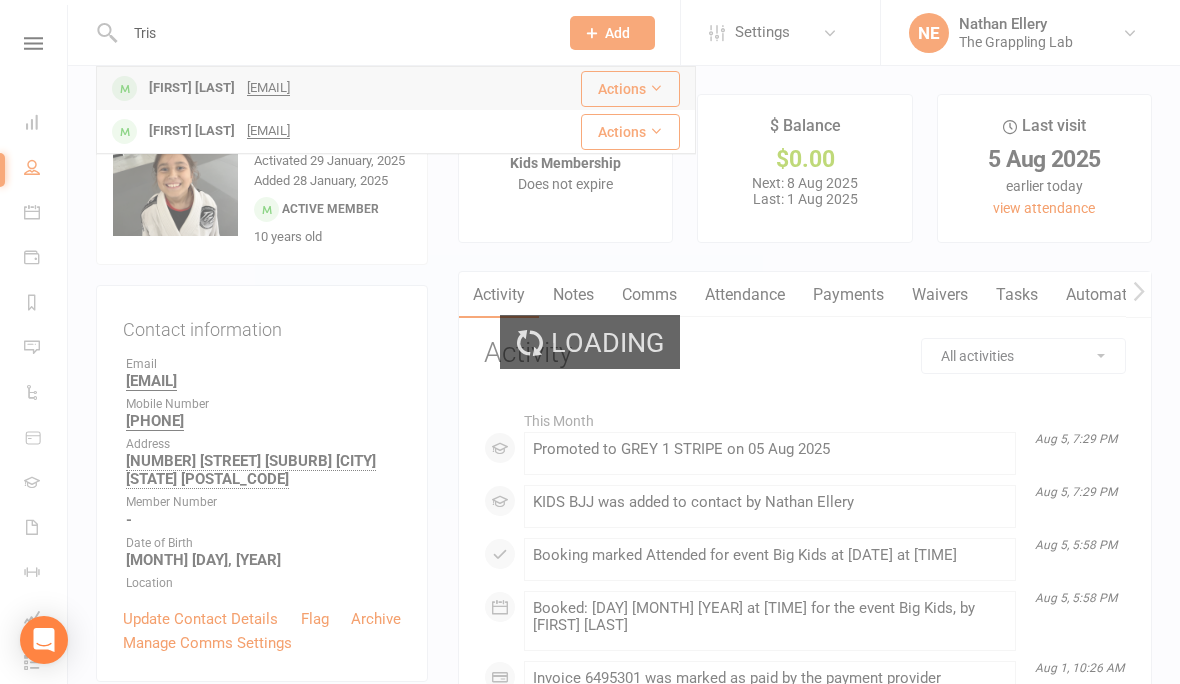 type 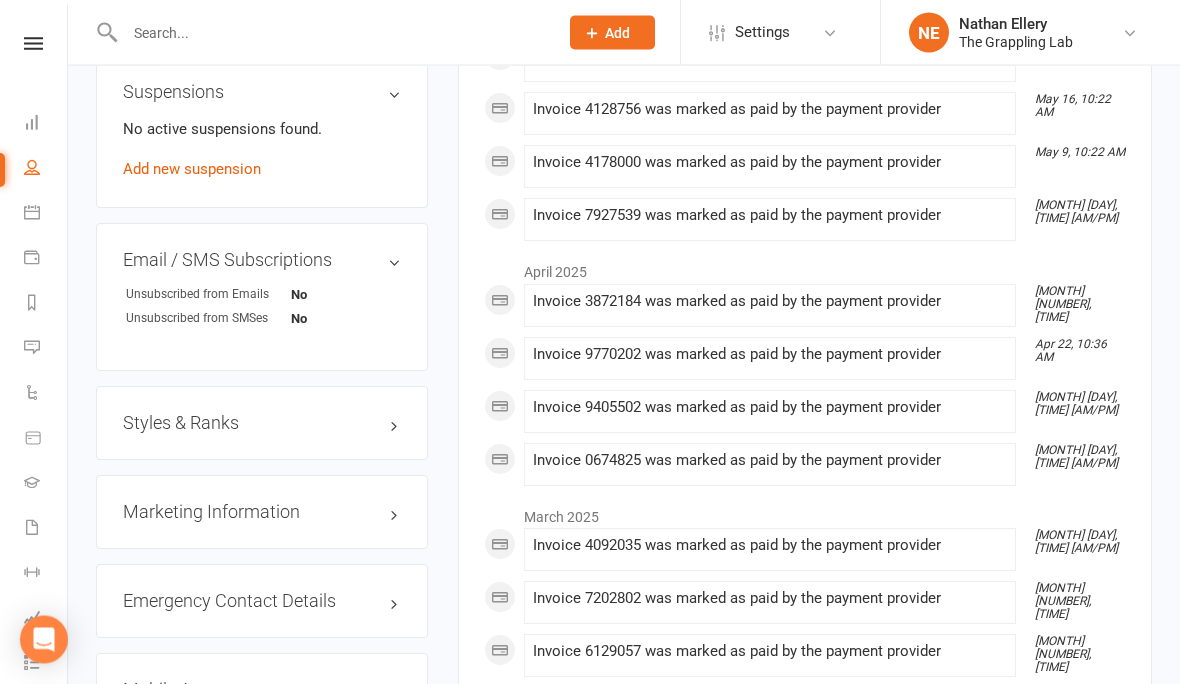 click on "Styles & Ranks" at bounding box center [262, 424] 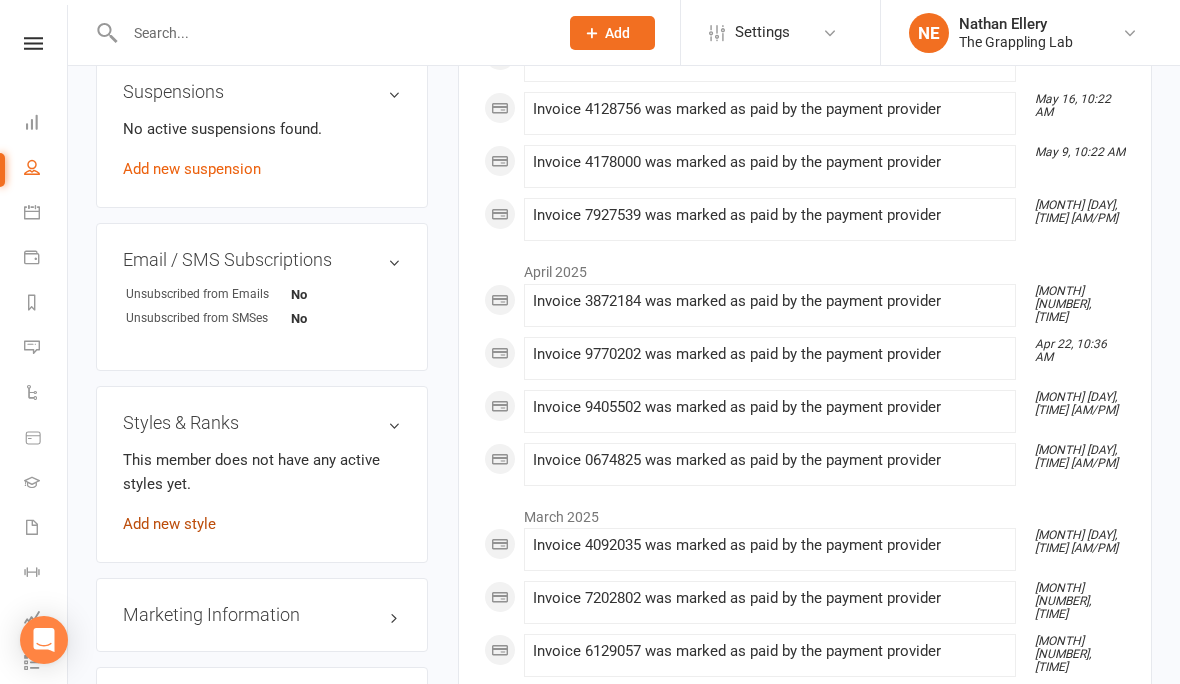 click on "Add new style" at bounding box center (169, 524) 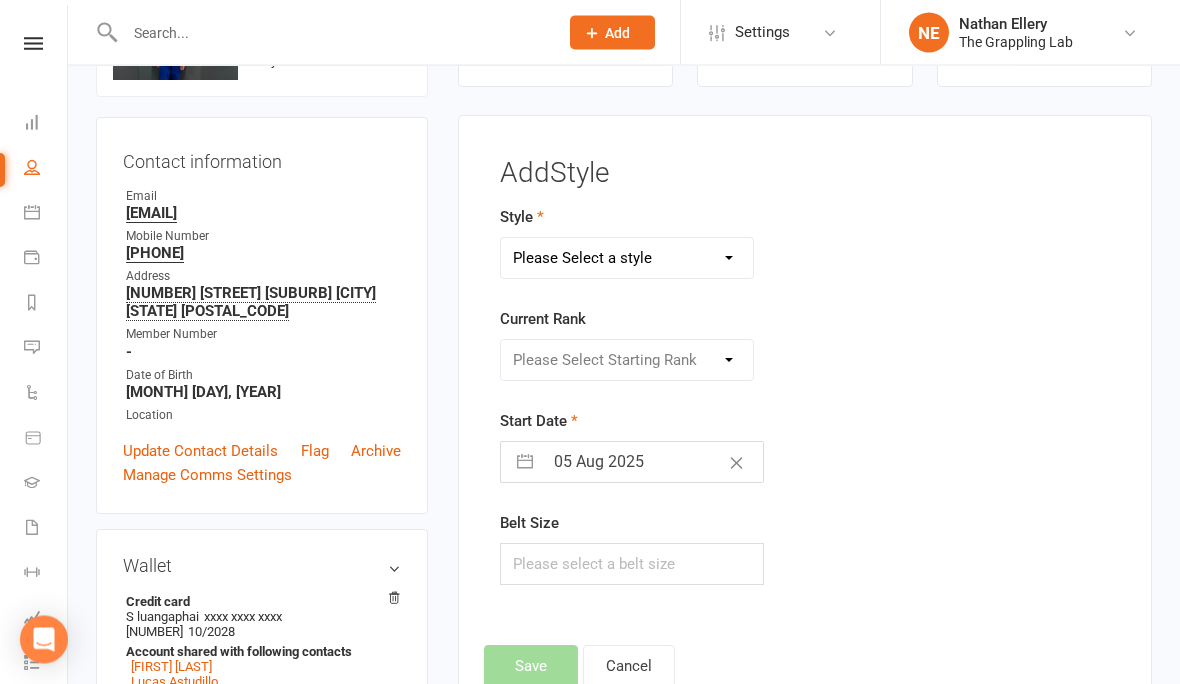 scroll, scrollTop: 144, scrollLeft: 0, axis: vertical 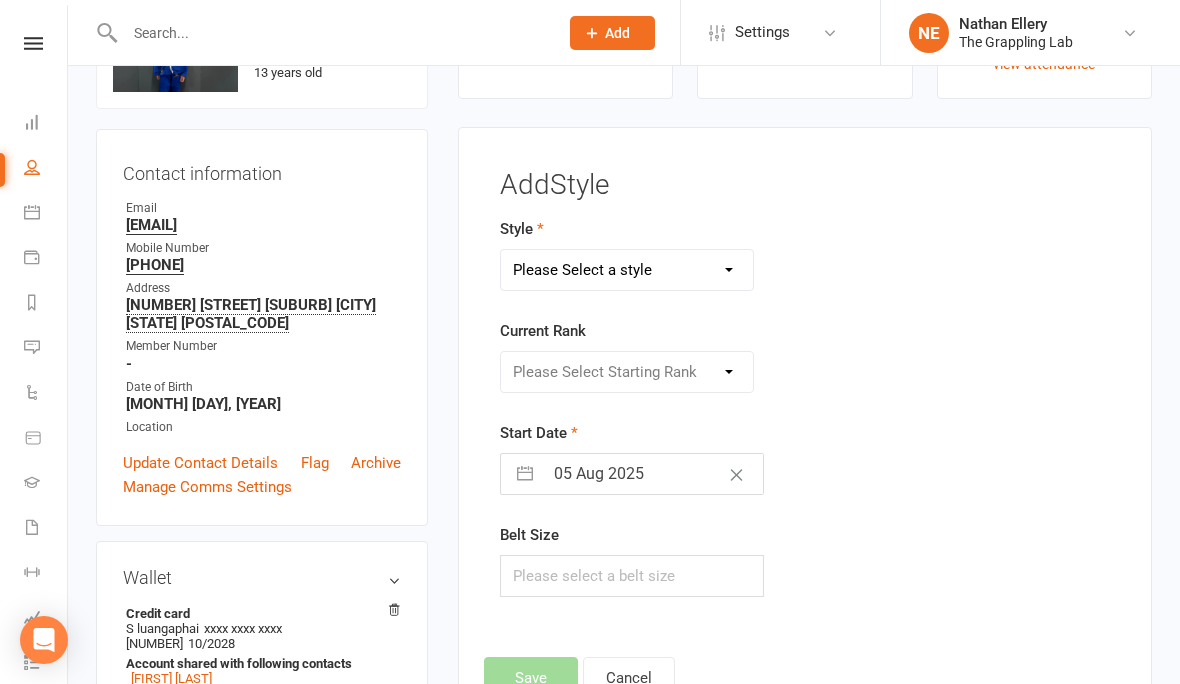 click on "Please Select a style Adults BJJ KIDS BJJ" at bounding box center [627, 270] 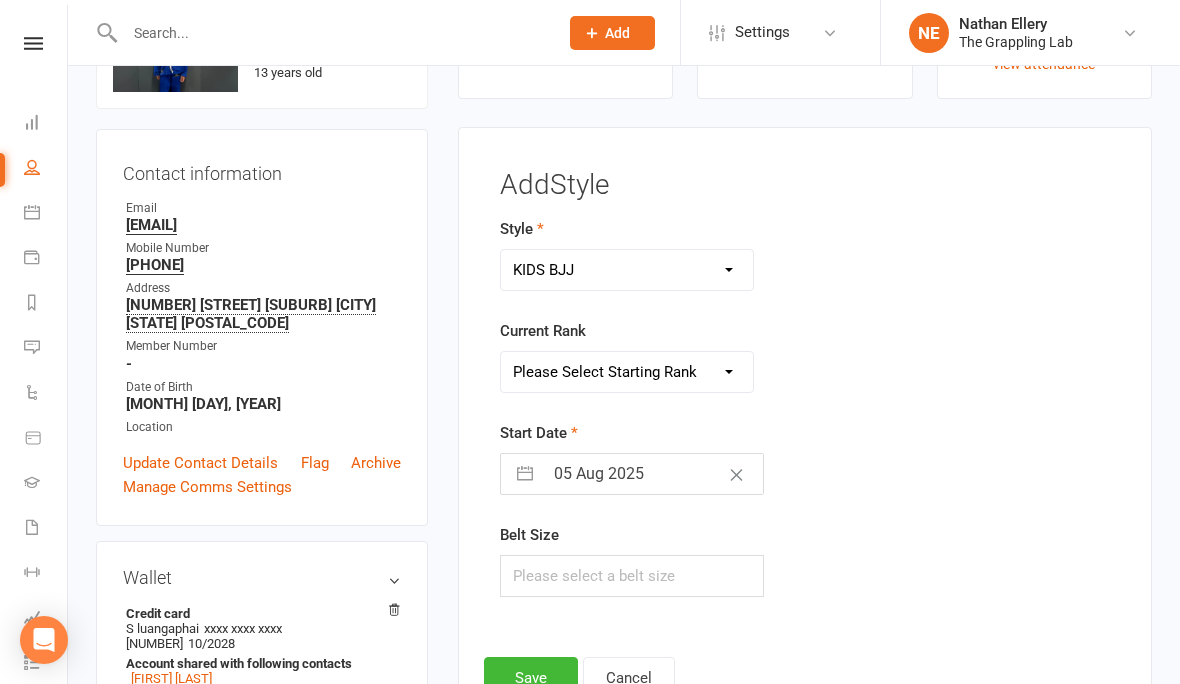 click on "Please Select Starting Rank WHITE WHITE 1 STRIPE WHITE 2 STRIPE WHITE 3 STRIPE WHITE 4 STRIPE WHITE RED 1 STRIPE WHITE RED 2 STRIPE WHITE RED 3 STRIPE WHITE RED 4 STRIPE WHITE BLACK 1 STRIPE WHITE BLACK 2 STRIPE WHITE BLACK 3 STRIPE WHITE BLACK 4 STRIPE GREY WHITE GREY WHITE 1 STRIPE GREY WHITE 2 STRIPE GREY WHITE 3 STRIPE GREY WHITE 4 STRIPE GREY GREY 1 STRIPE GREY 2 STRIPE GREY 3 STRIPE GREY 4 STRIPE GREY BLACK GREY BLACK 1 STRIPE GREY BLACK 2 STRIPE GREY BLACK 3 STRIPE GREY BLACK 4 STRIPE YELLOW WHITE YELLOW WHITE 1 STRIPE YELLOW WHITE 2 STRIPE YELLOW WHITE 3 STRIPE YELLOW WHITE 4 STRIPE YELLOW YELLOW 1 STRIPE  YELLOW 2 STRIPE  YELLOW 3 STRIPE  YELLOW 4 STRIPE YELLOW BLACK YELLOW BLACK 1 STRIPE YELLOW BLACK 2 STRIPE YELLOW BLACK 3 STRIPE YELLOW BLACK 4 STRIPE ORANGE WHITE ORANGE WHITE 1 STRIPE ORANGE WHITE 2 STRIPE ORANGE WHITE 3 STRIPE ORANGE WHITE 4 STRIPE ORANGE ORANGE 1 STRIPE ORANGE 2 STRIPE ORANGE 3 STRIPE  ORANGE 4 STRIPE ORANGE BLACK ORANGE BLACK 1 STRIPE ORANGE BLACK 2 STRIPE ORANGE BLACK 3 STRIPE" at bounding box center (627, 372) 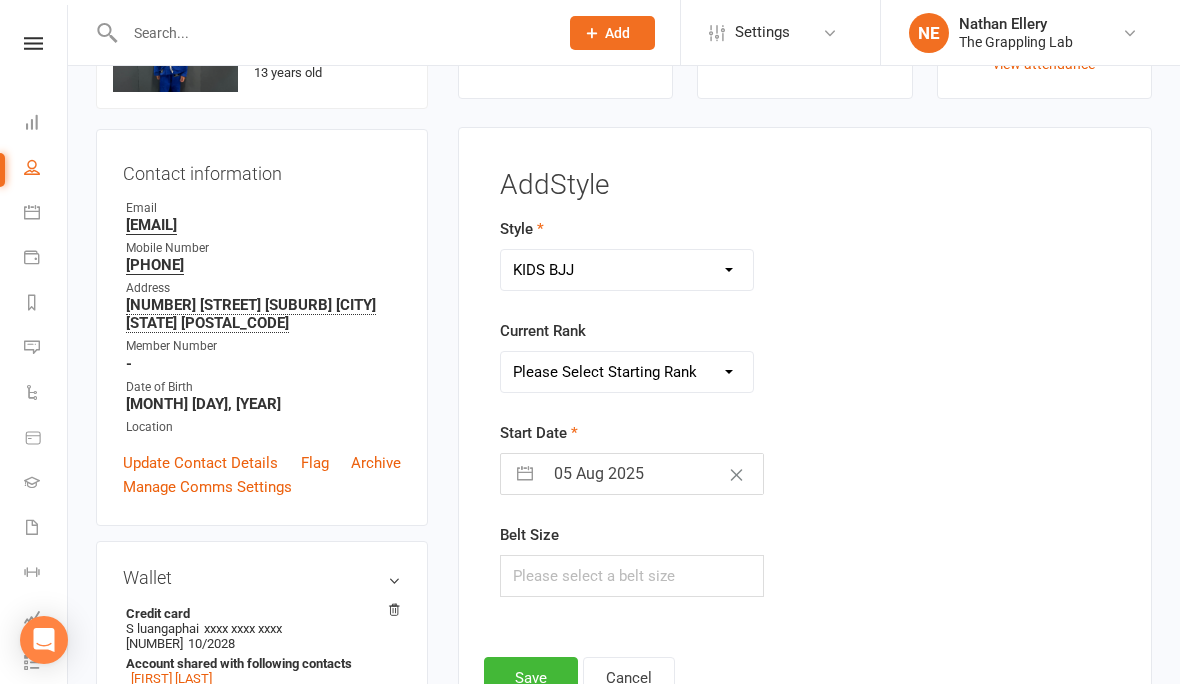 select on "41693" 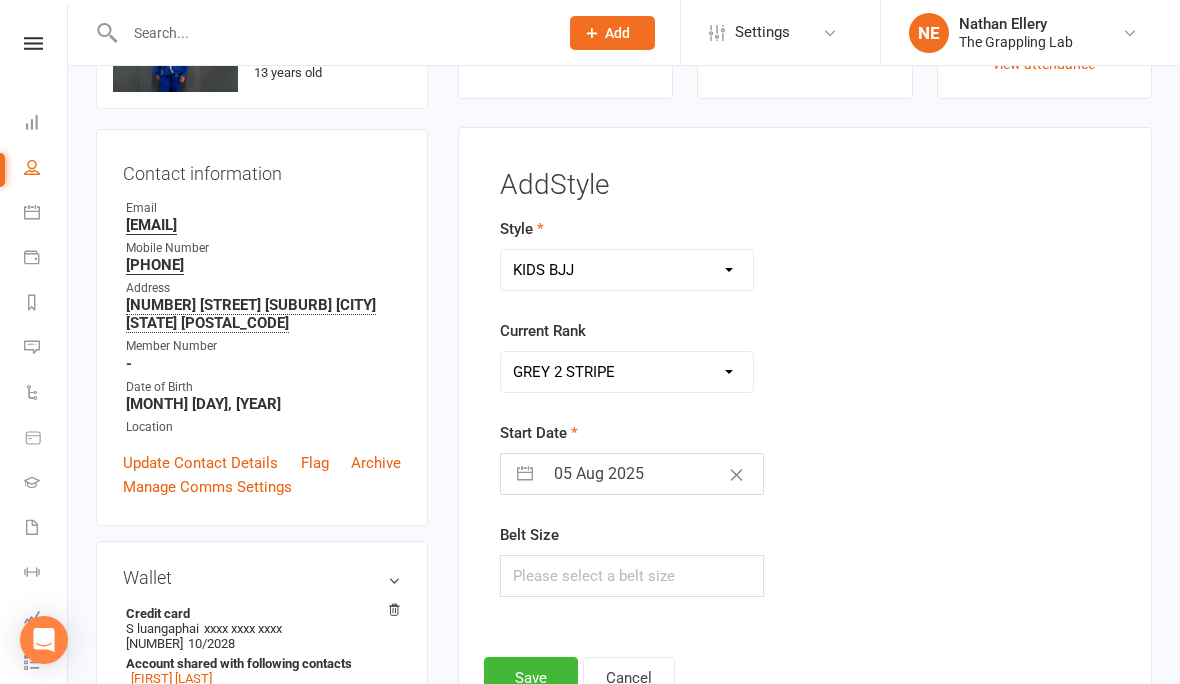 scroll, scrollTop: 266, scrollLeft: 0, axis: vertical 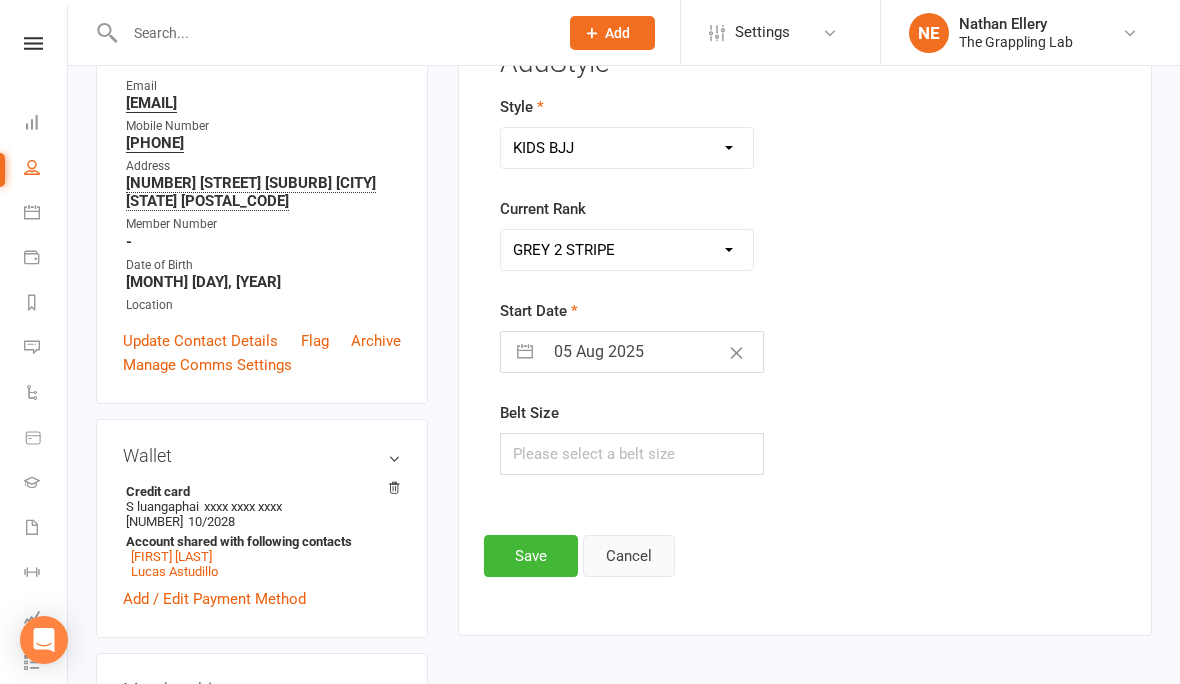 click on "Cancel" at bounding box center [629, 556] 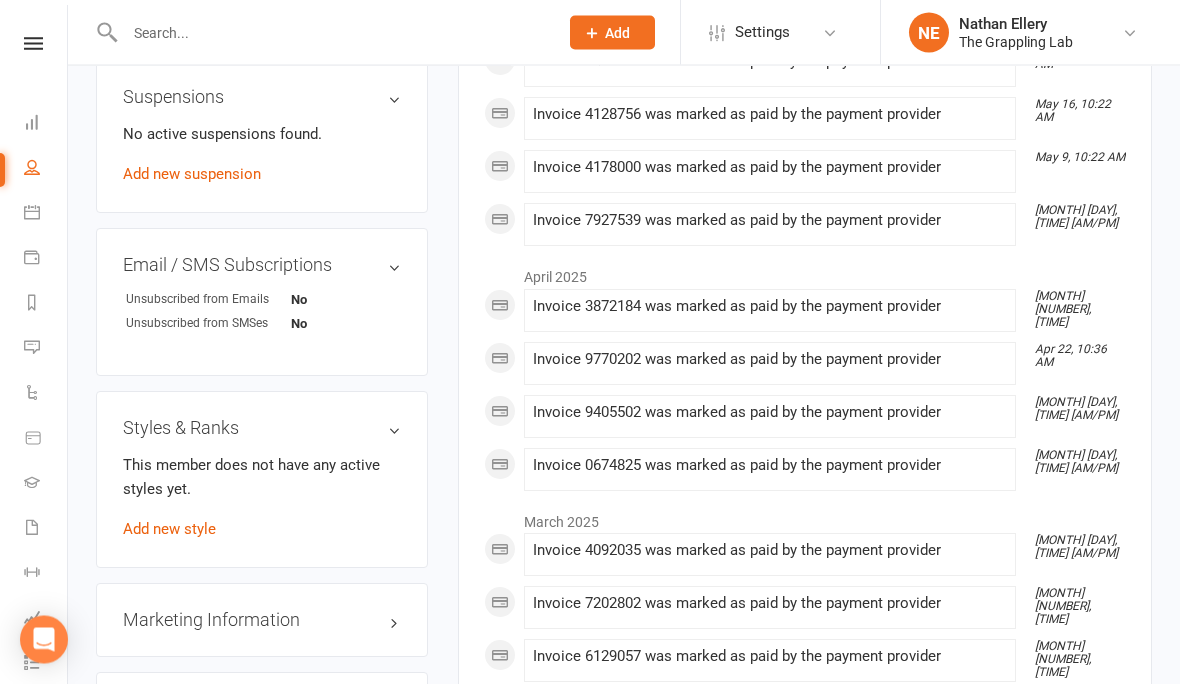 scroll, scrollTop: 1297, scrollLeft: 0, axis: vertical 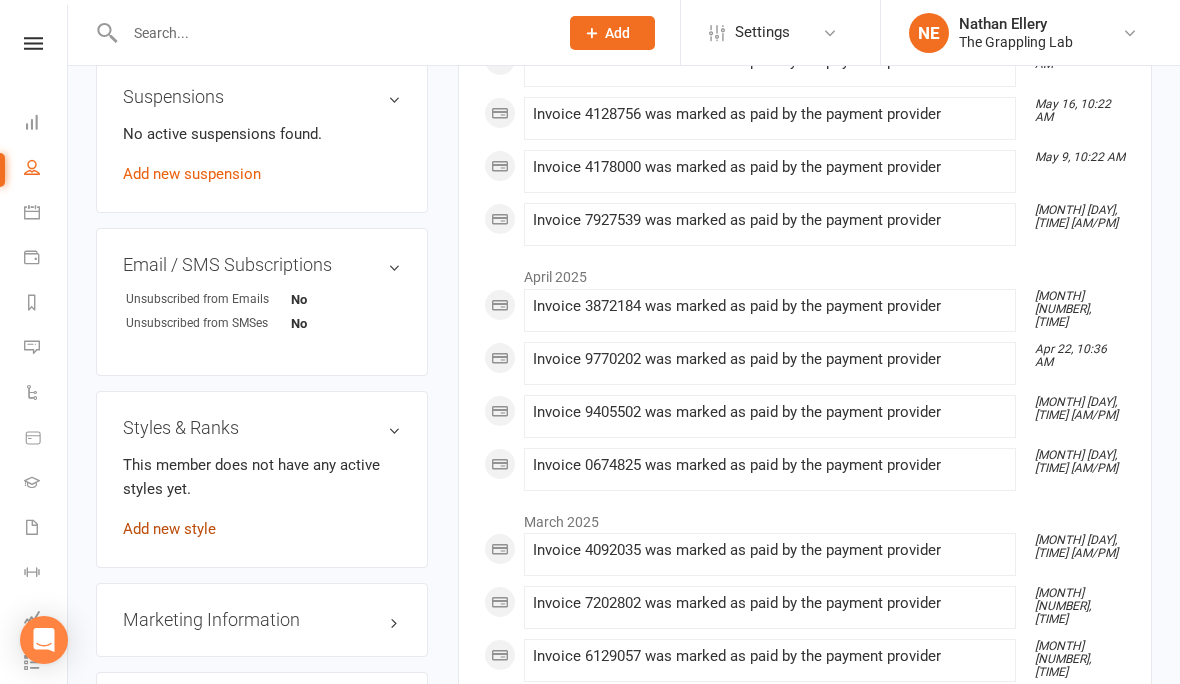 click on "Add new style" at bounding box center (169, 529) 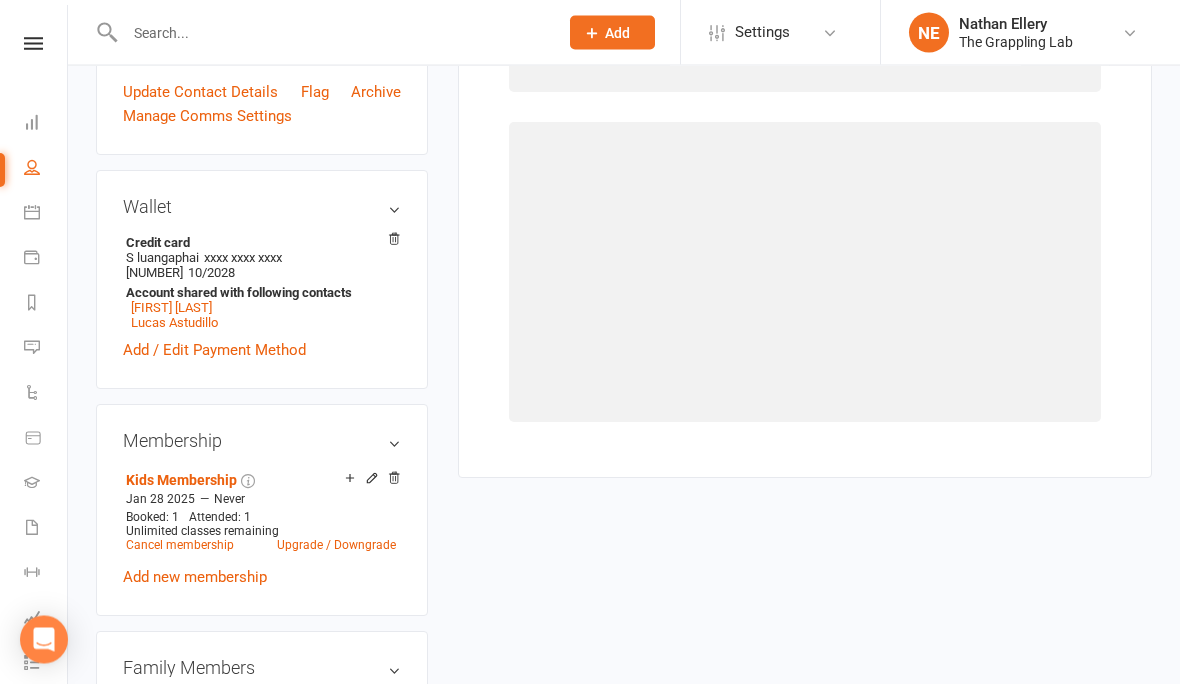 scroll, scrollTop: 170, scrollLeft: 0, axis: vertical 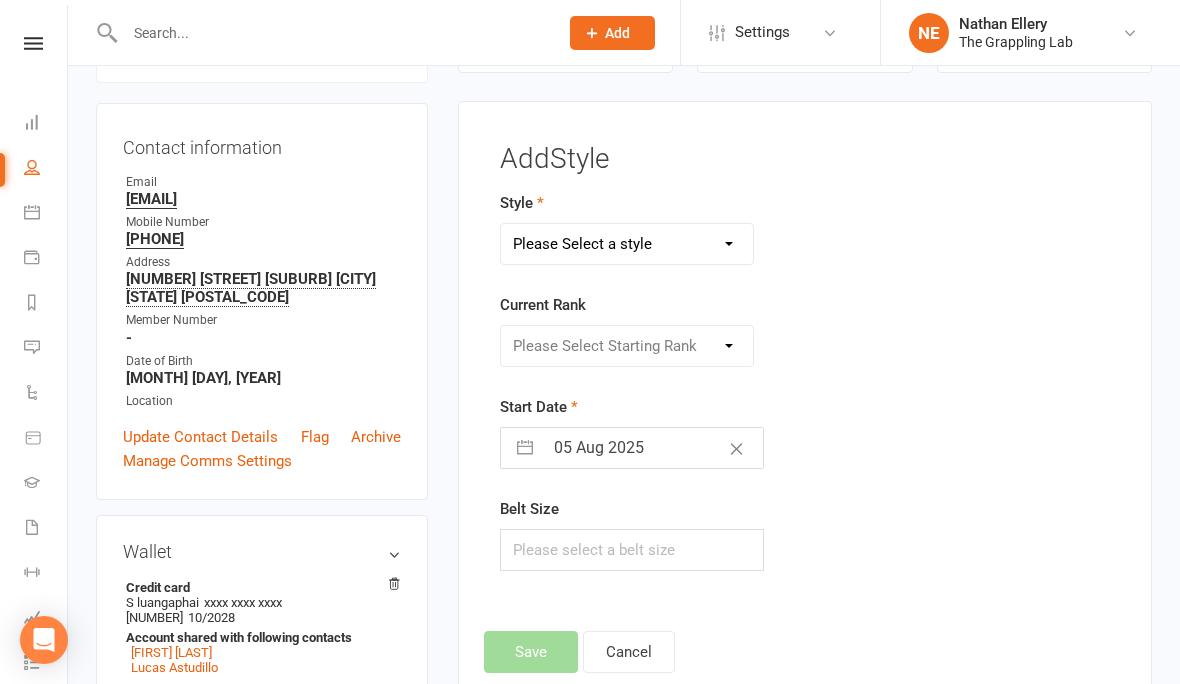 click on "Please Select a style Adults BJJ KIDS BJJ" at bounding box center [627, 244] 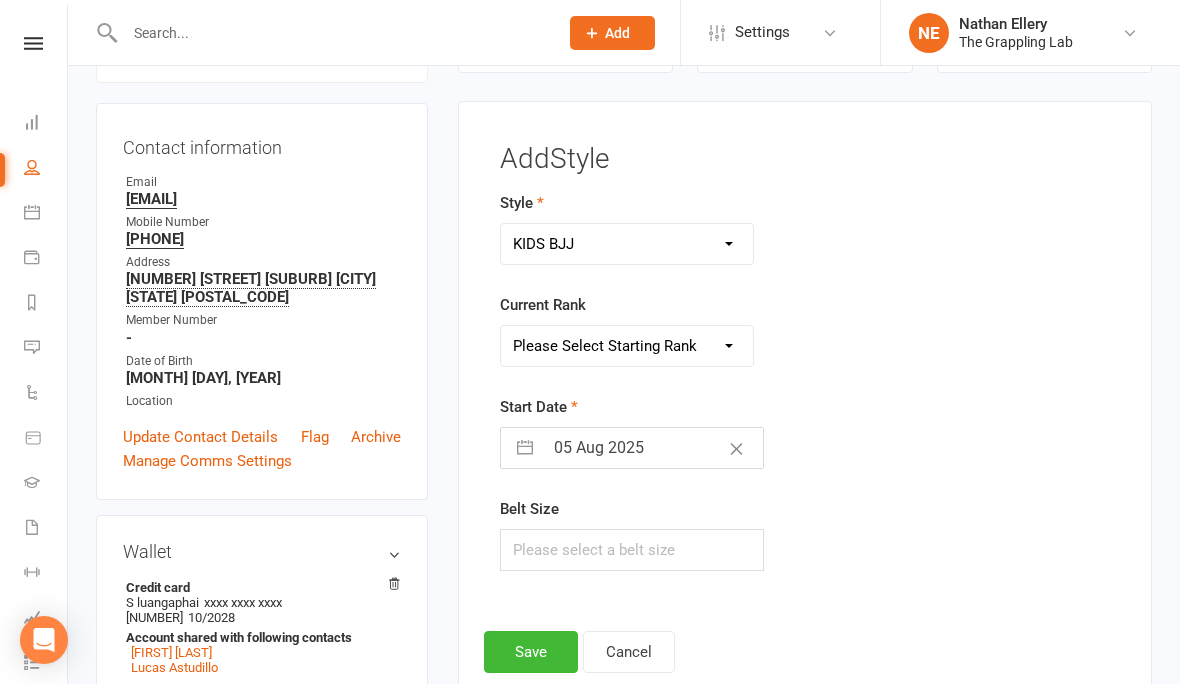 click on "Please Select Starting Rank WHITE WHITE 1 STRIPE WHITE 2 STRIPE WHITE 3 STRIPE WHITE 4 STRIPE WHITE RED 1 STRIPE WHITE RED 2 STRIPE WHITE RED 3 STRIPE WHITE RED 4 STRIPE WHITE BLACK 1 STRIPE WHITE BLACK 2 STRIPE WHITE BLACK 3 STRIPE WHITE BLACK 4 STRIPE GREY WHITE GREY WHITE 1 STRIPE GREY WHITE 2 STRIPE GREY WHITE 3 STRIPE GREY WHITE 4 STRIPE GREY GREY 1 STRIPE GREY 2 STRIPE GREY 3 STRIPE GREY 4 STRIPE GREY BLACK GREY BLACK 1 STRIPE GREY BLACK 2 STRIPE GREY BLACK 3 STRIPE GREY BLACK 4 STRIPE YELLOW WHITE YELLOW WHITE 1 STRIPE YELLOW WHITE 2 STRIPE YELLOW WHITE 3 STRIPE YELLOW WHITE 4 STRIPE YELLOW YELLOW 1 STRIPE  YELLOW 2 STRIPE  YELLOW 3 STRIPE  YELLOW 4 STRIPE YELLOW BLACK YELLOW BLACK 1 STRIPE YELLOW BLACK 2 STRIPE YELLOW BLACK 3 STRIPE YELLOW BLACK 4 STRIPE ORANGE WHITE ORANGE WHITE 1 STRIPE ORANGE WHITE 2 STRIPE ORANGE WHITE 3 STRIPE ORANGE WHITE 4 STRIPE ORANGE ORANGE 1 STRIPE ORANGE 2 STRIPE ORANGE 3 STRIPE  ORANGE 4 STRIPE ORANGE BLACK ORANGE BLACK 1 STRIPE ORANGE BLACK 2 STRIPE ORANGE BLACK 3 STRIPE" at bounding box center (627, 346) 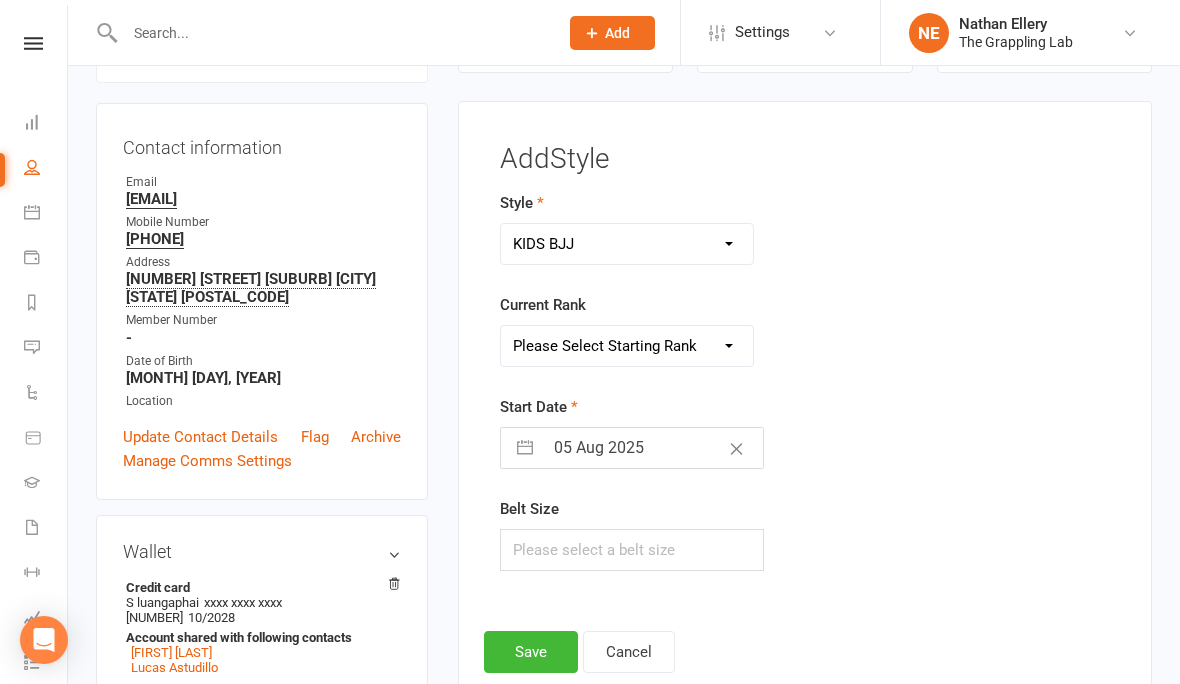 select on "41693" 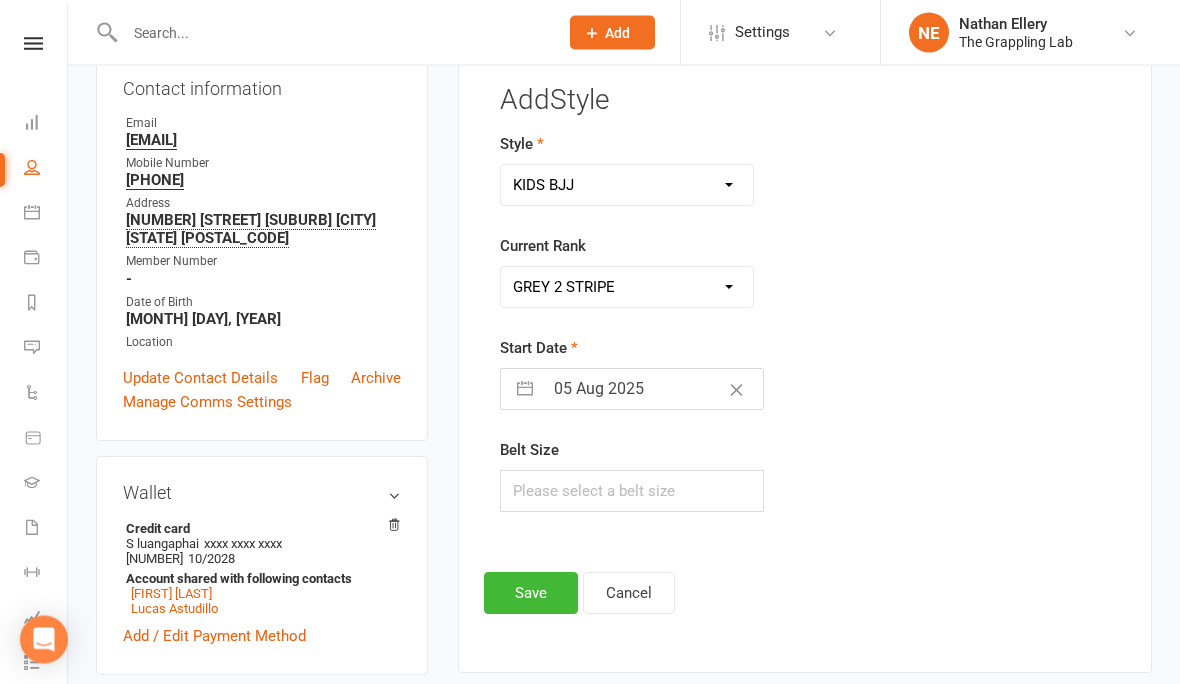 scroll, scrollTop: 399, scrollLeft: 0, axis: vertical 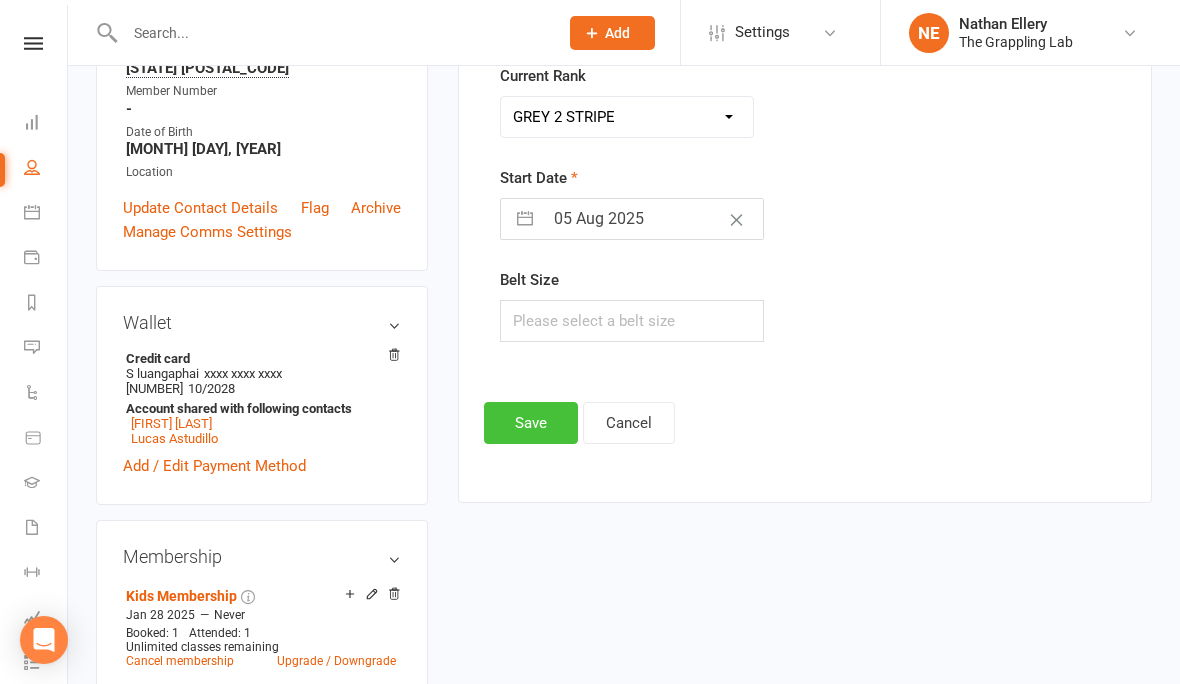 click on "Save" at bounding box center (531, 423) 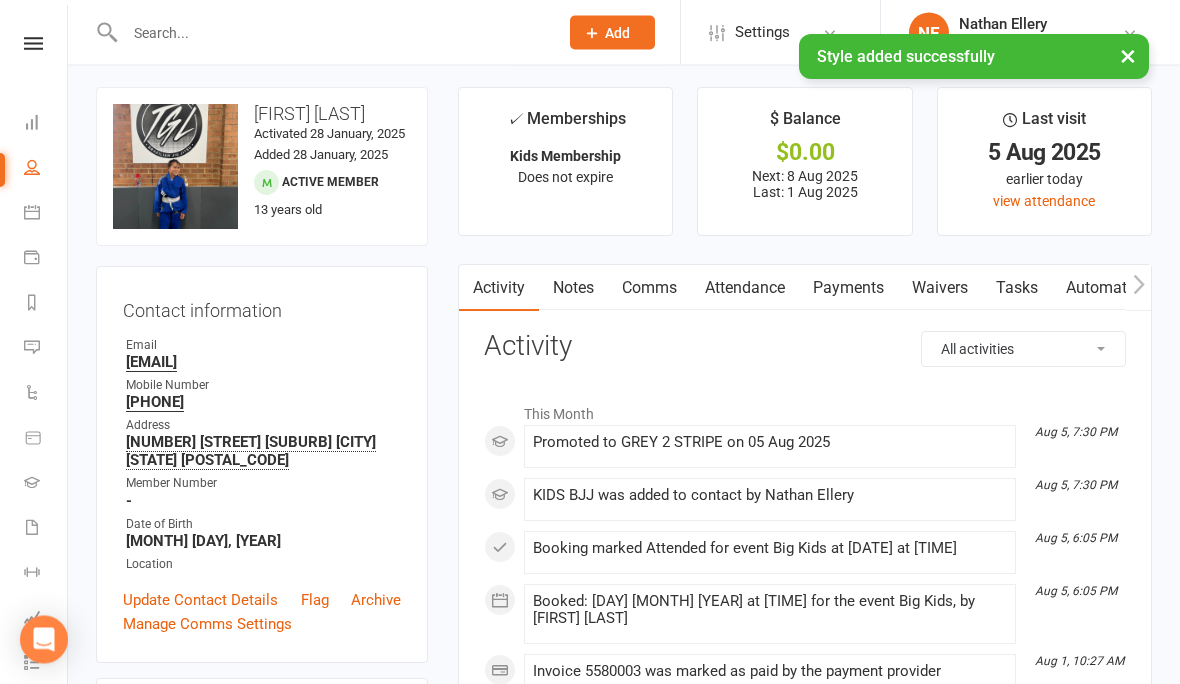 scroll, scrollTop: 0, scrollLeft: 0, axis: both 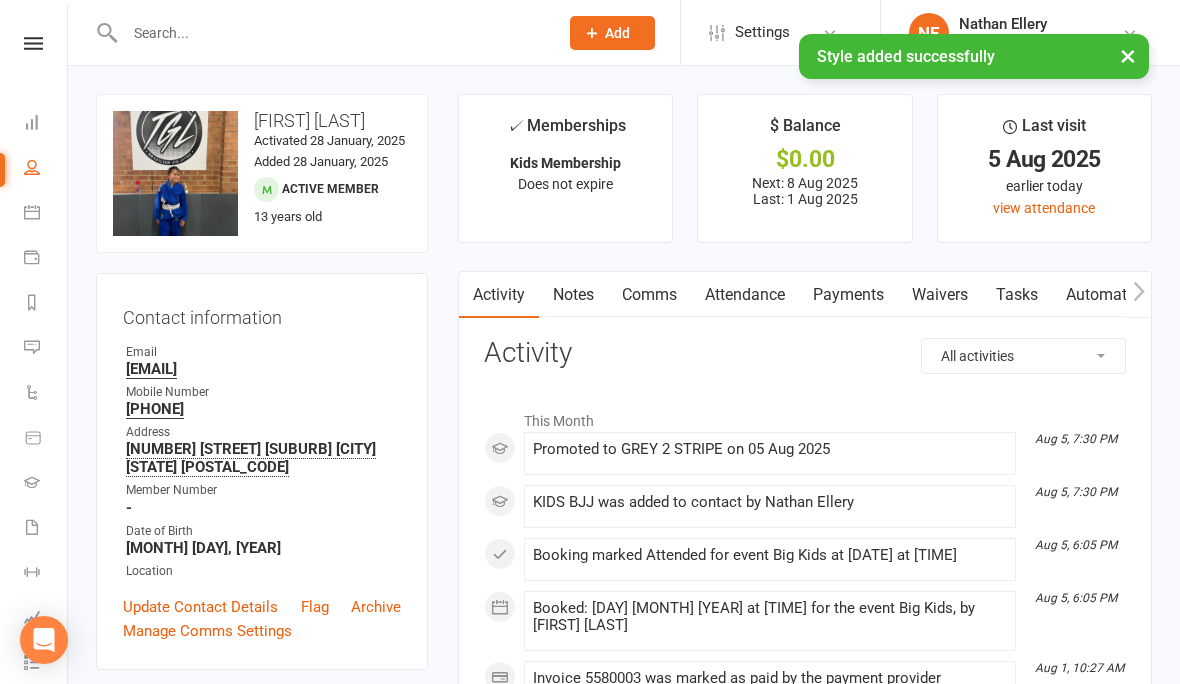 click at bounding box center (331, 33) 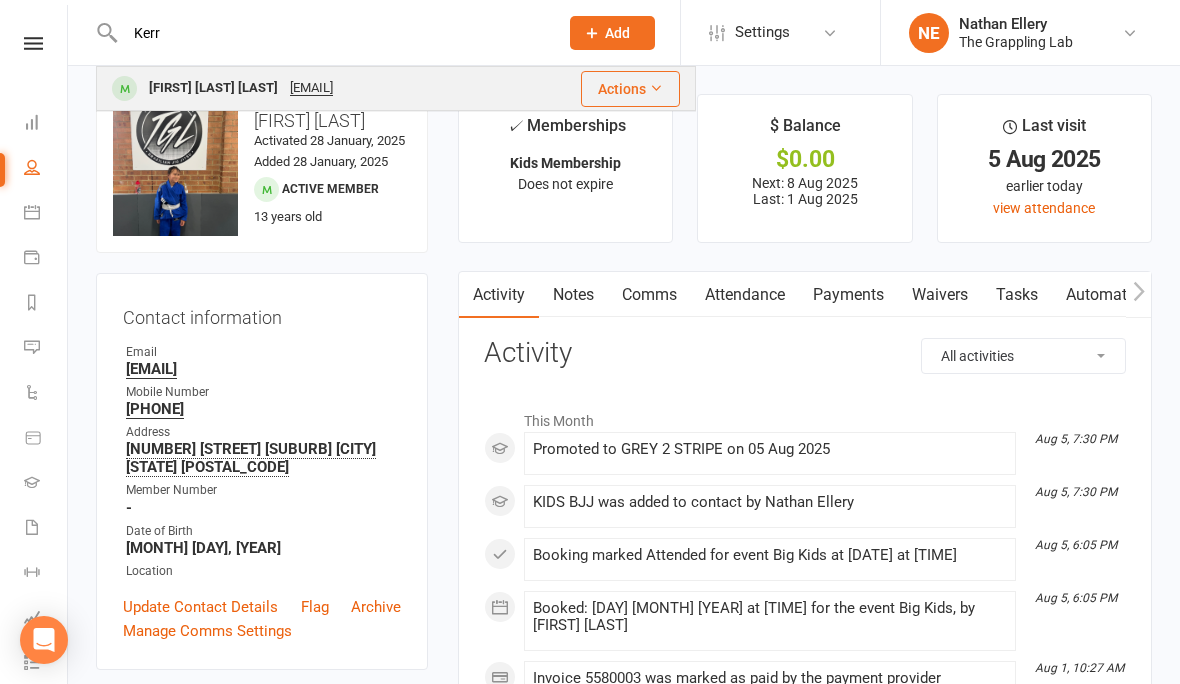 type on "Kerr" 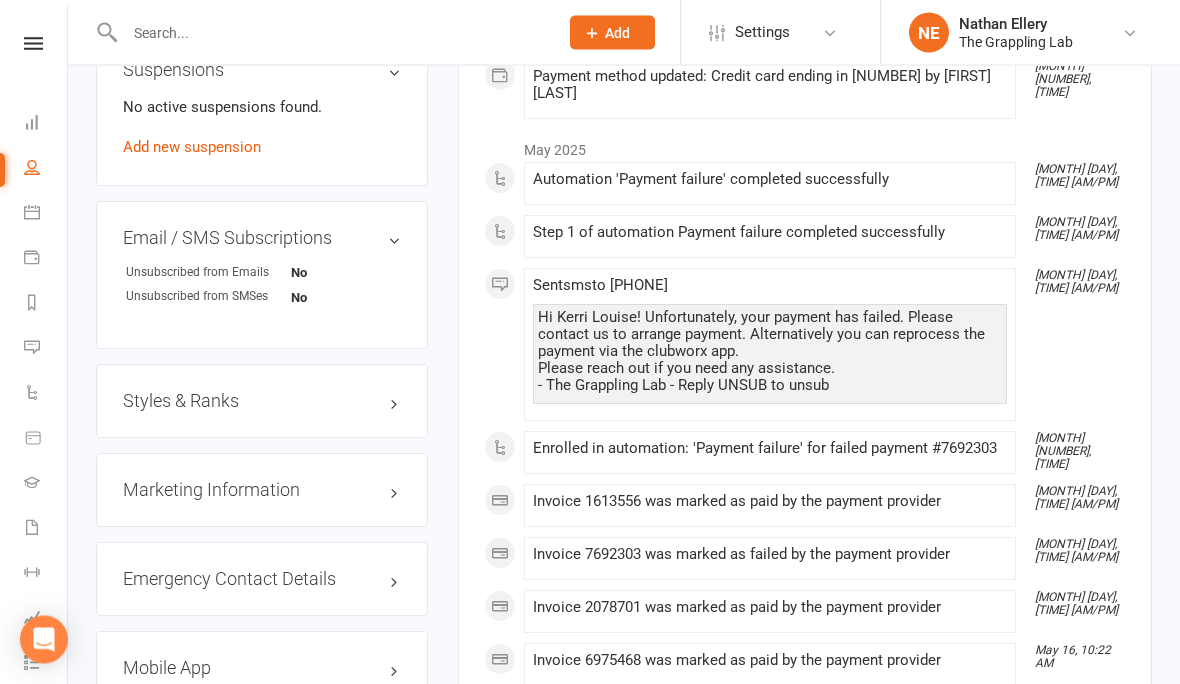 scroll, scrollTop: 1325, scrollLeft: 0, axis: vertical 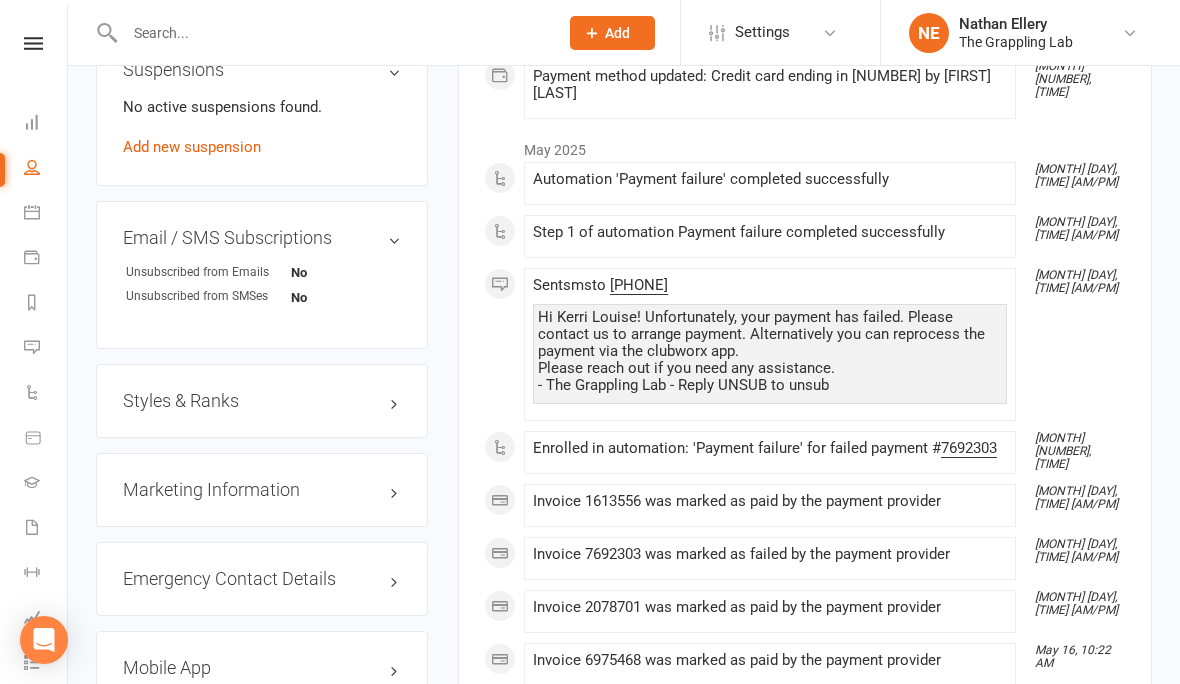 click on "Styles & Ranks" at bounding box center (262, 401) 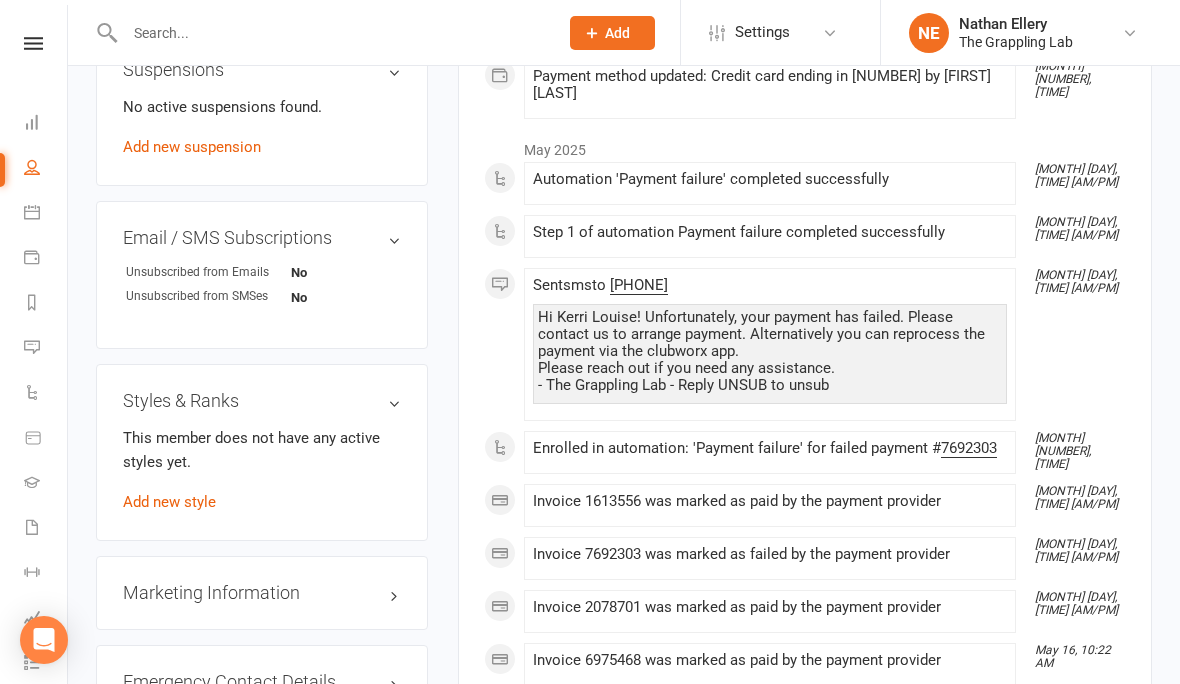 click on "This member does not have any active styles yet. Add new style" at bounding box center [262, 470] 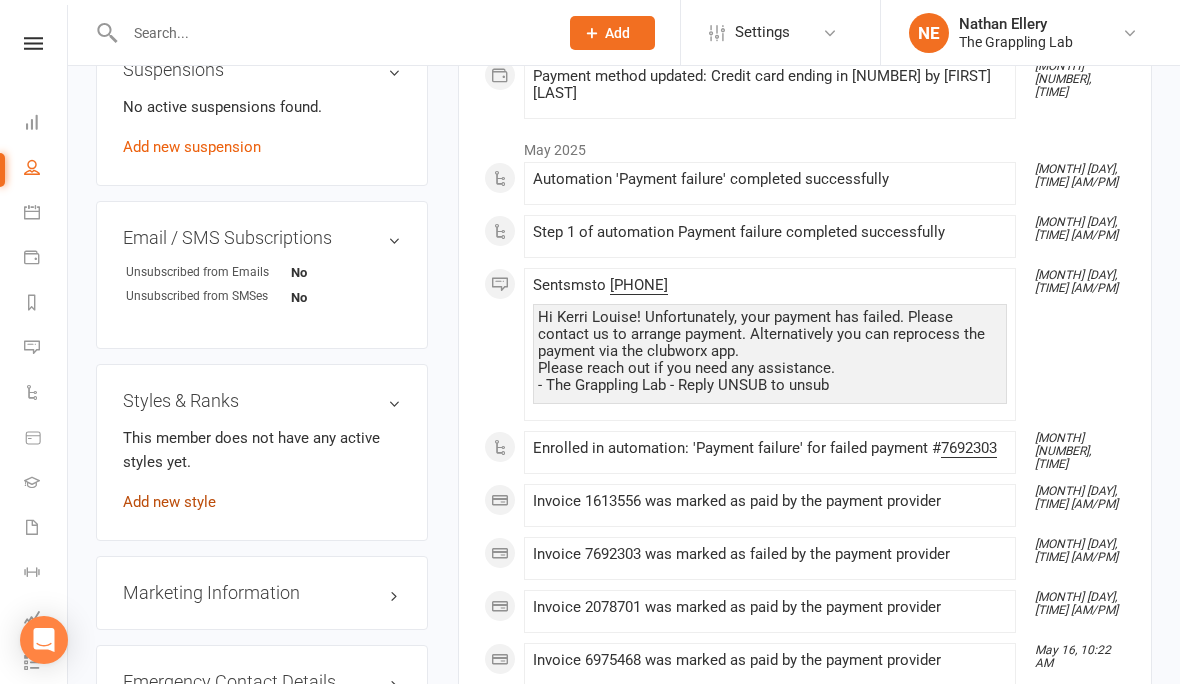 click on "Add new style" at bounding box center (169, 502) 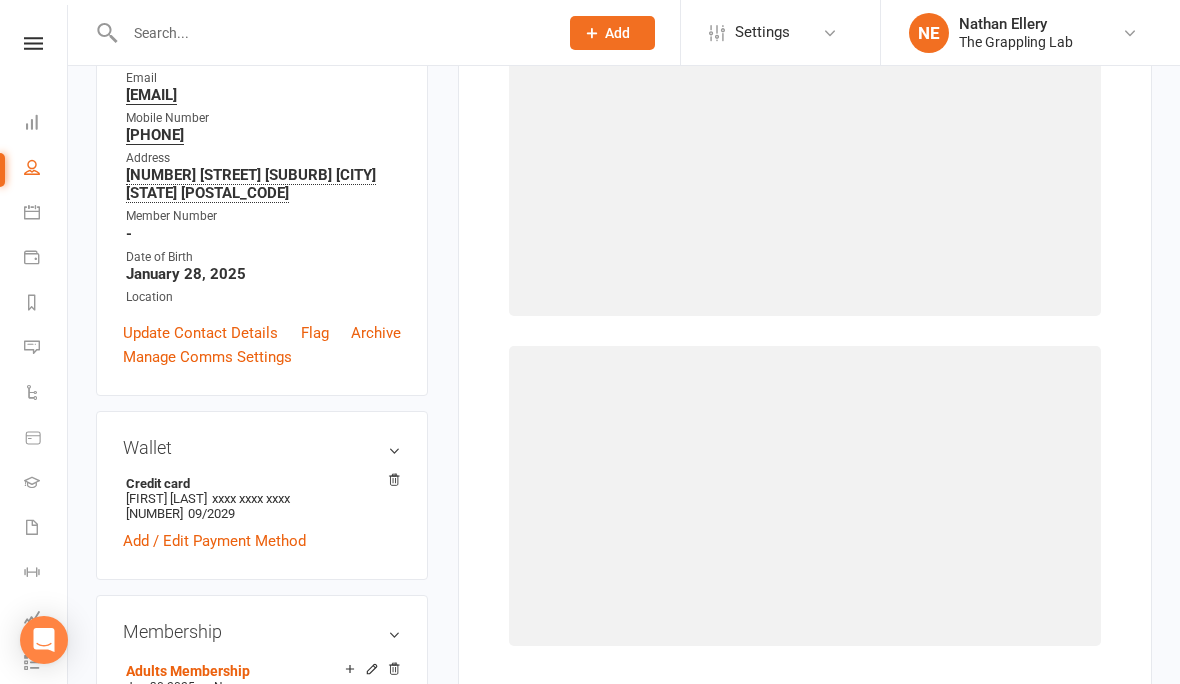 scroll, scrollTop: 153, scrollLeft: 0, axis: vertical 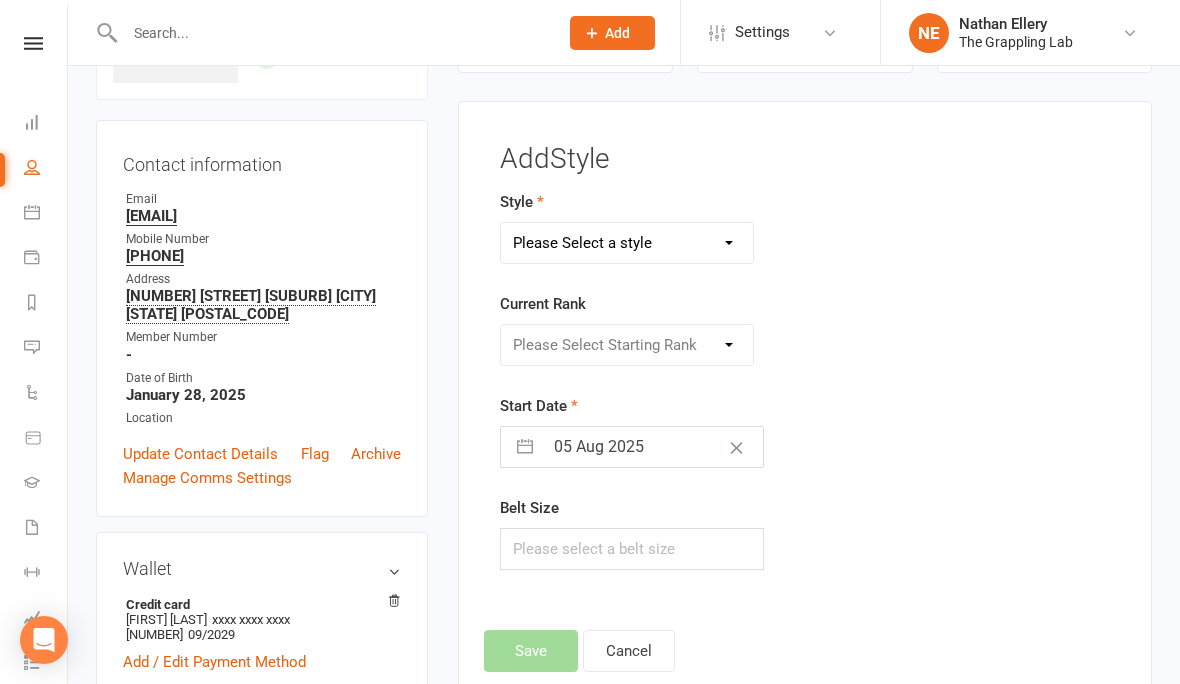click on "Please Select a style Adults BJJ KIDS BJJ" at bounding box center (627, 243) 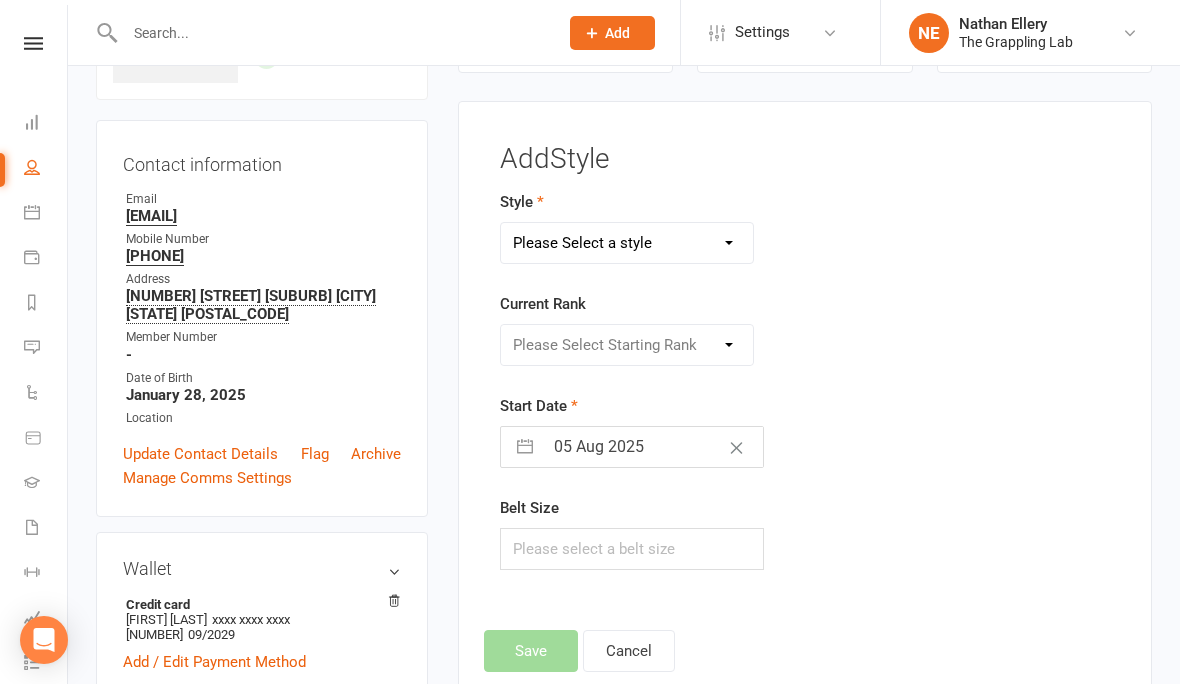 select on "3297" 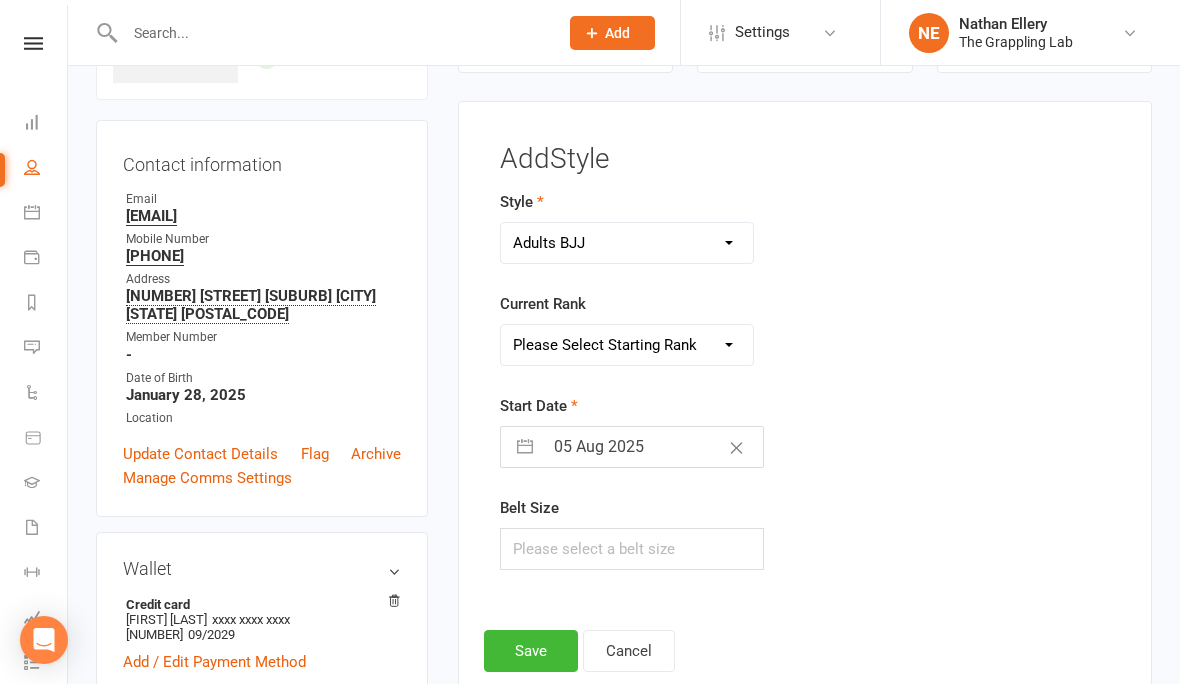 click on "Please Select Starting Rank White  Blue Purple Brown Black" at bounding box center [627, 345] 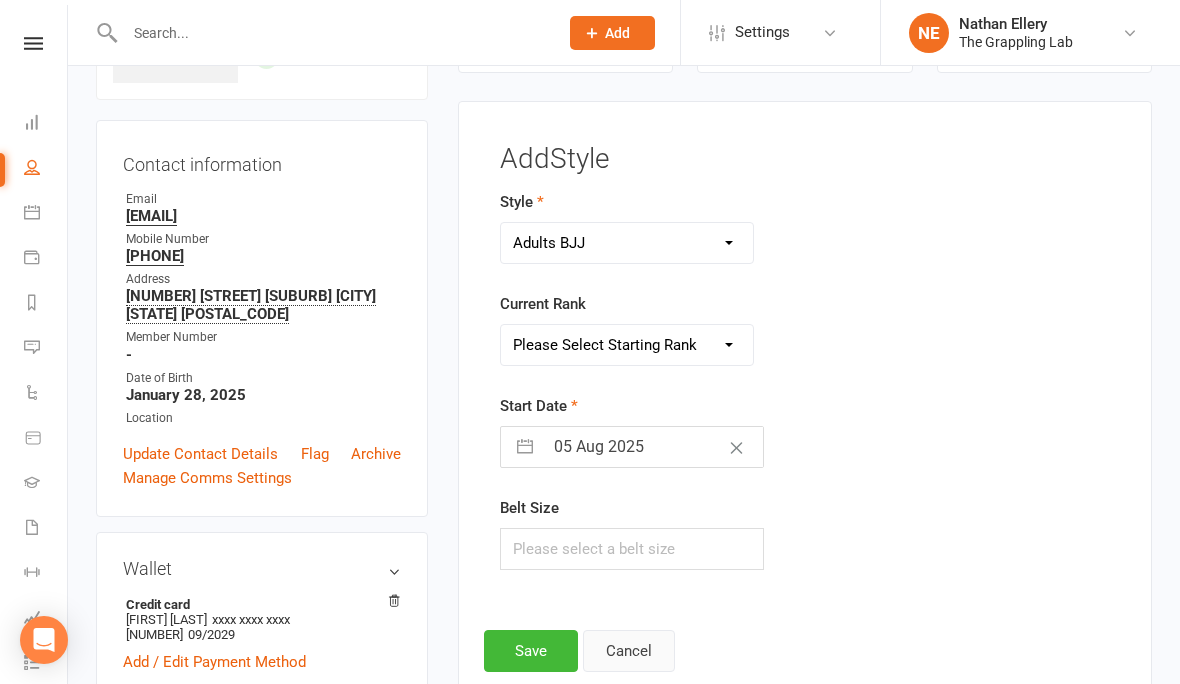 click on "Cancel" at bounding box center [629, 651] 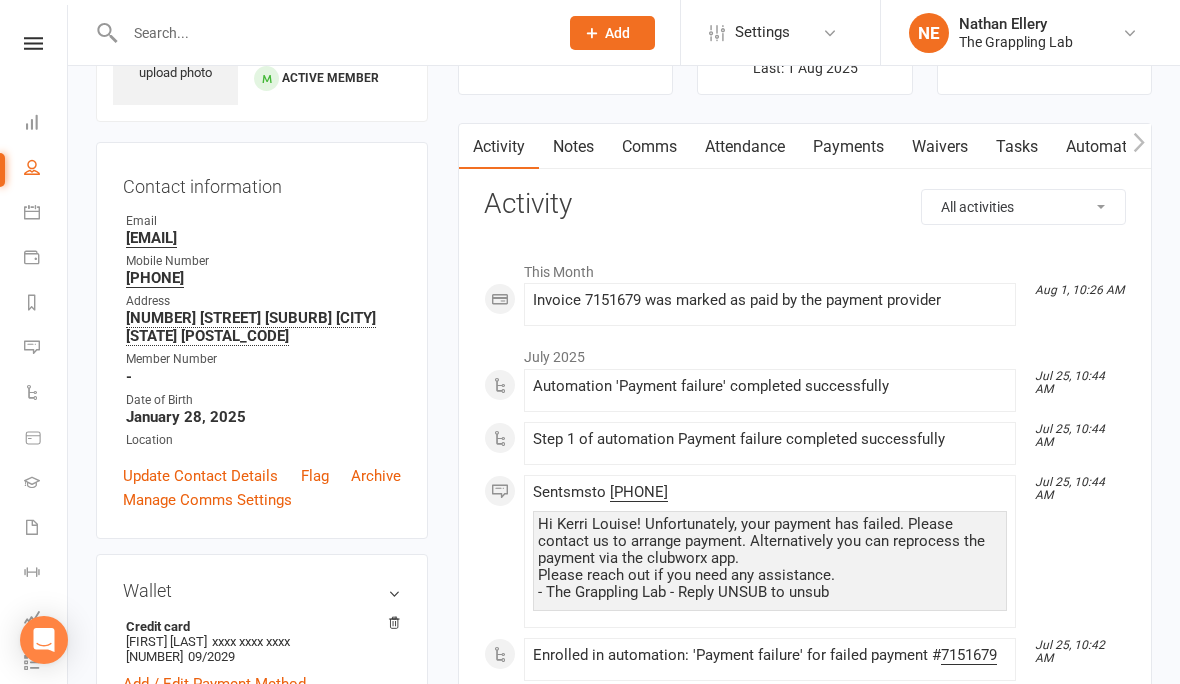 scroll, scrollTop: 0, scrollLeft: 0, axis: both 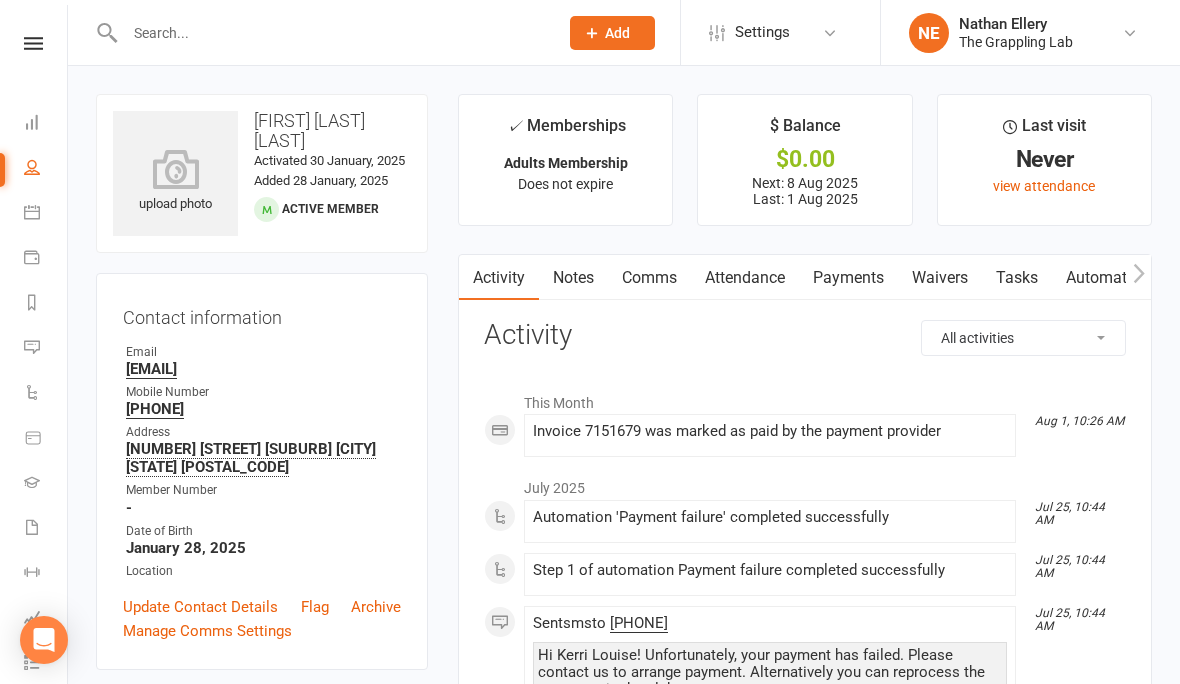 click at bounding box center [331, 33] 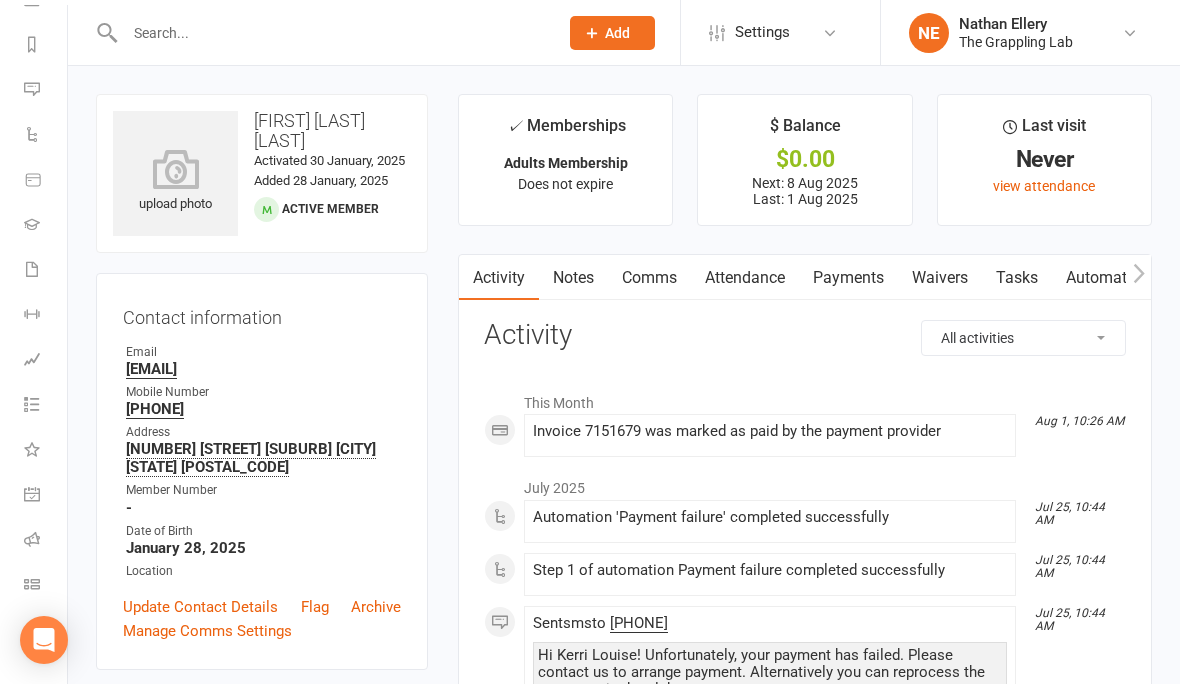scroll, scrollTop: 171, scrollLeft: 0, axis: vertical 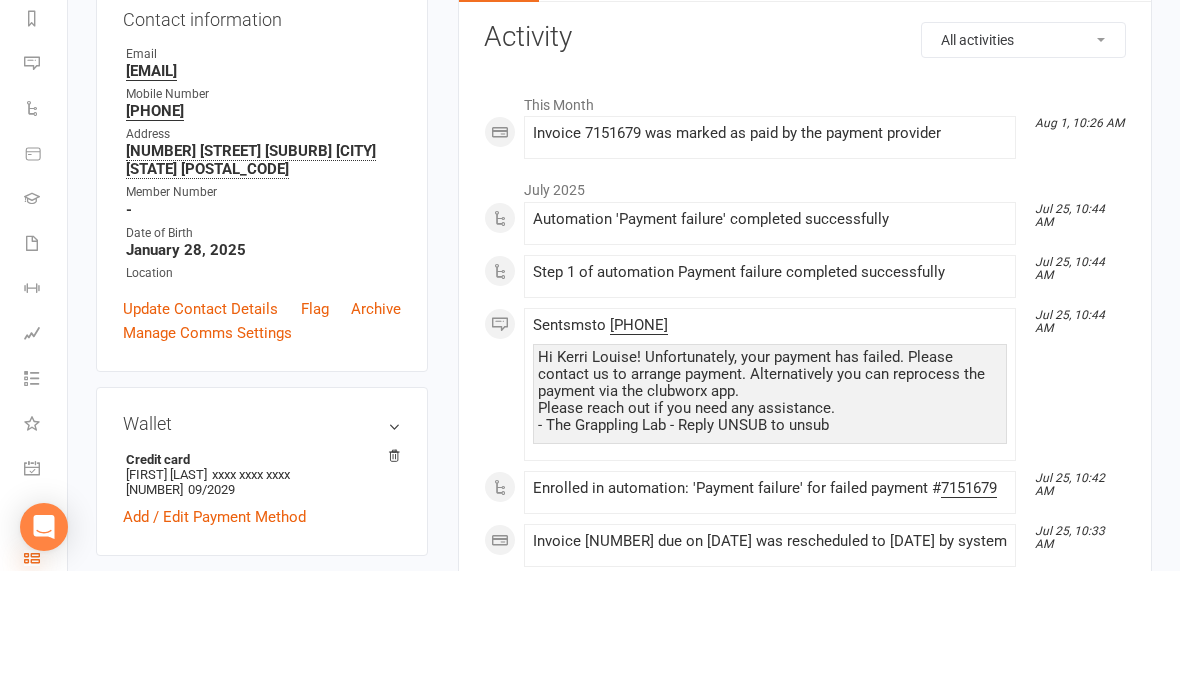click at bounding box center (32, 671) 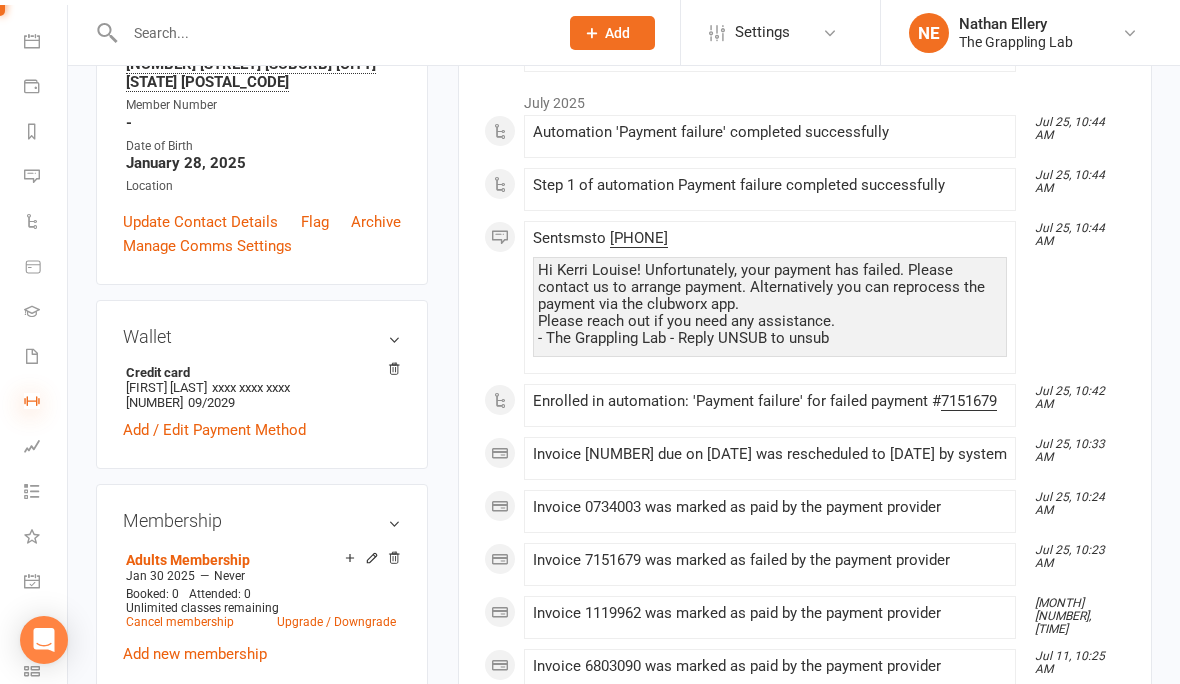 click at bounding box center (32, 401) 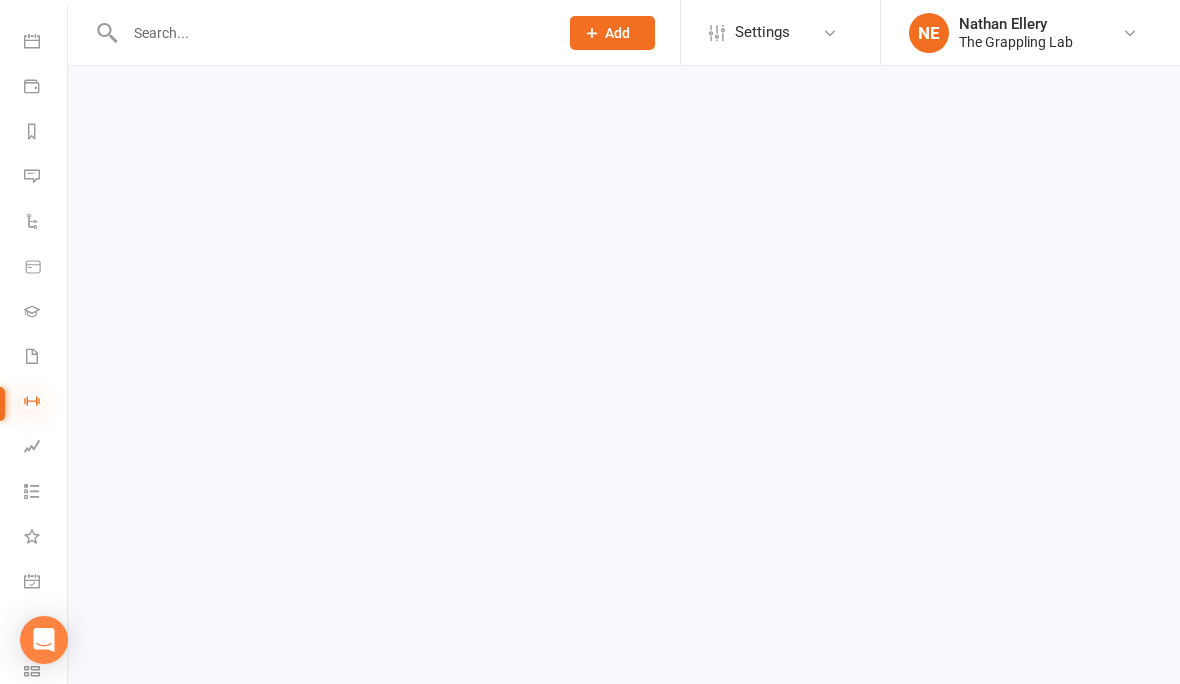 scroll, scrollTop: 0, scrollLeft: 0, axis: both 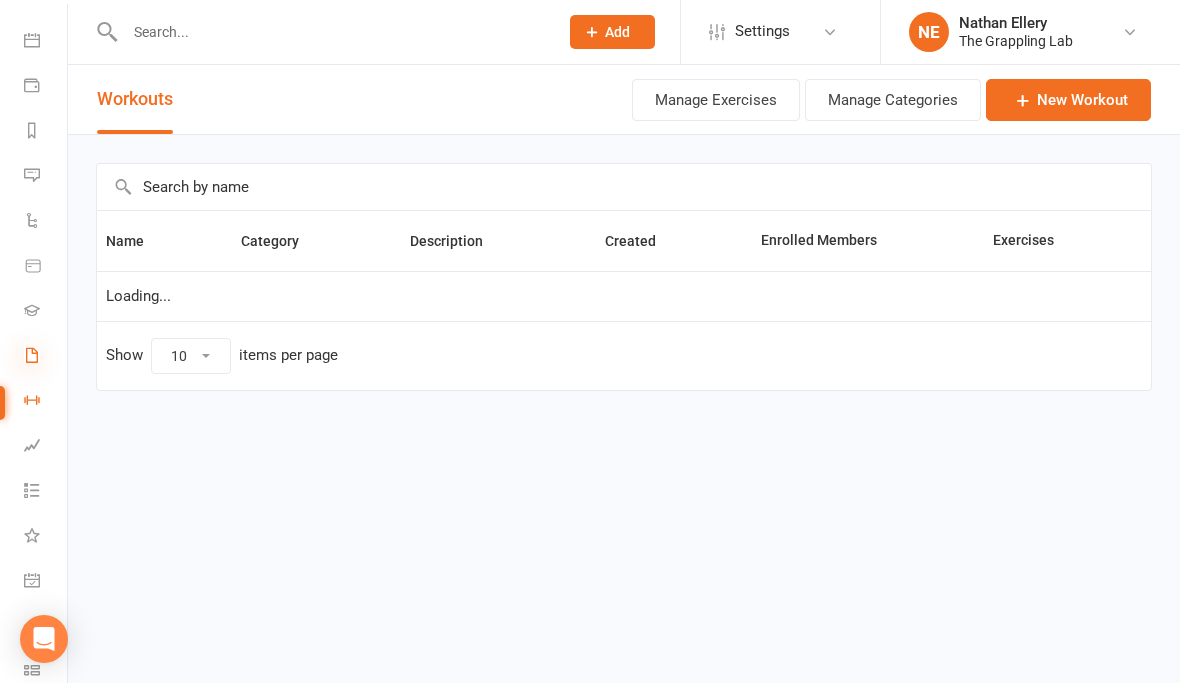 click at bounding box center [32, 356] 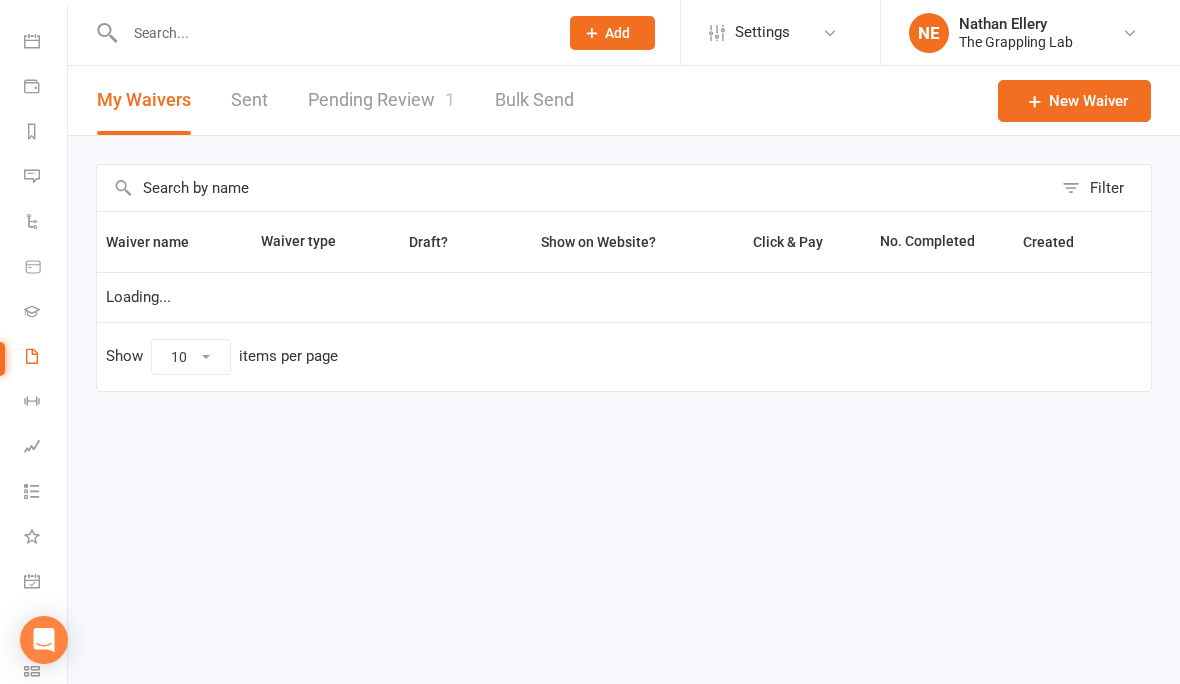 click on "Pending Review 1" at bounding box center (381, 100) 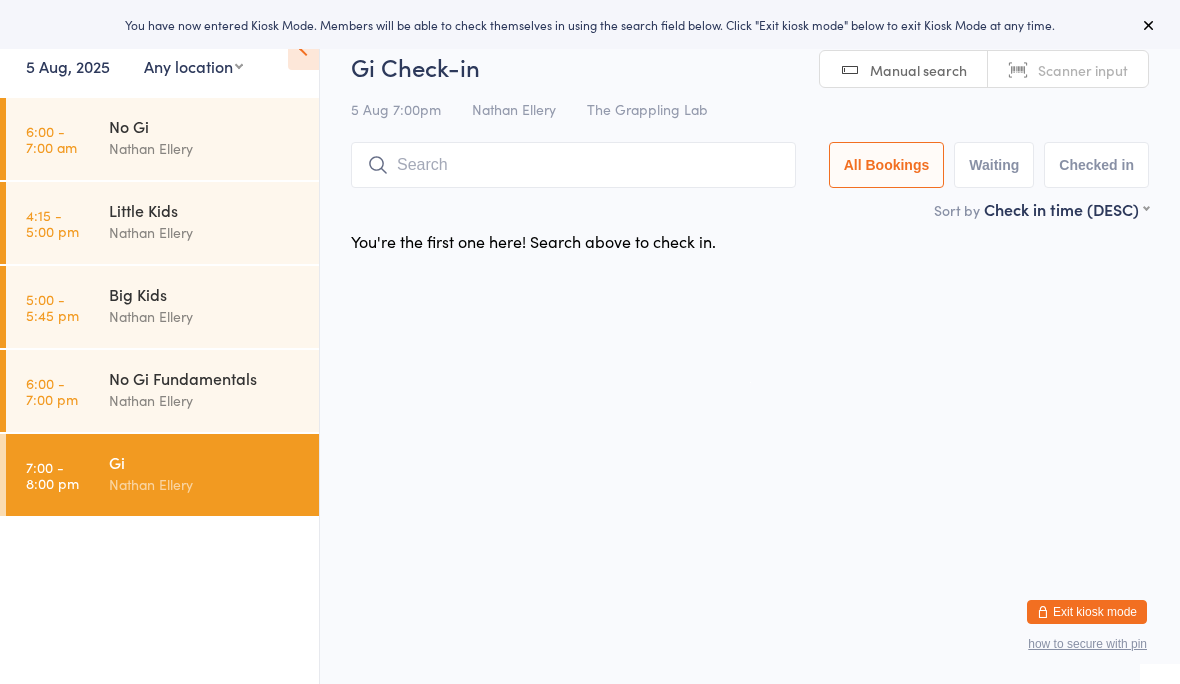 scroll, scrollTop: 0, scrollLeft: 0, axis: both 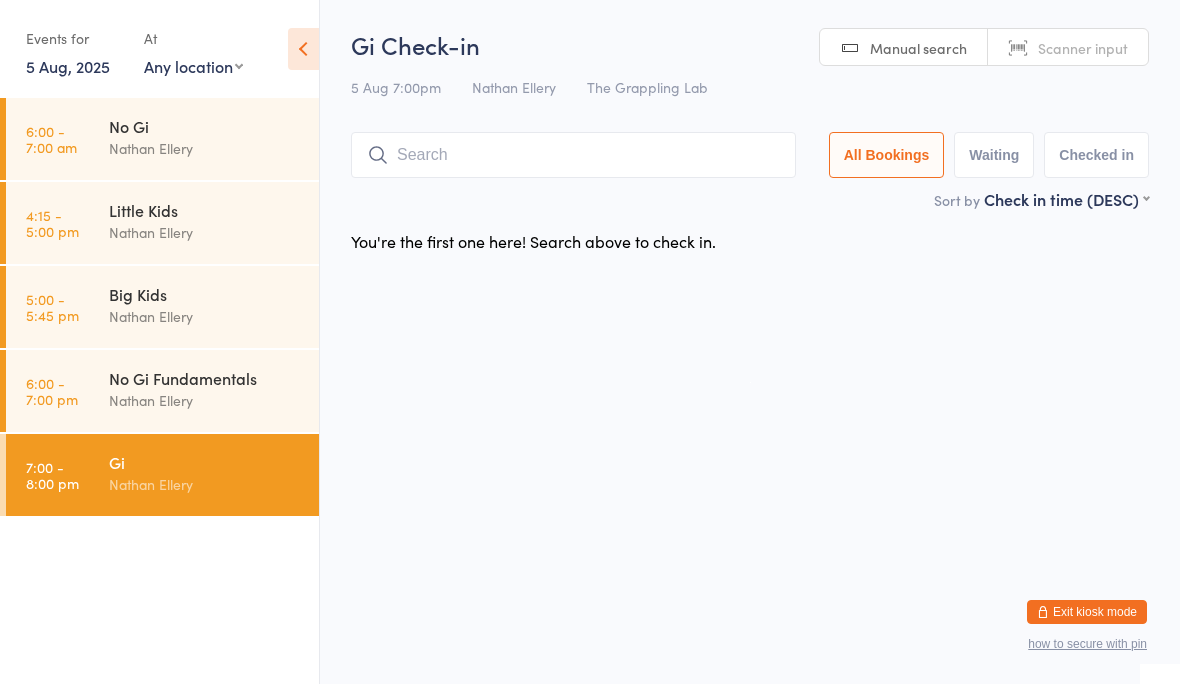 click on "Exit kiosk mode" at bounding box center [1087, 612] 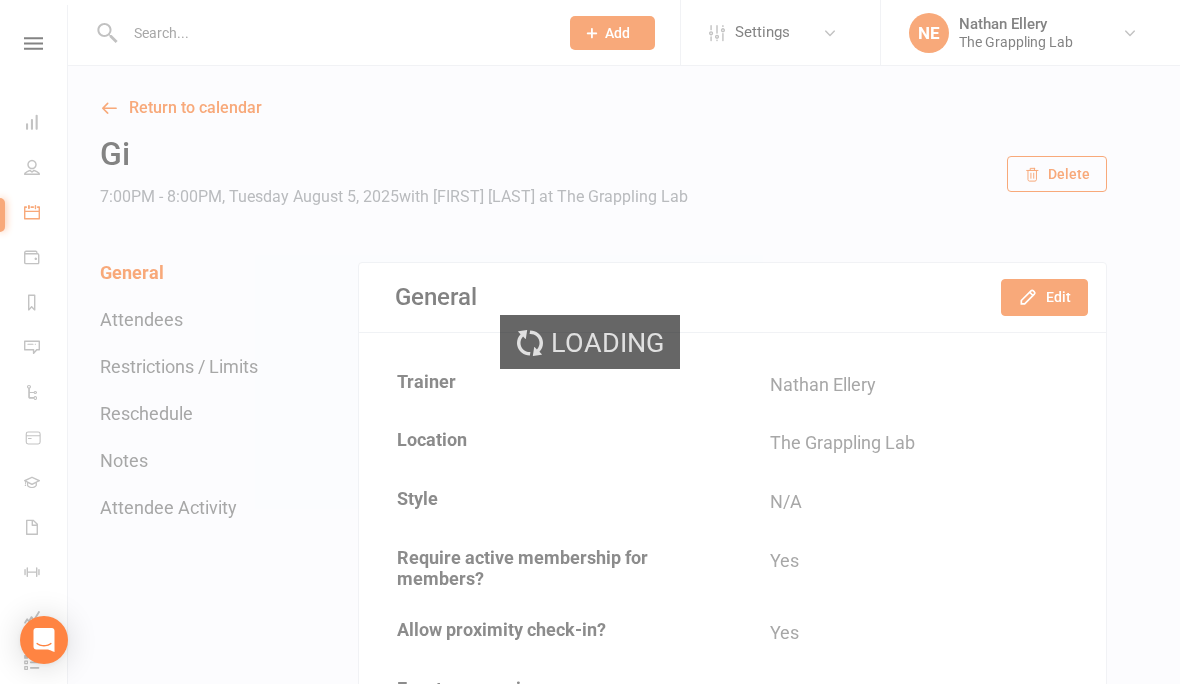 scroll, scrollTop: 0, scrollLeft: 0, axis: both 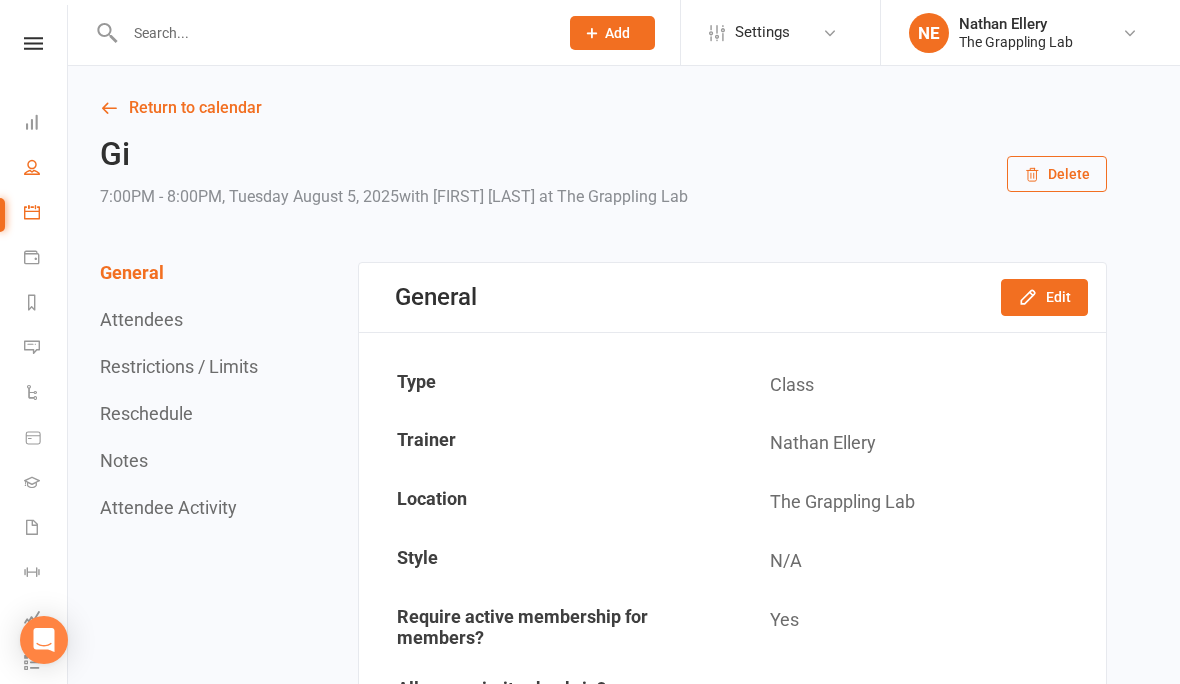 click on "People" at bounding box center (46, 169) 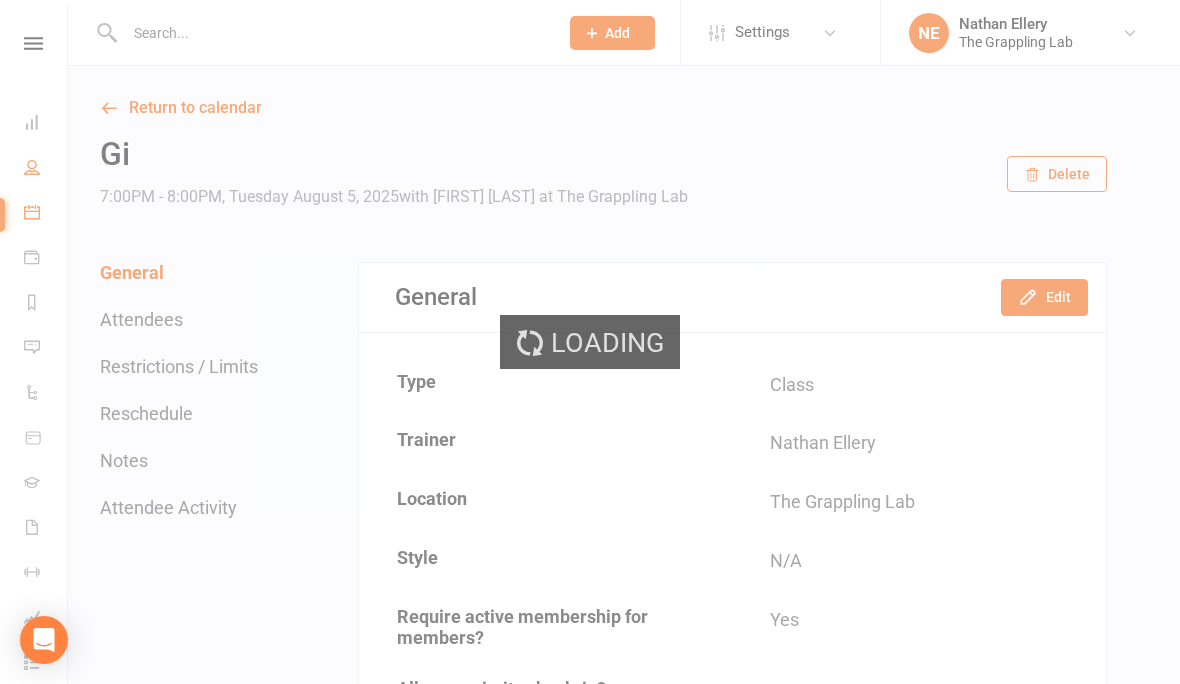 select on "100" 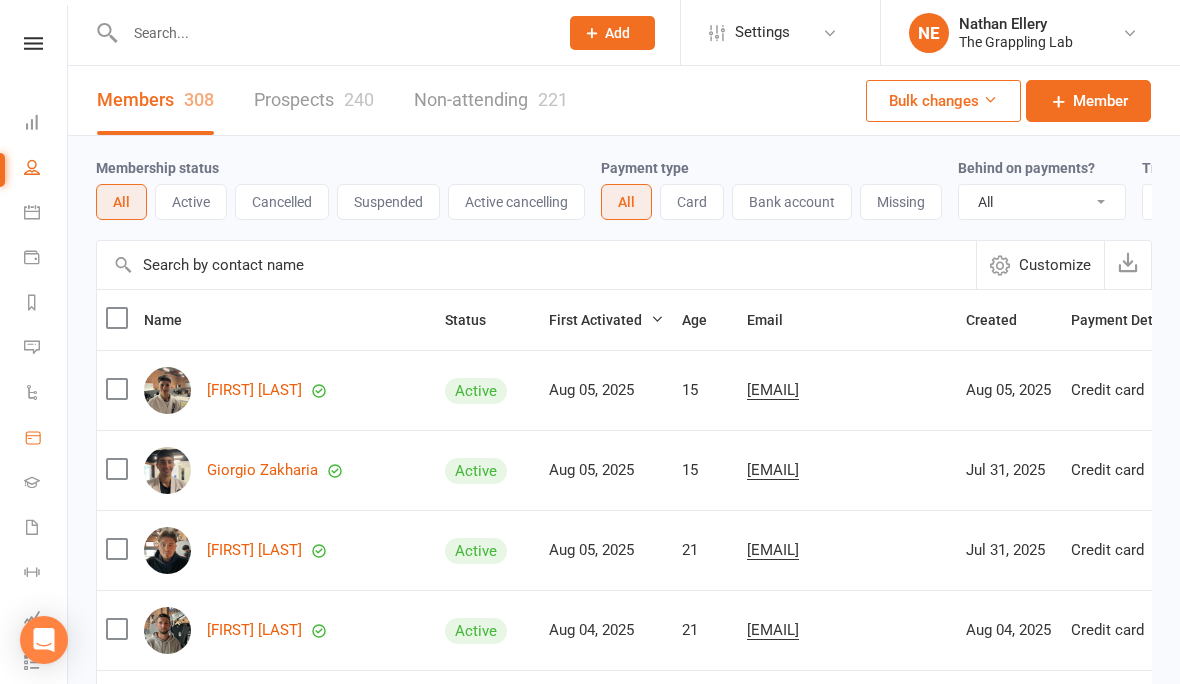 click 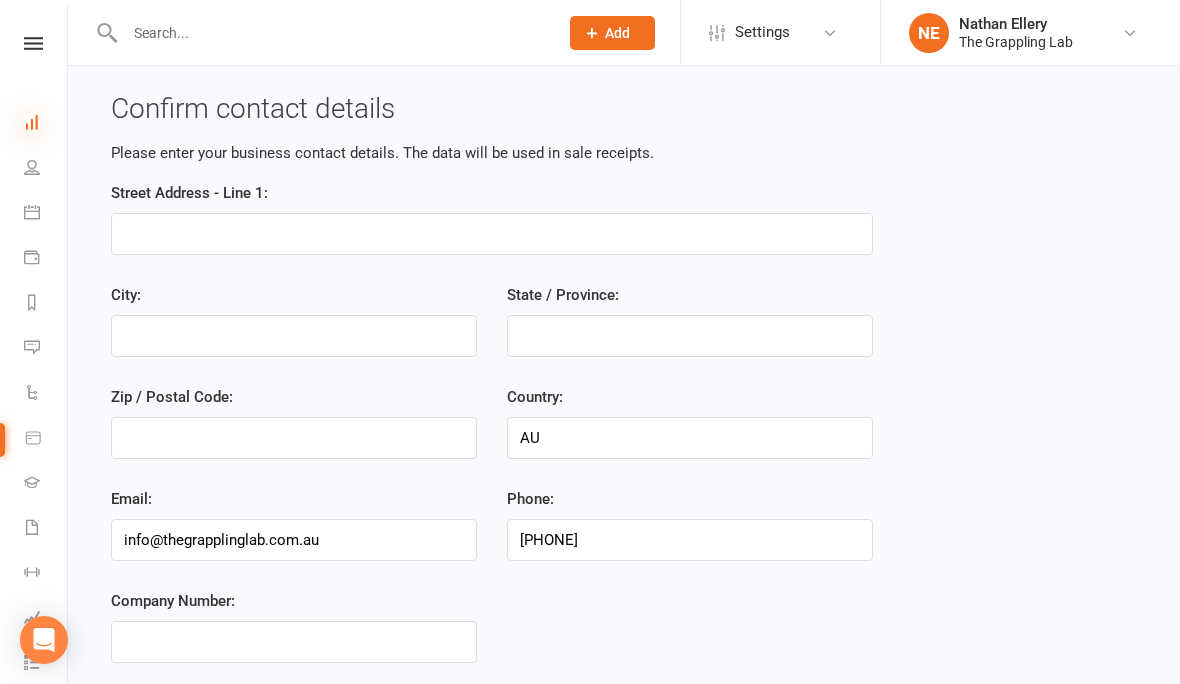 click at bounding box center (32, 122) 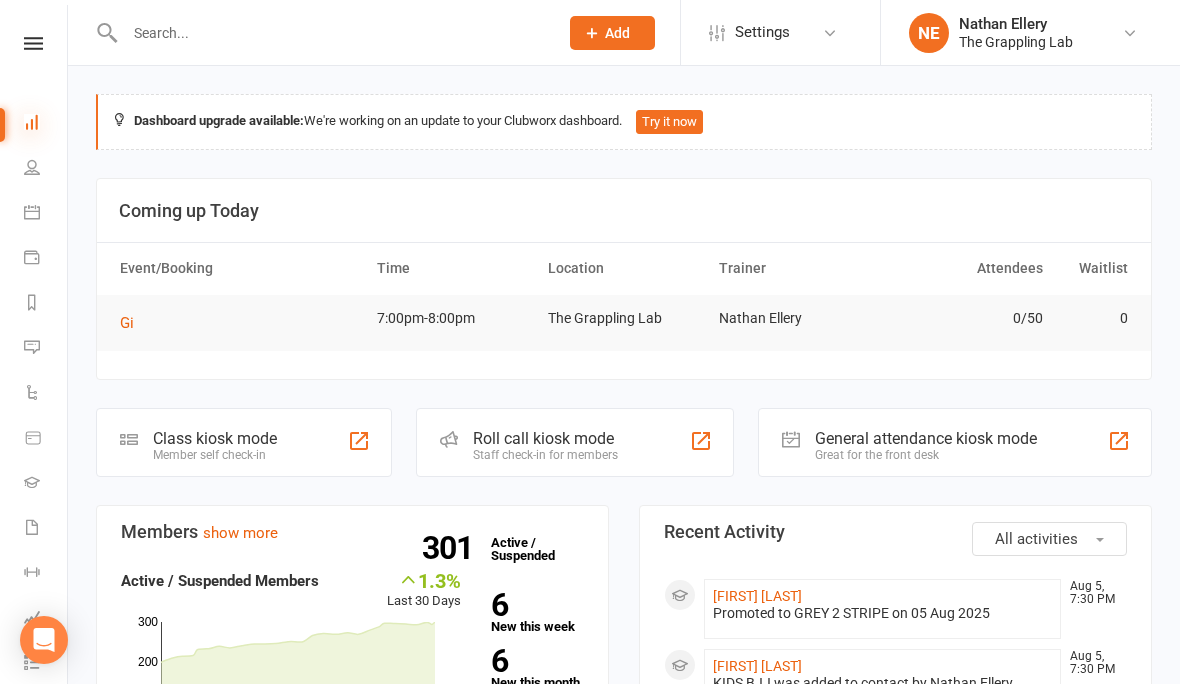 scroll, scrollTop: 0, scrollLeft: 0, axis: both 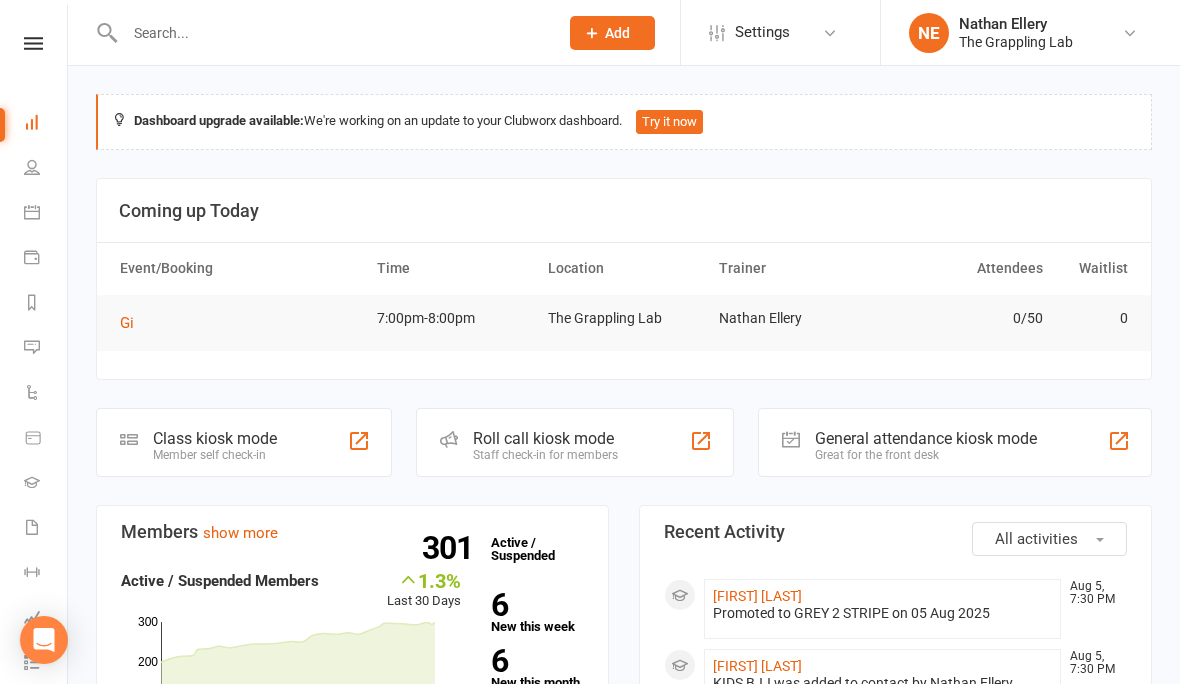 click at bounding box center (33, 43) 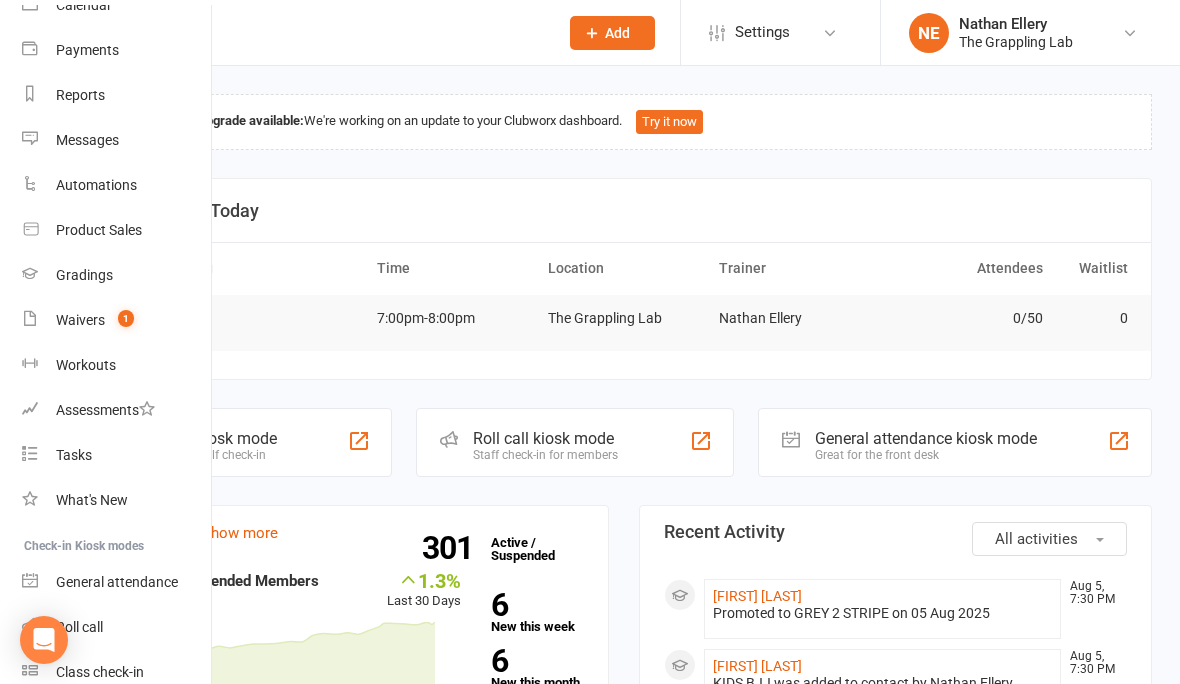 scroll, scrollTop: 192, scrollLeft: 2, axis: both 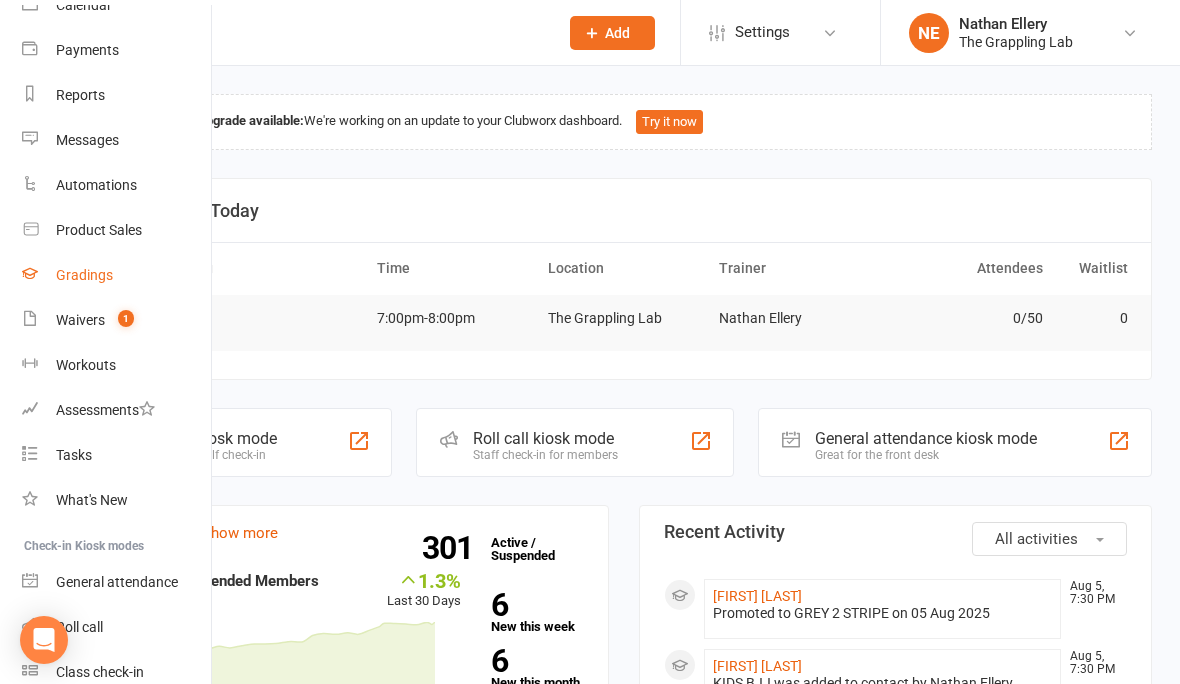 click on "Gradings" at bounding box center (84, 275) 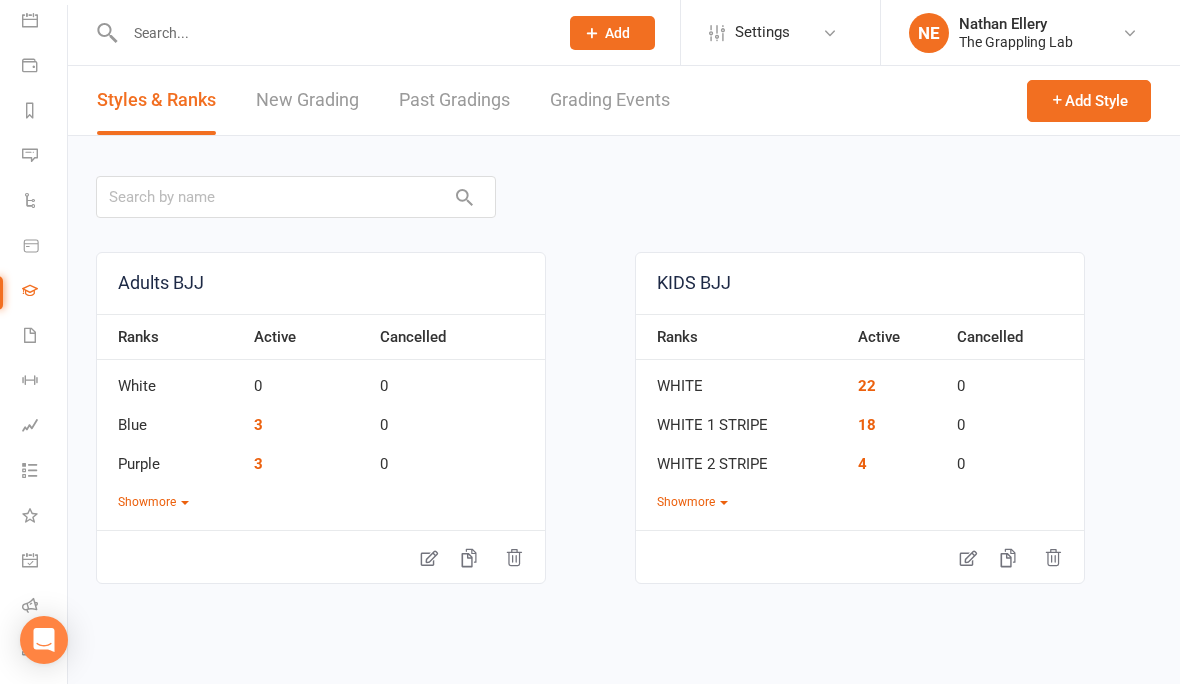 click on "Past Gradings" at bounding box center [454, 100] 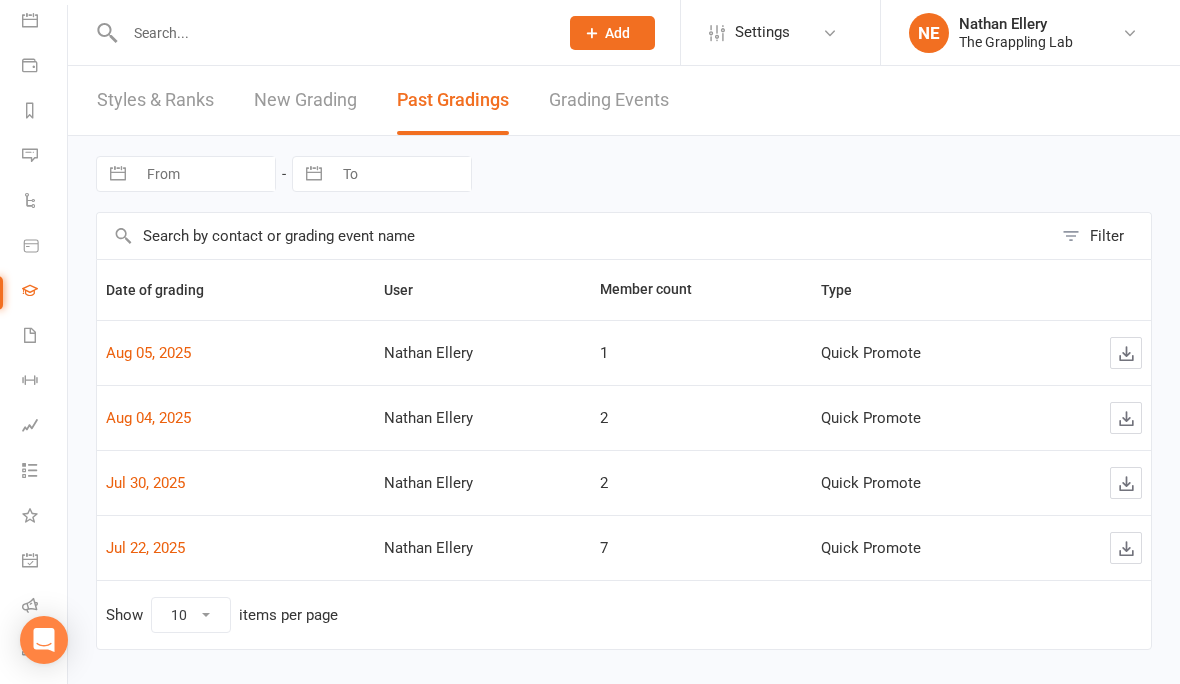 click on "New Grading" at bounding box center [305, 100] 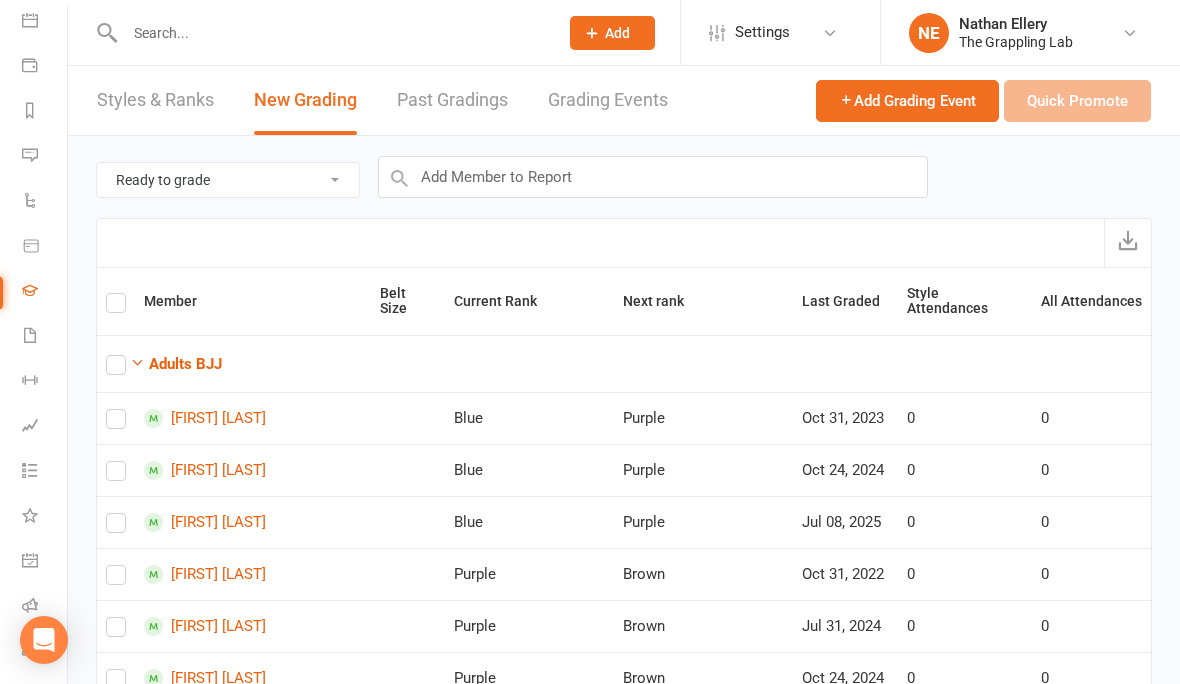 click on "Styles & Ranks" at bounding box center [155, 100] 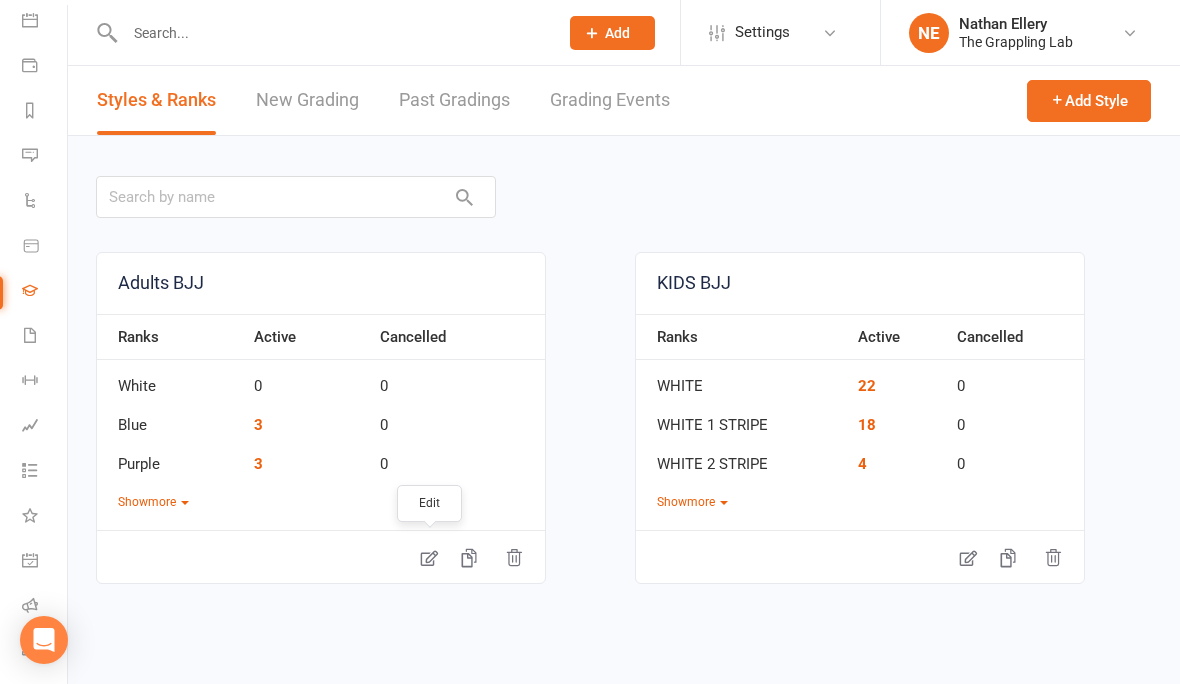 click 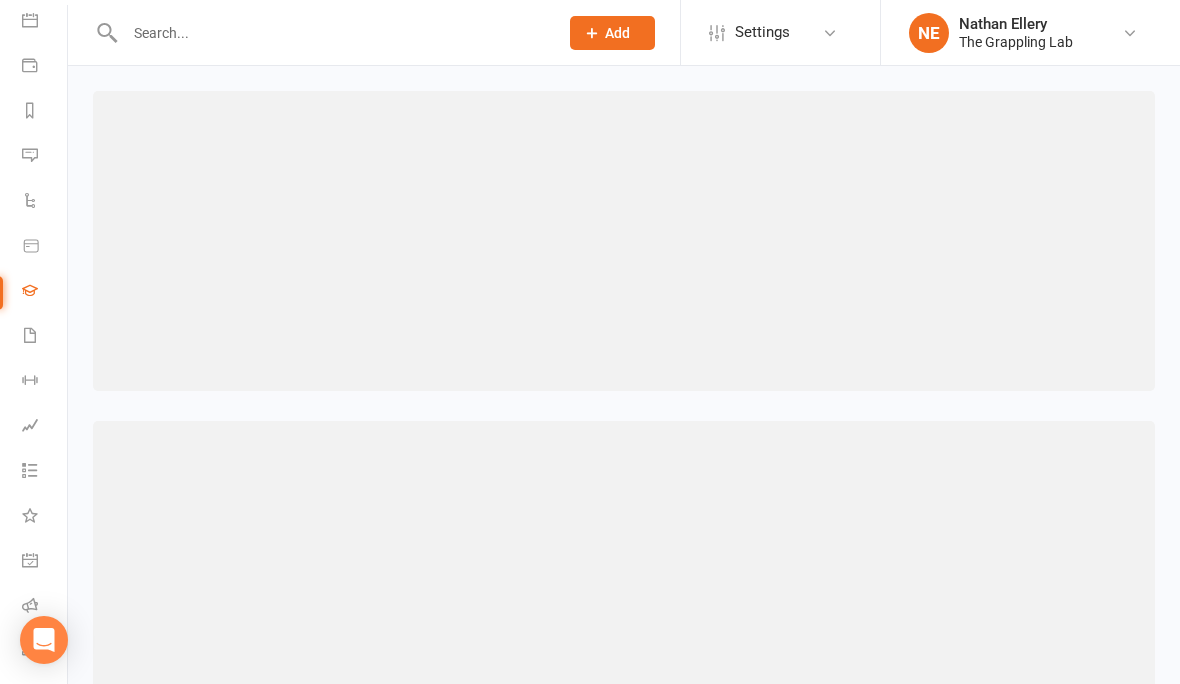 select on ">=" 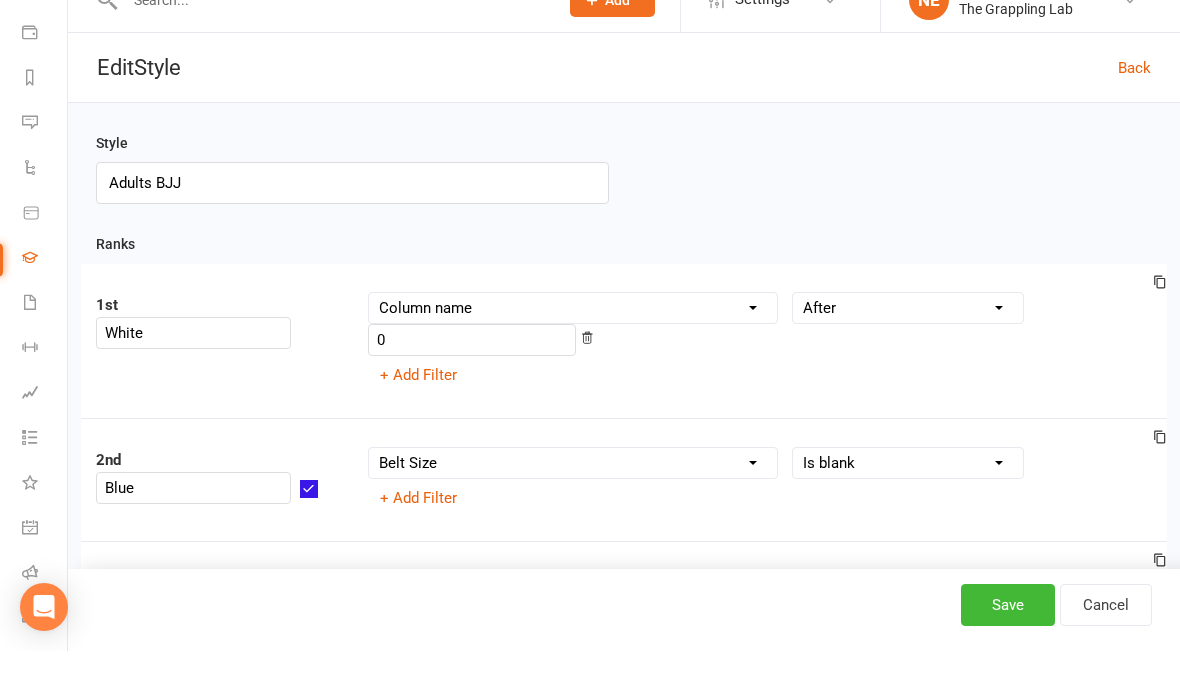 scroll, scrollTop: 171, scrollLeft: 2, axis: both 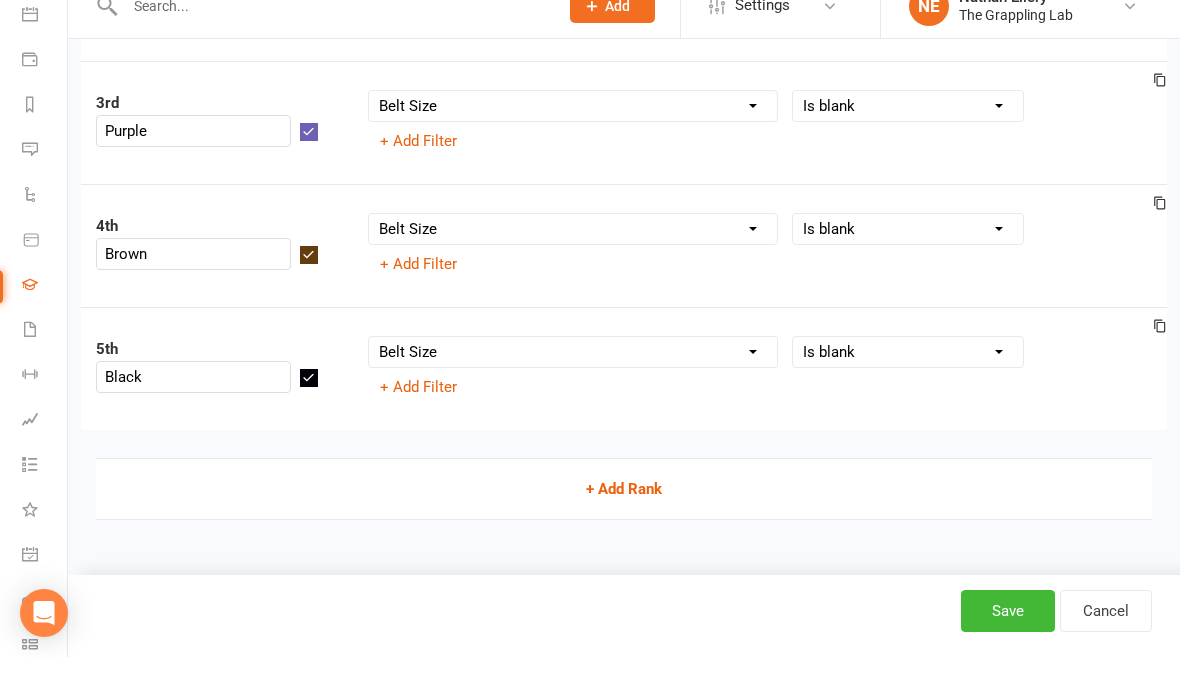 click on "+ Add Rank" at bounding box center (624, 516) 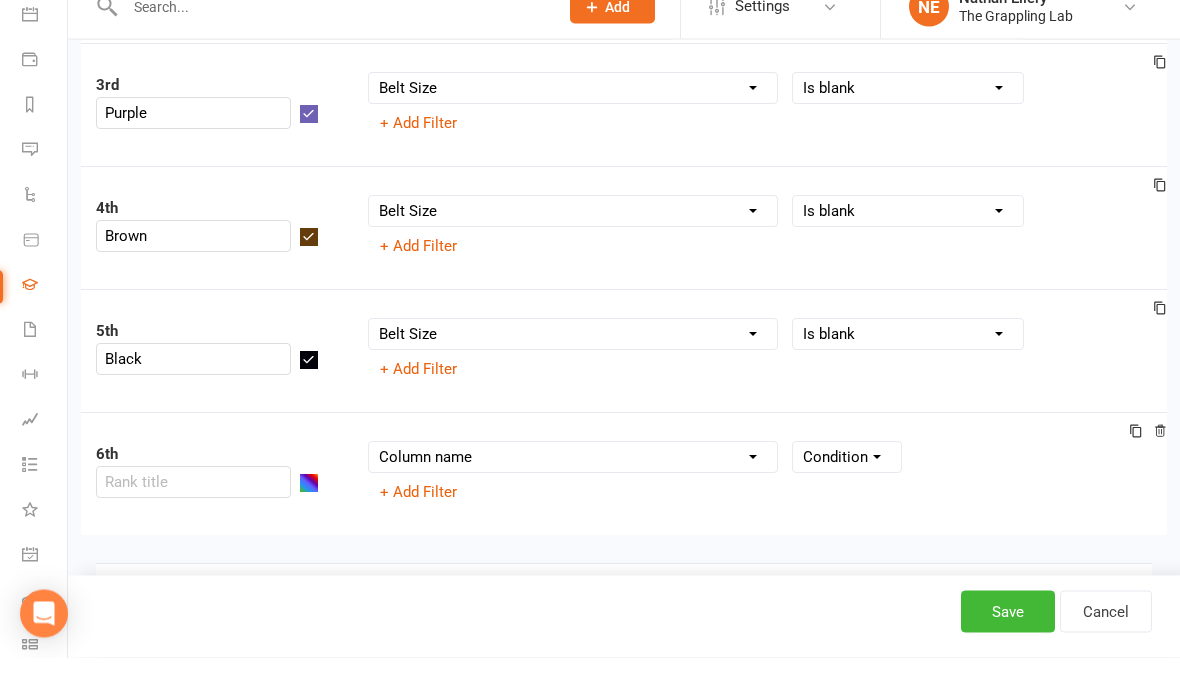 scroll, scrollTop: 531, scrollLeft: 0, axis: vertical 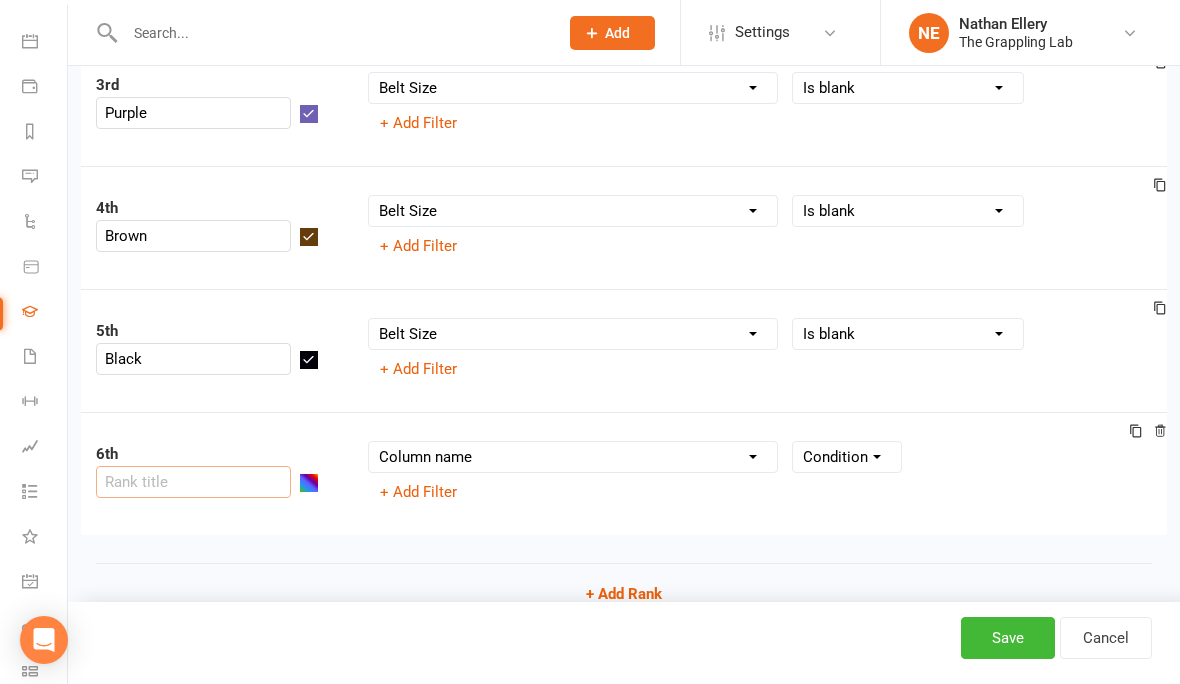 click at bounding box center (193, 482) 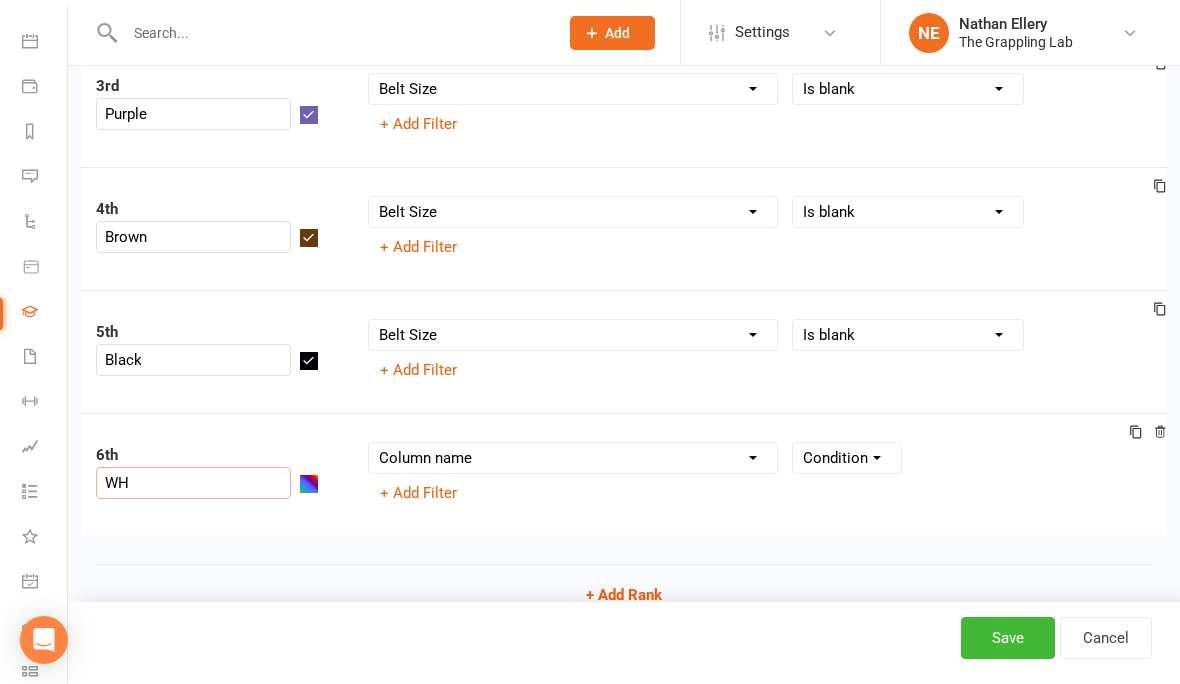 type on "W" 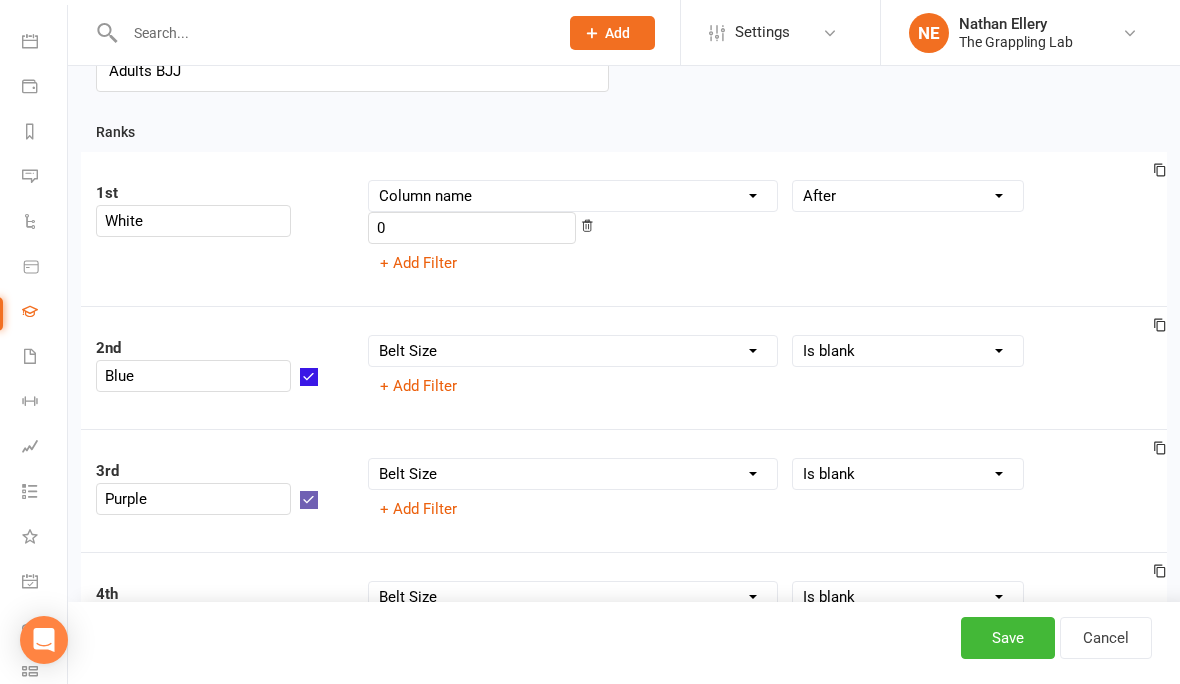 scroll, scrollTop: 0, scrollLeft: 0, axis: both 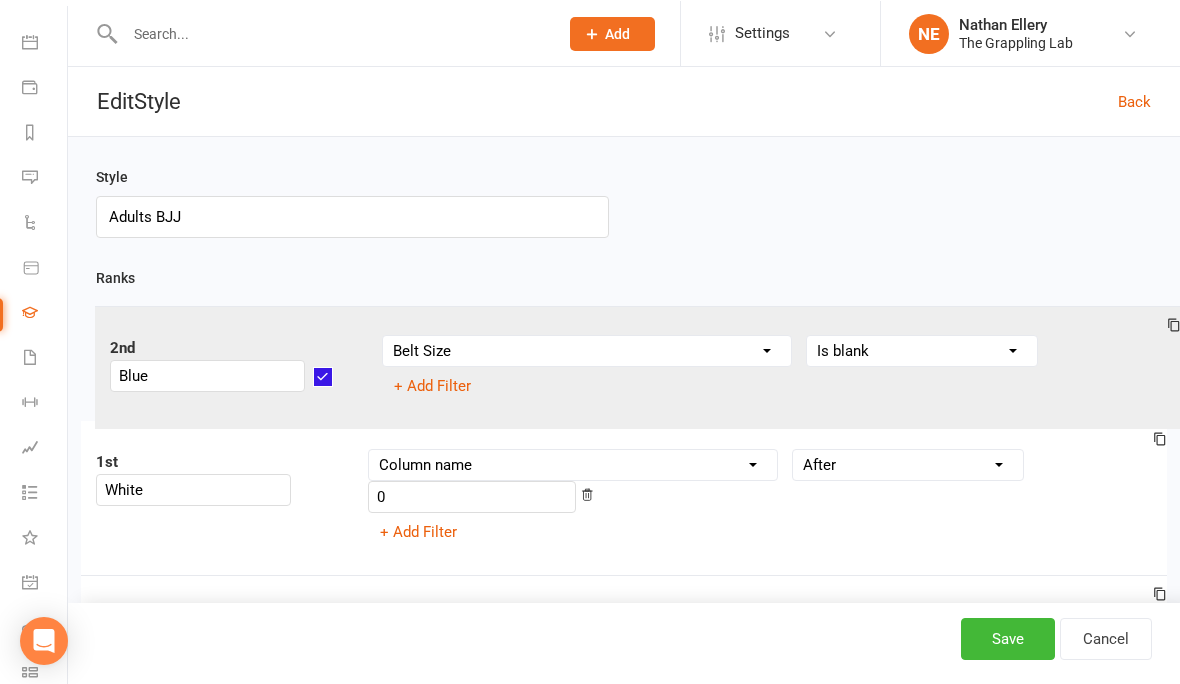select on ">=" 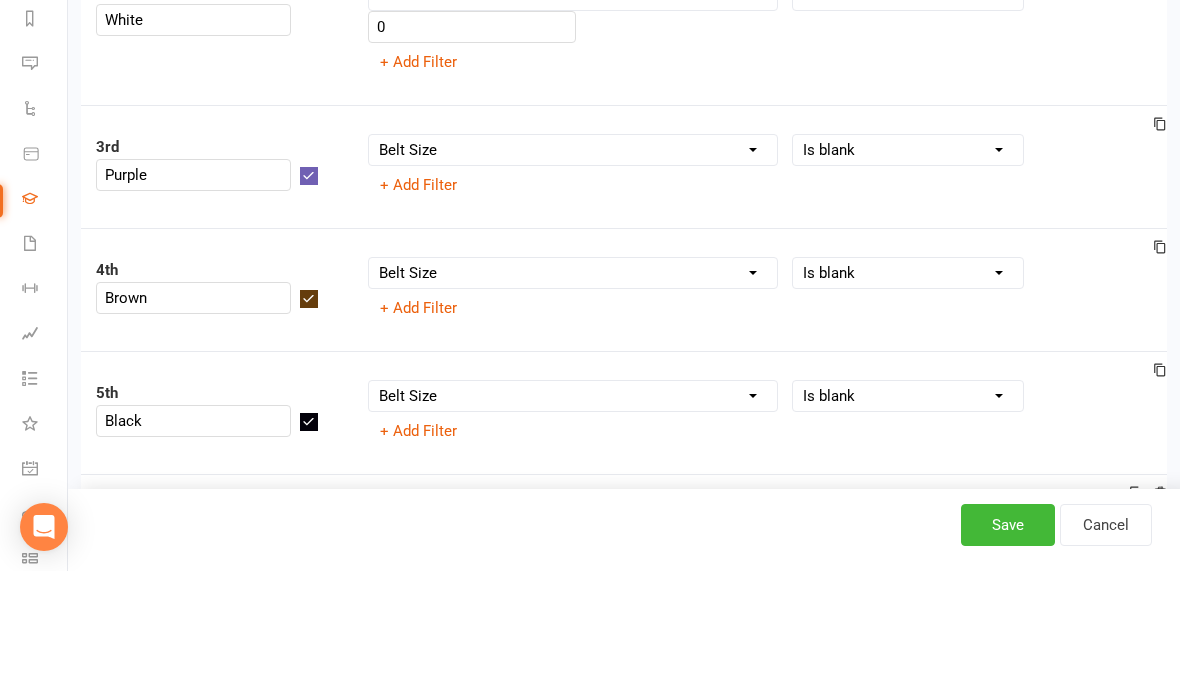 scroll, scrollTop: 627, scrollLeft: 0, axis: vertical 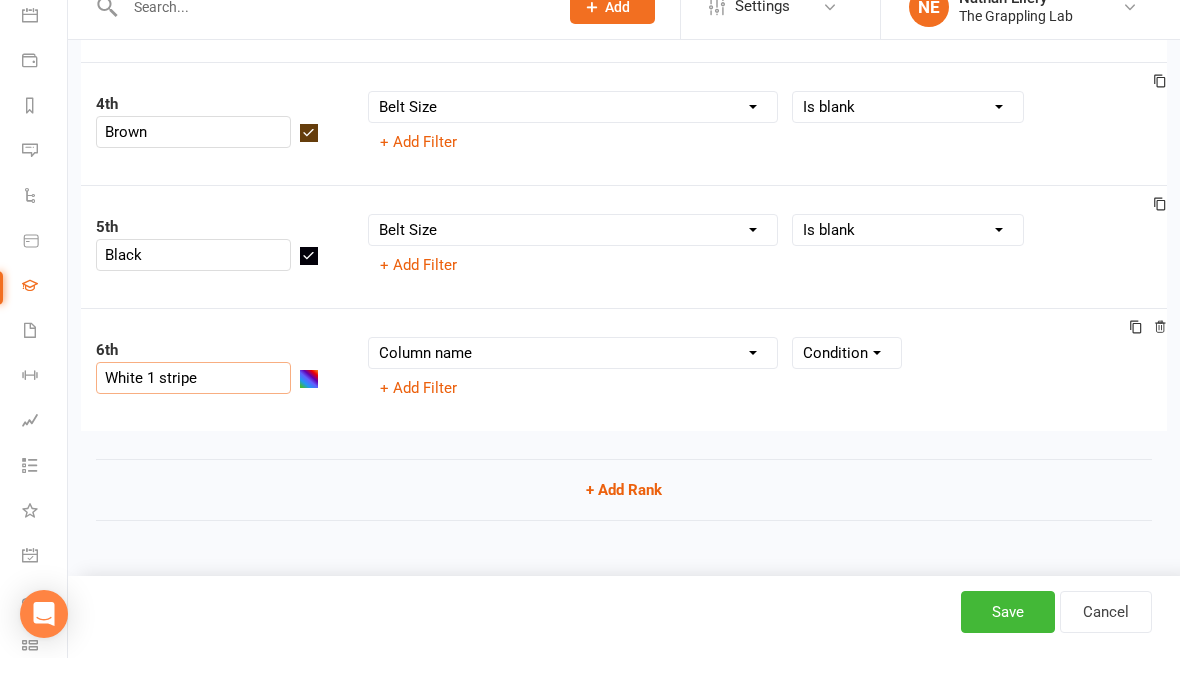 type on "White 1 stripe" 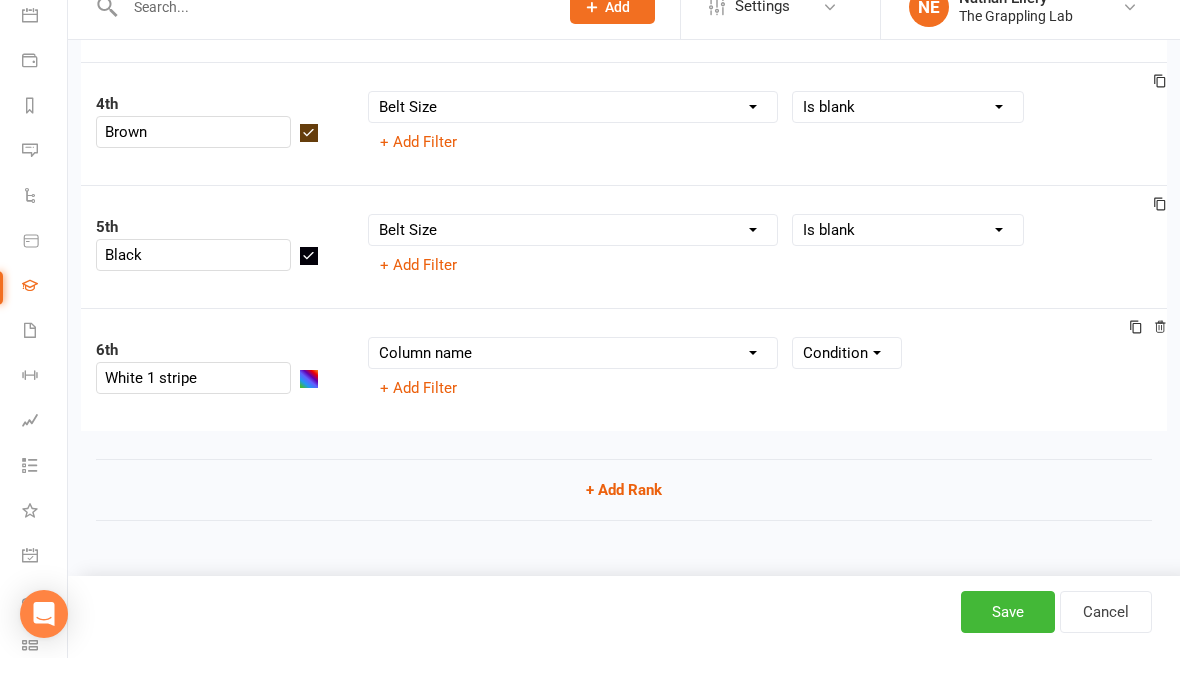 click on "Column name Belt Size Active for Grading? Most Recent Promotion All Classes Attended Since Previous Promotion Style Classes Attended Since Previous Promotion Non-Style Classes Attended Since Previous Promotion Most Recent Style Attendance" at bounding box center [573, 379] 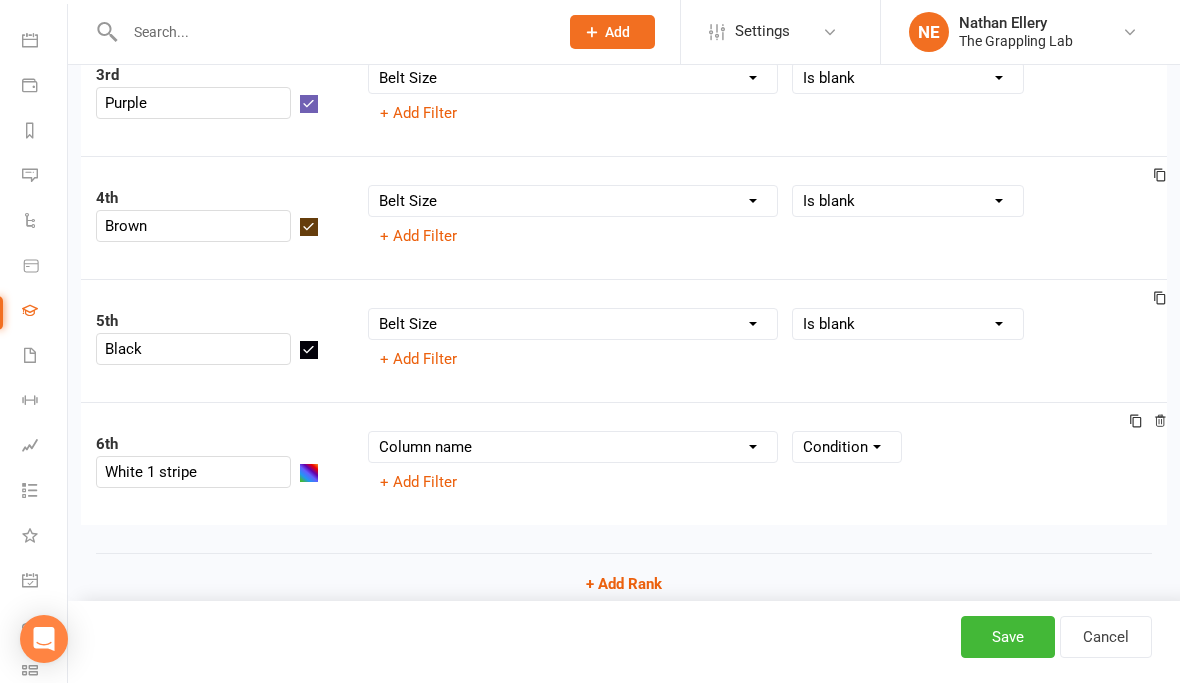 select on "member_styles:belt_size" 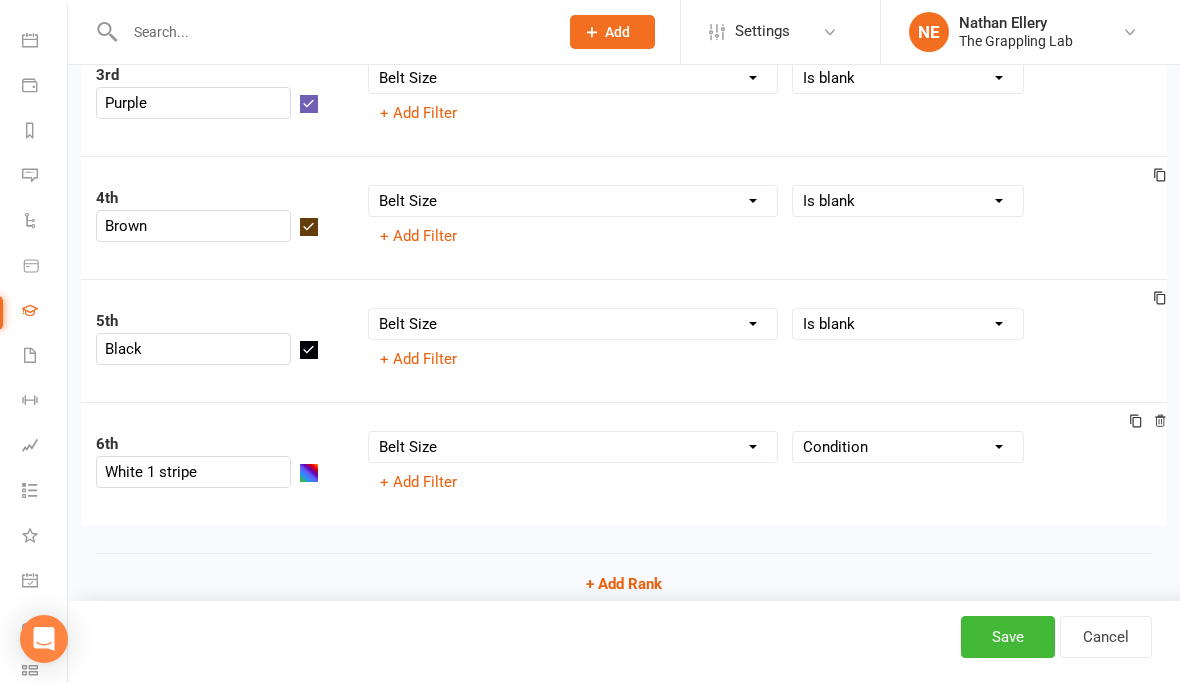 click on "Condition Equals Does not equal Contains Does not contain Is blank or does not contain Is blank Is not blank Before After" at bounding box center (908, 448) 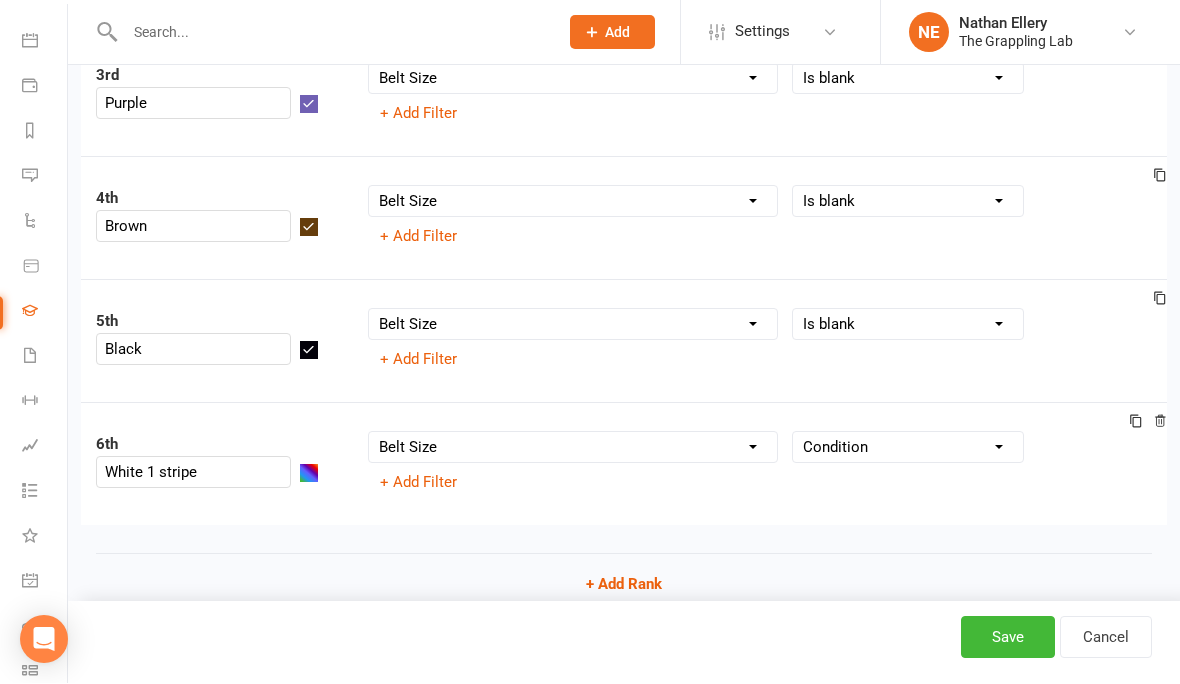 click on "Condition Equals Does not equal Contains Does not contain Is blank or does not contain Is blank Is not blank Before After" at bounding box center [908, 448] 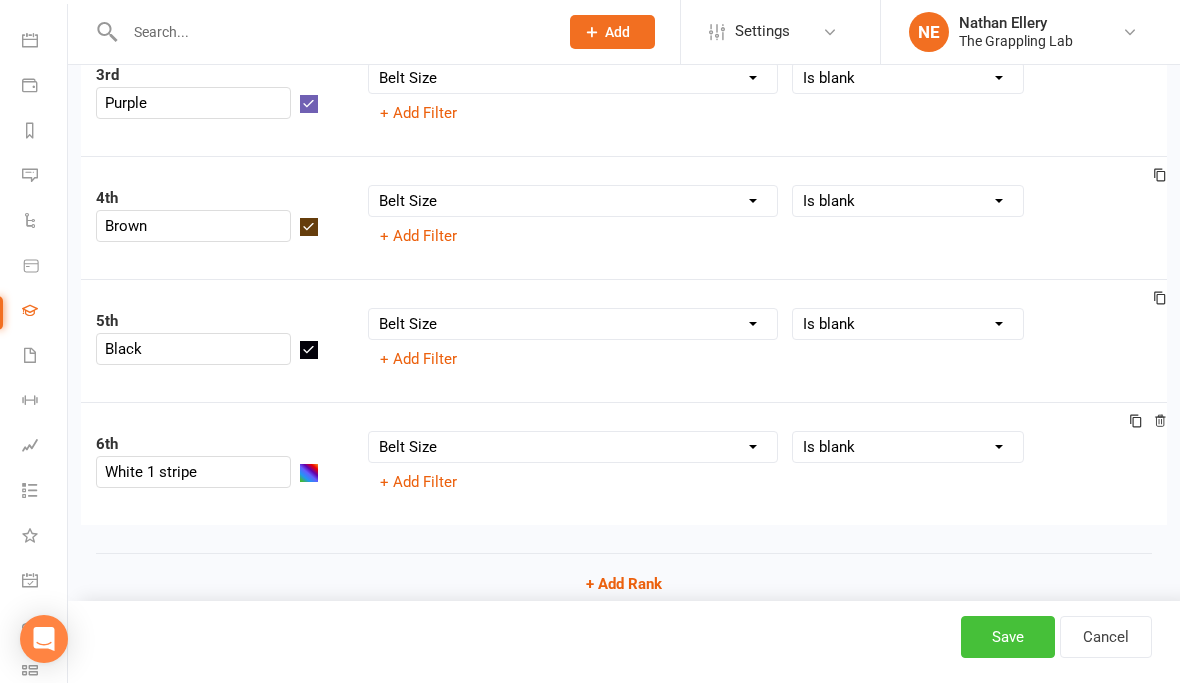 click on "Save" at bounding box center (1008, 638) 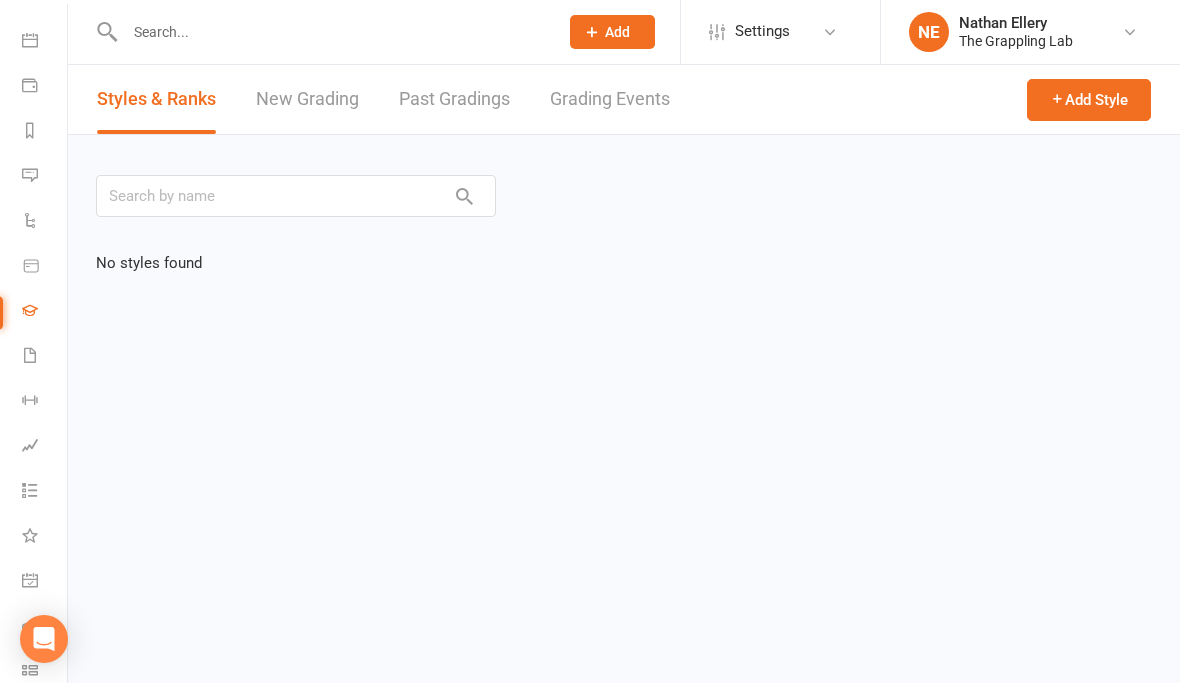 scroll, scrollTop: 44, scrollLeft: 0, axis: vertical 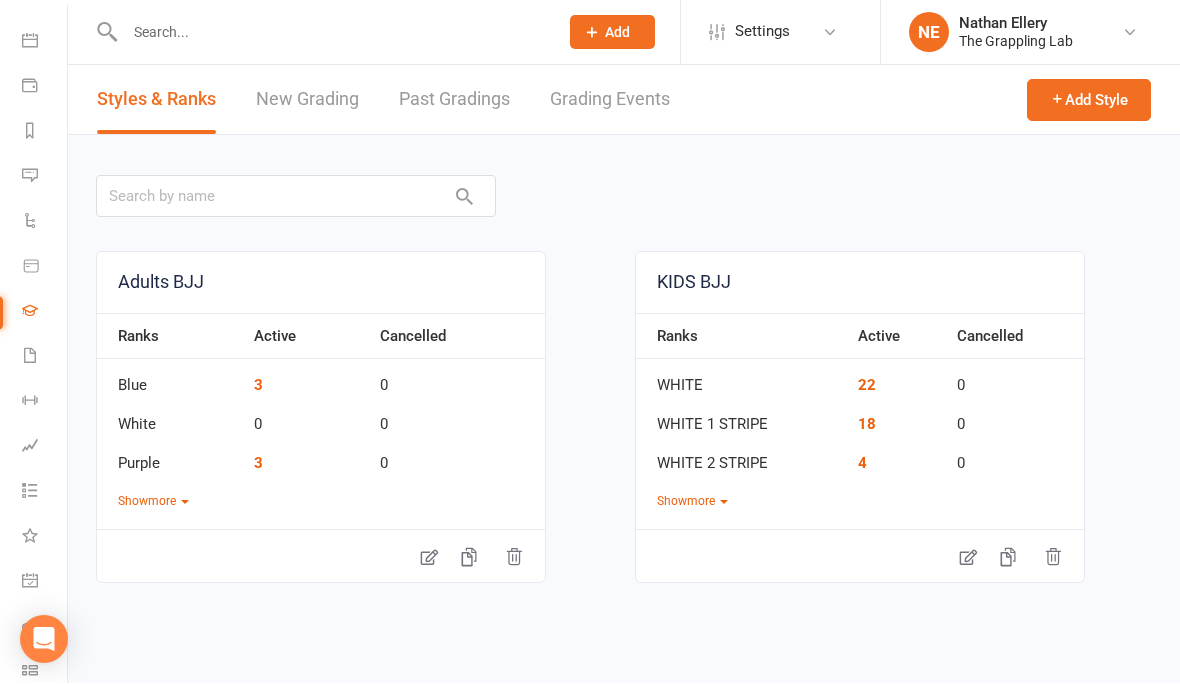 click on "Adults BJJ" at bounding box center [321, 283] 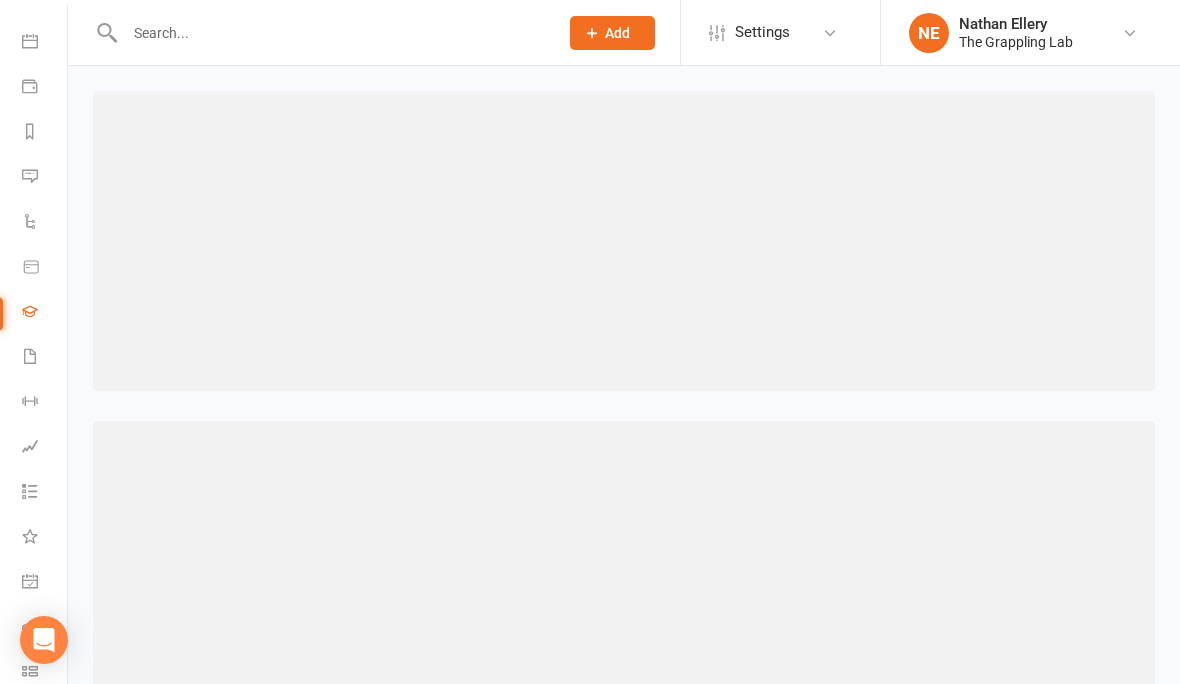 select on "member_styles:belt_size" 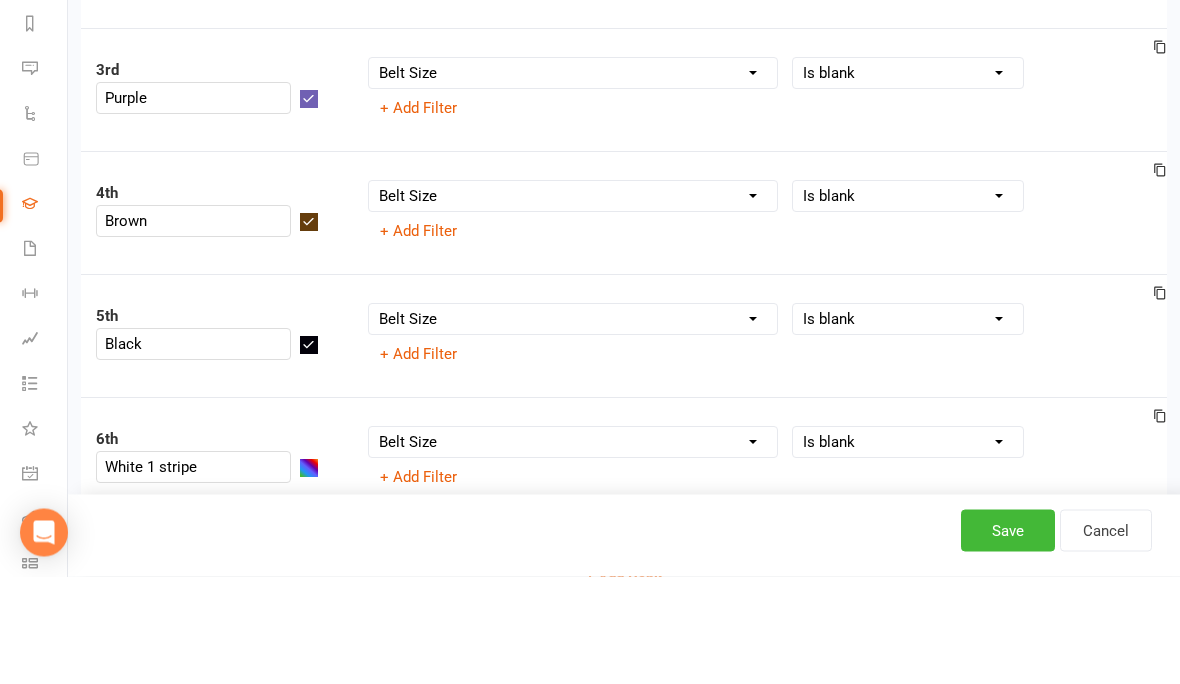 scroll, scrollTop: 627, scrollLeft: 0, axis: vertical 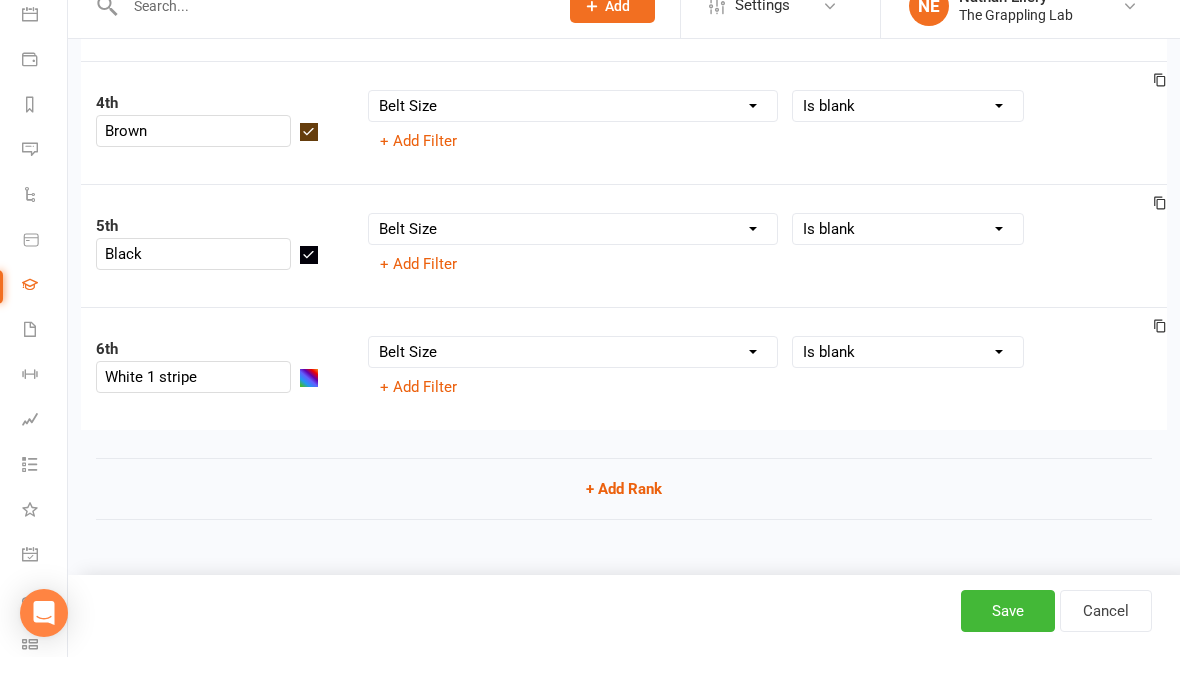click 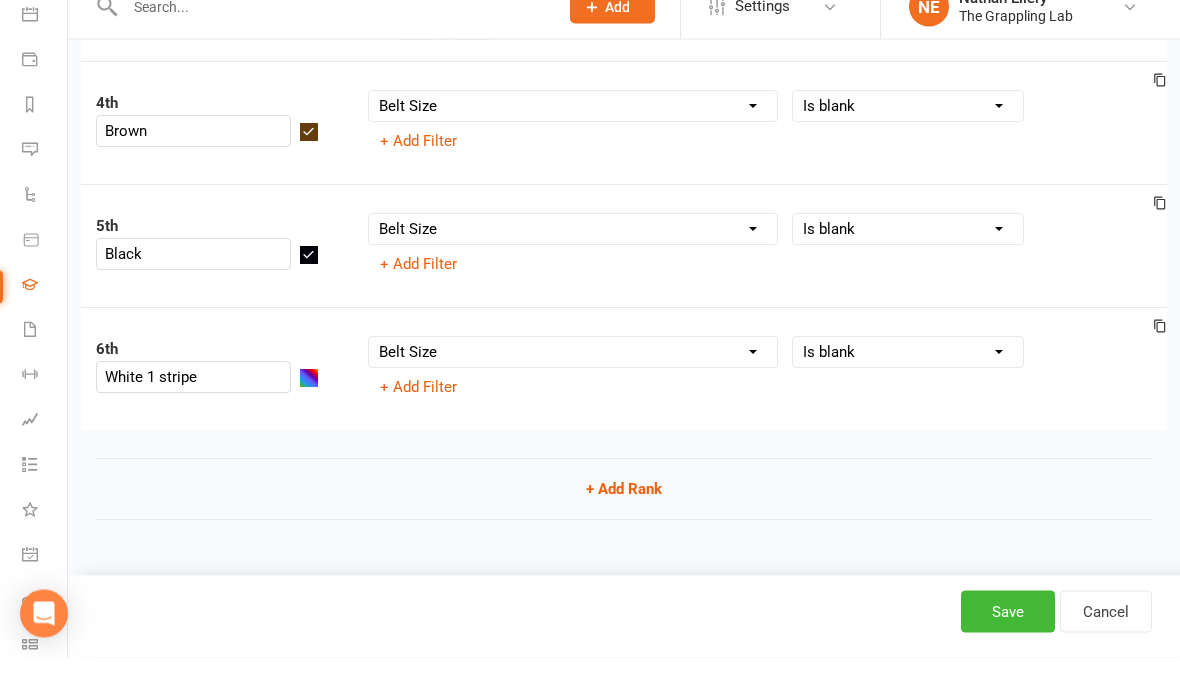 select on "member_styles:belt_size" 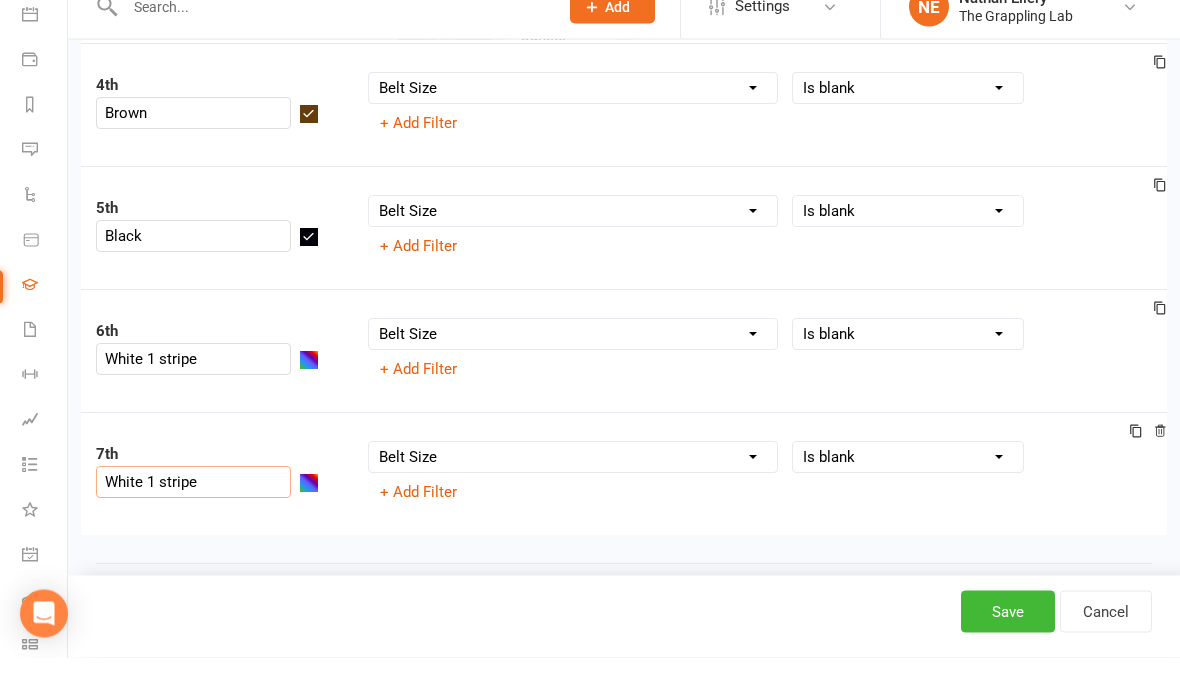 click on "White 1 stripe" at bounding box center [193, 509] 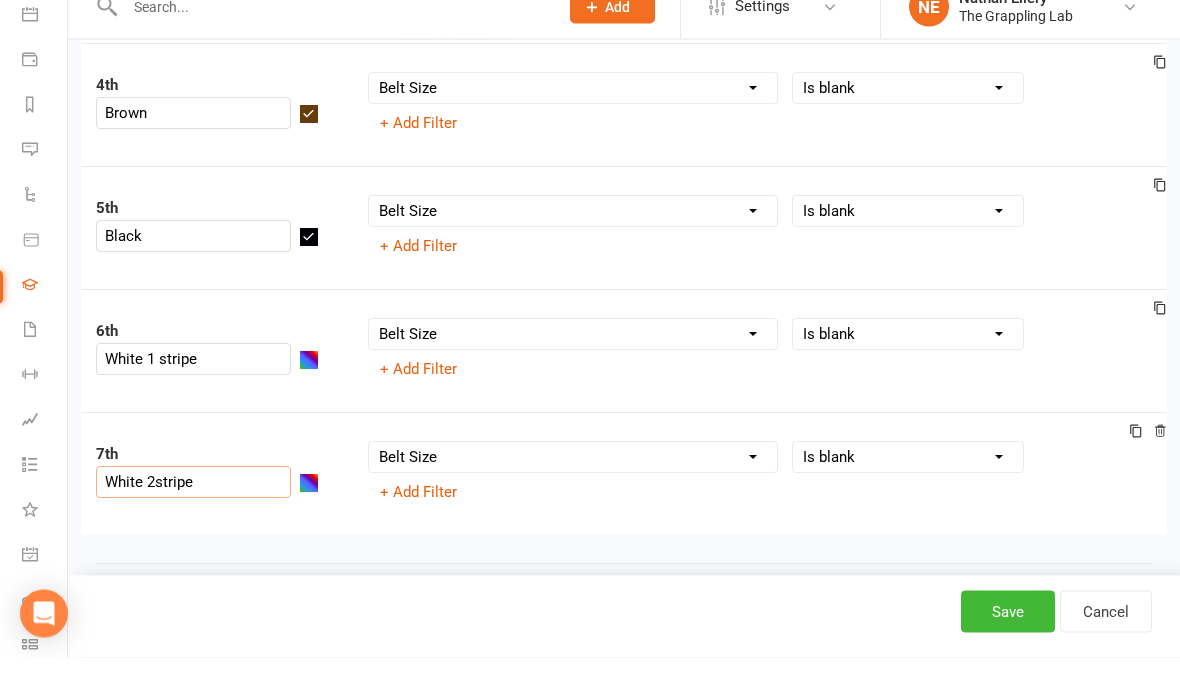 type on "White 2 stripe" 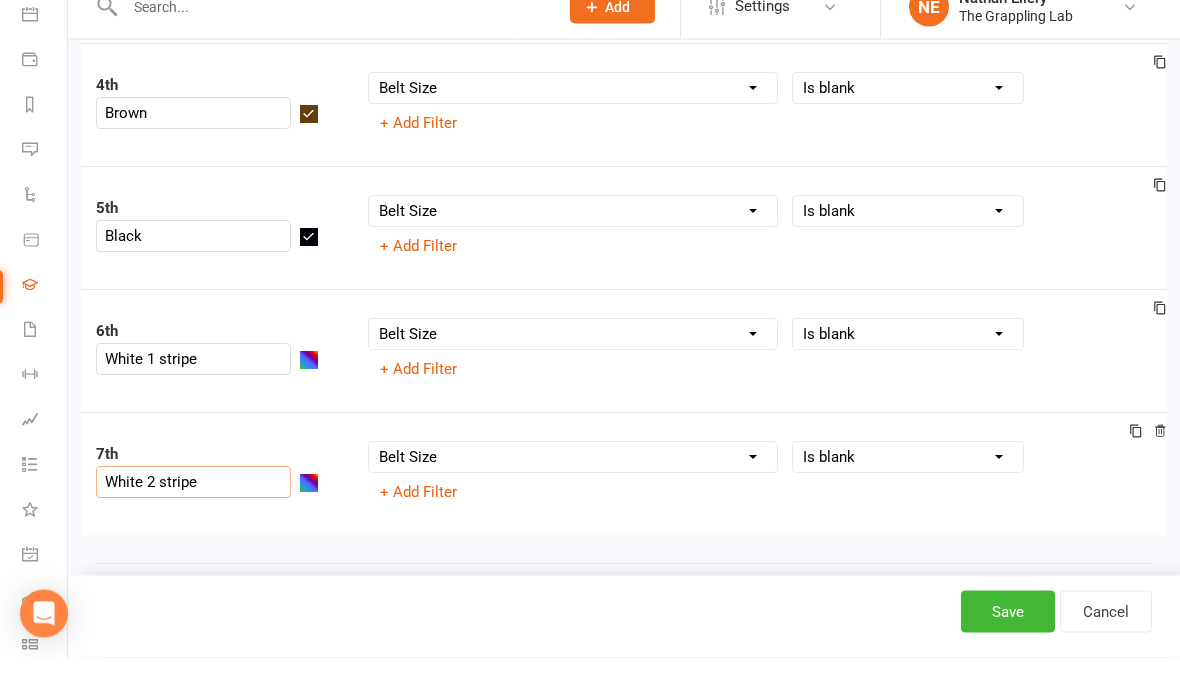 click 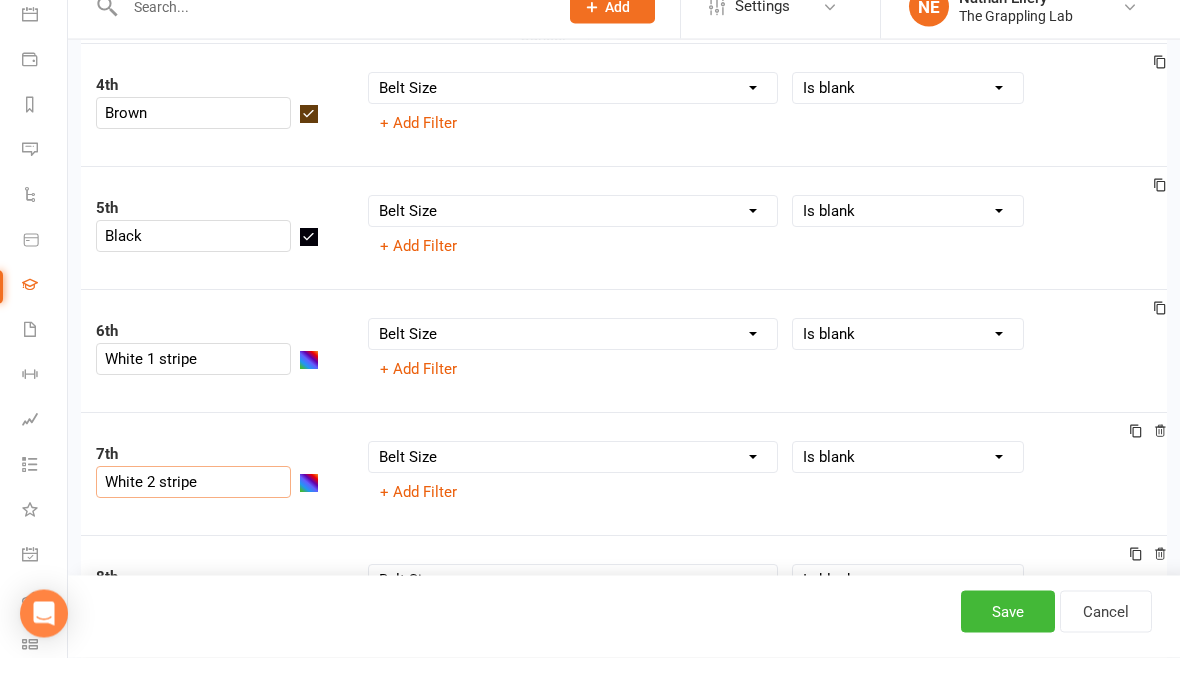 type on "White 2 stripe" 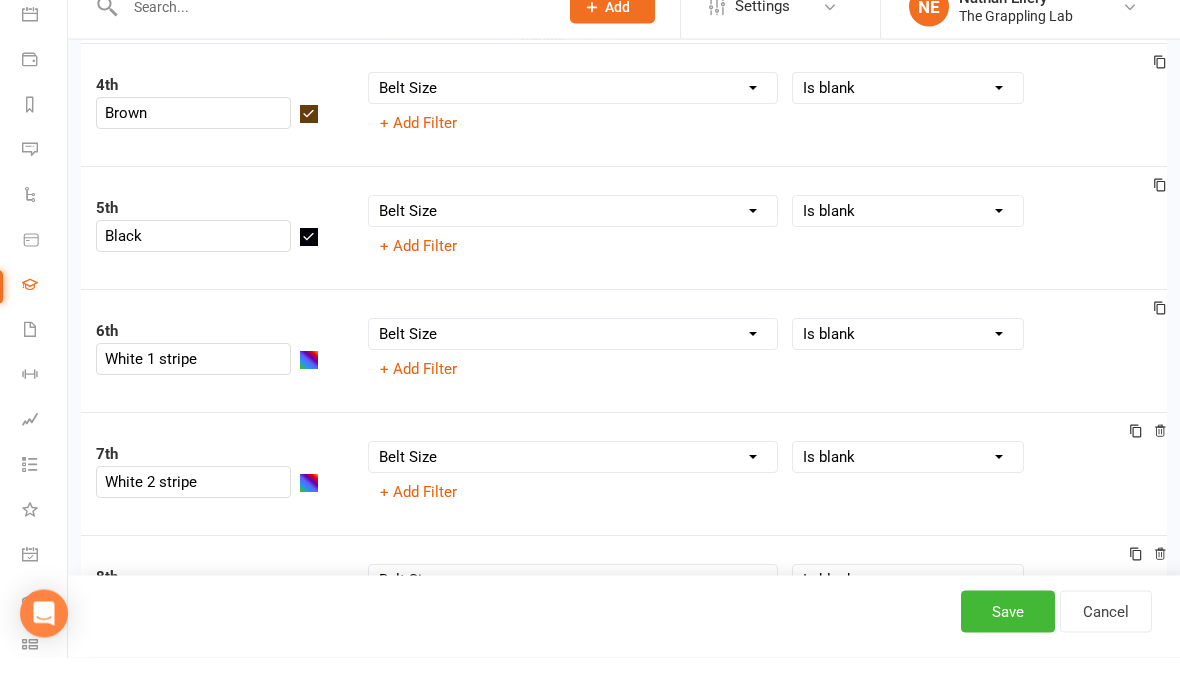 click on "White 2 stripe" at bounding box center (193, 632) 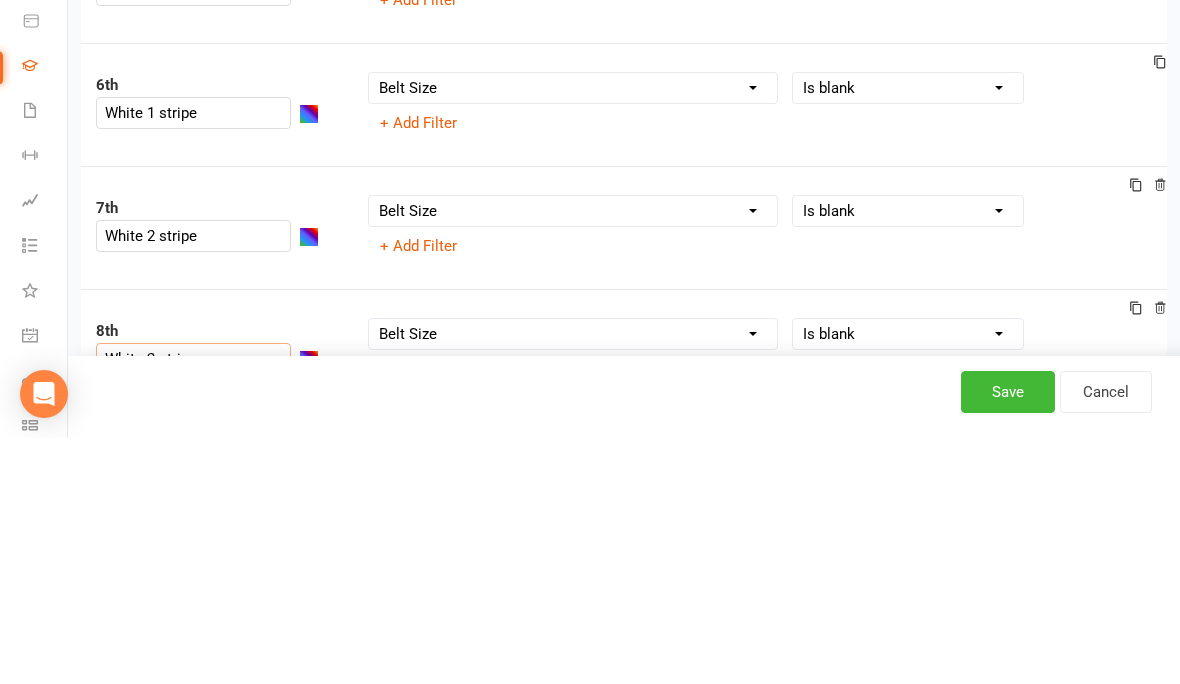 click on "White 2 stripe" at bounding box center (193, 605) 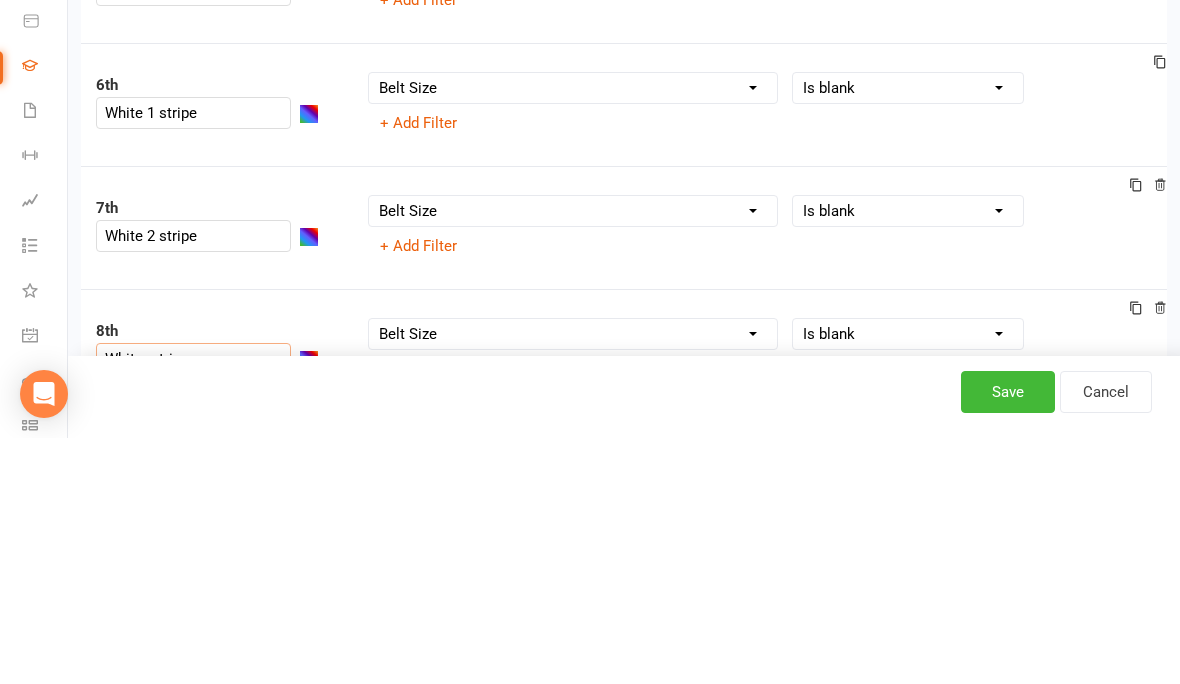 scroll, scrollTop: 873, scrollLeft: 0, axis: vertical 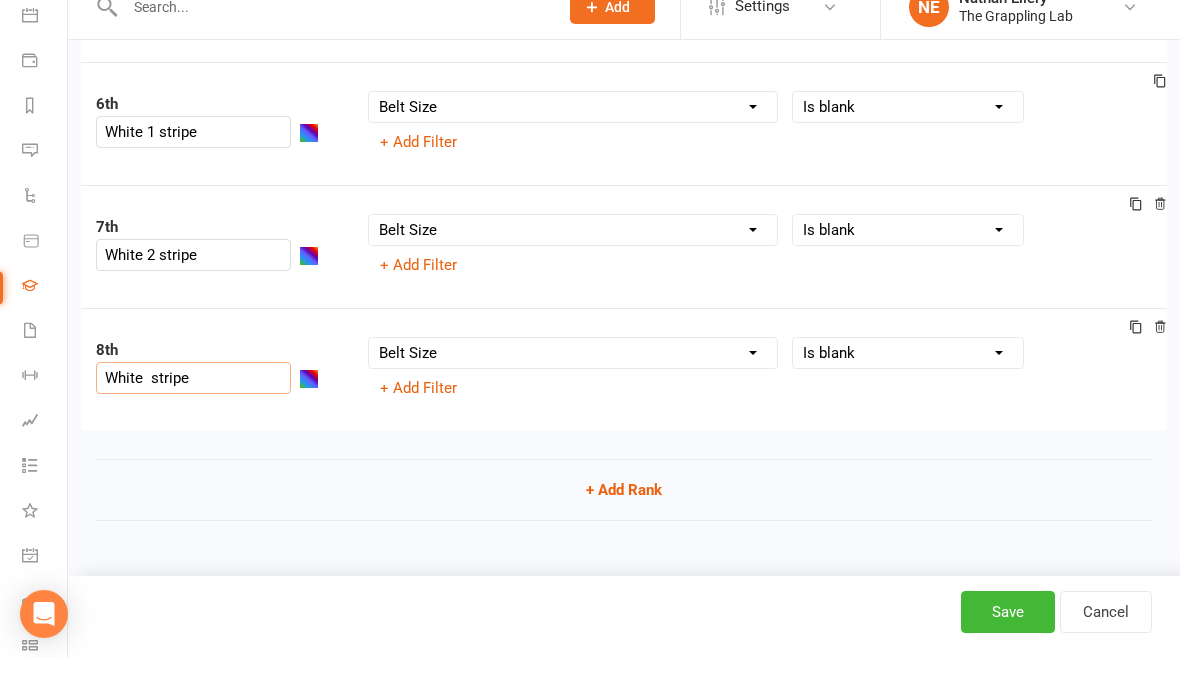type on "White 3 stripe" 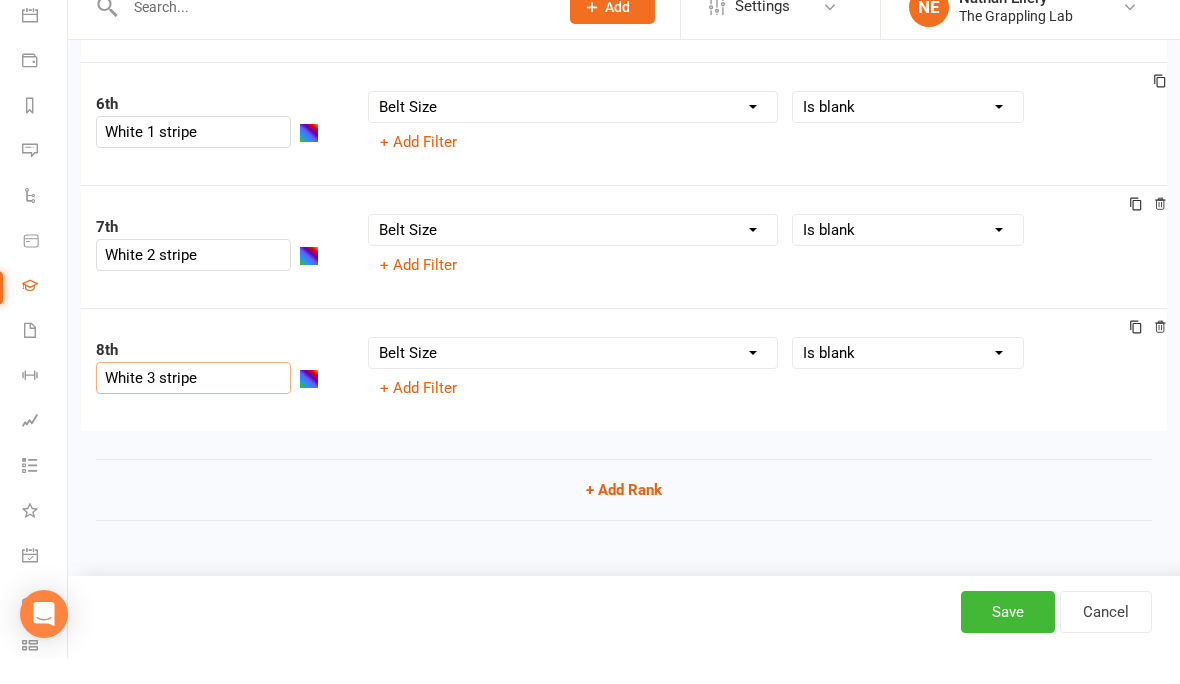 click at bounding box center [1136, 355] 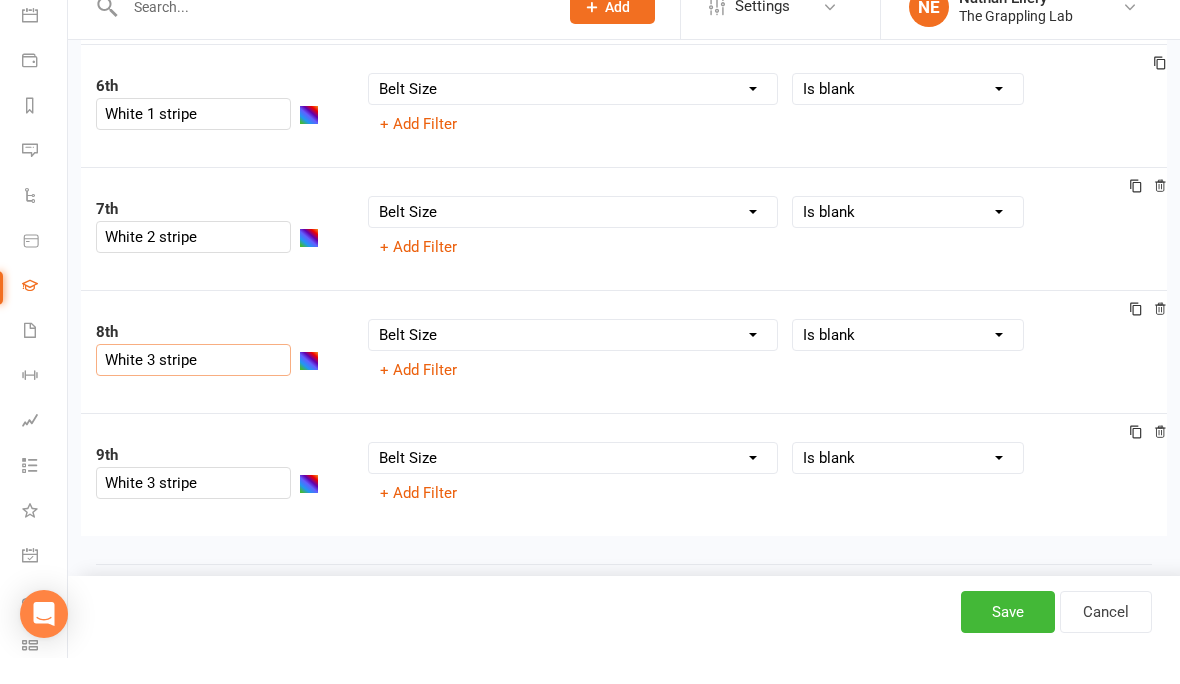 type on "White 3 stripe" 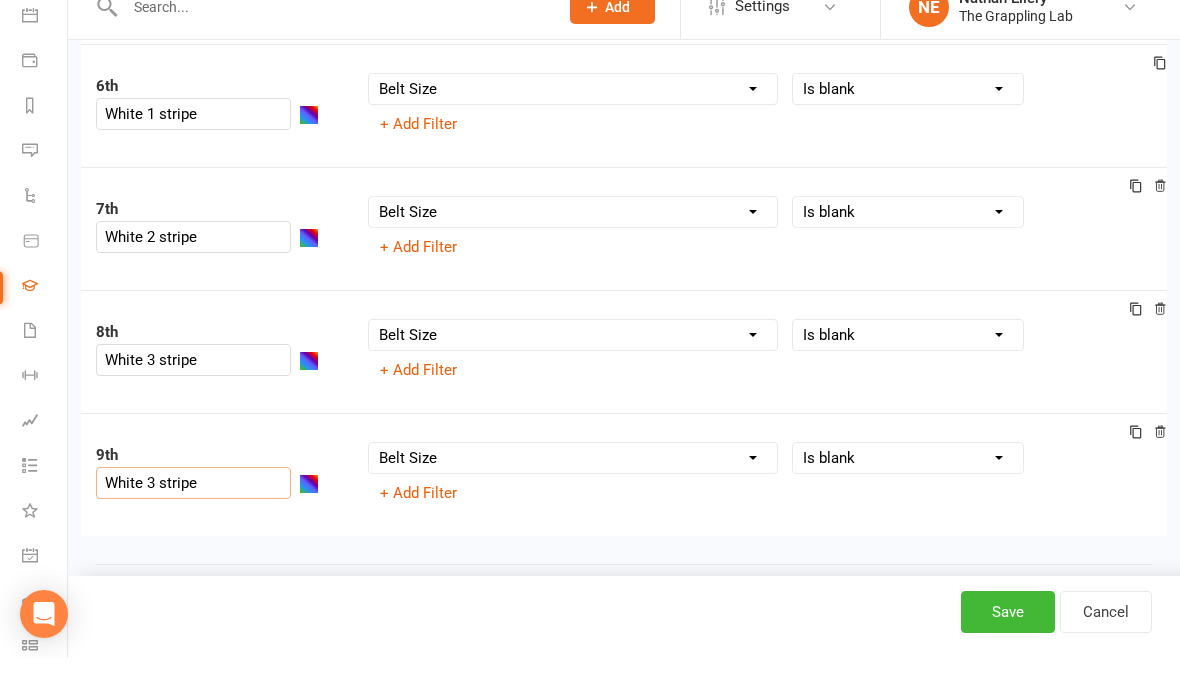 click on "White 3 stripe" at bounding box center [193, 509] 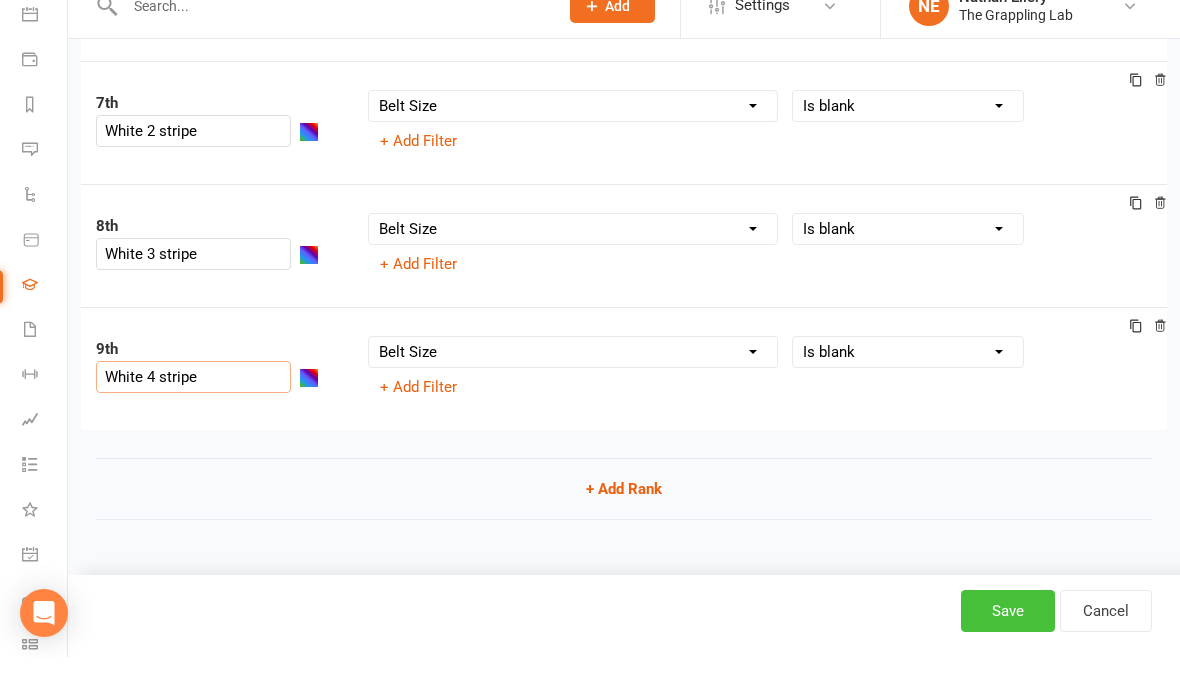 type on "White 4 stripe" 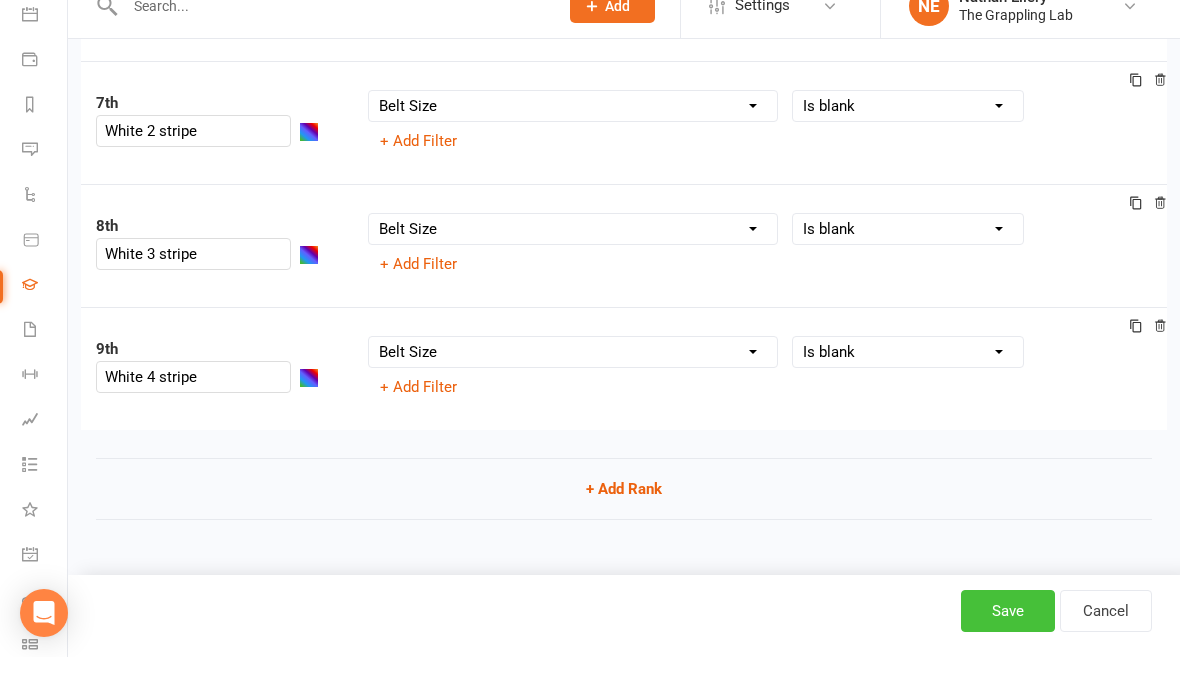 click on "Save" at bounding box center [1008, 638] 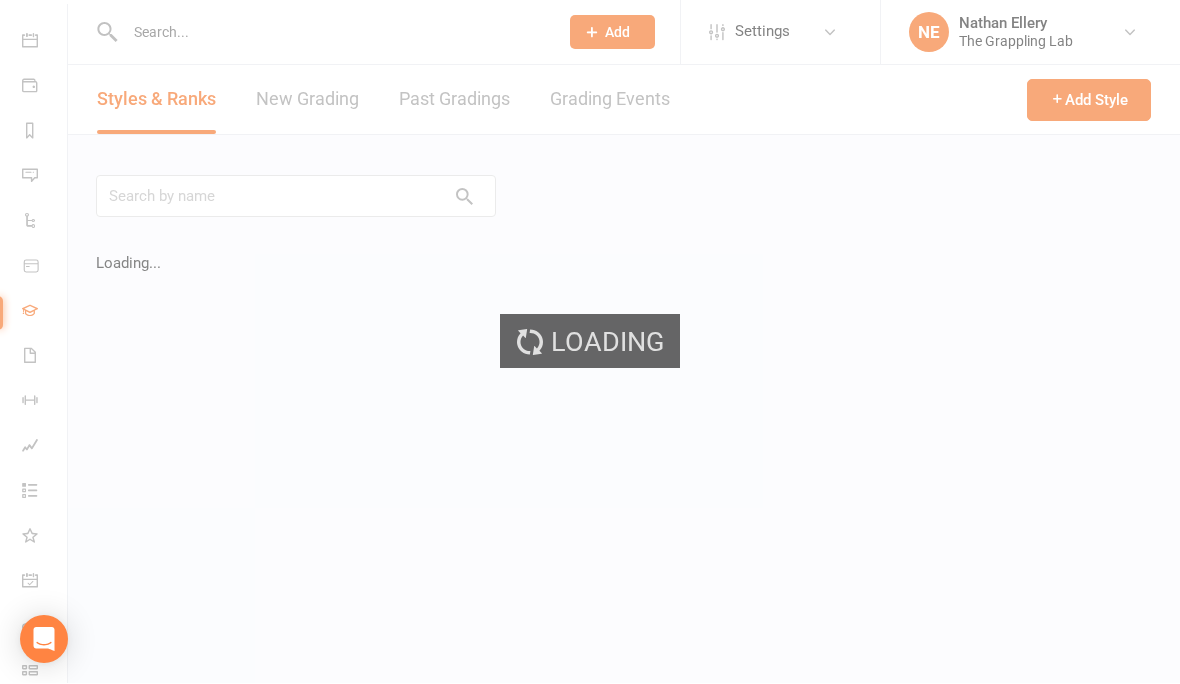 scroll, scrollTop: 44, scrollLeft: 0, axis: vertical 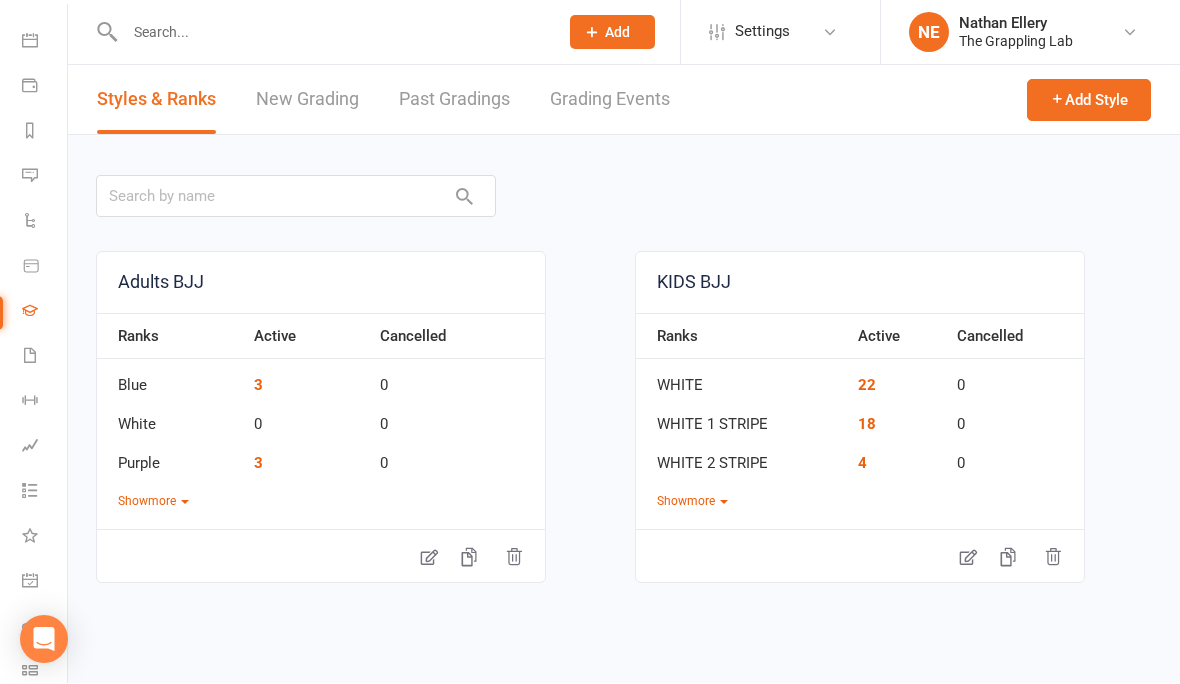 click on "Styles & Ranks New Grading Past Gradings Grading Events Add Style Adults BJJ Ranks Active Cancelled Blue 3 0 White  0 0 Purple 3 0 Show  more   KIDS BJJ Ranks Active Cancelled WHITE 22 0 WHITE 1 STRIPE 18 0 WHITE 2 STRIPE 4 0 Show  more" at bounding box center [624, 339] 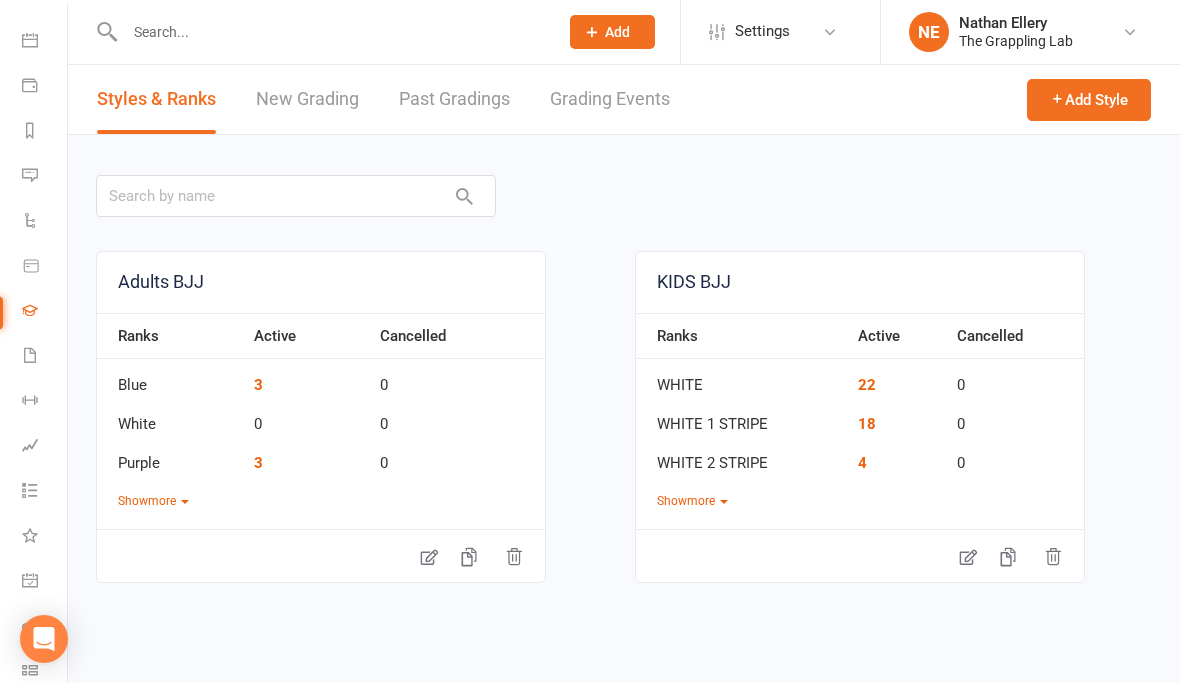 scroll, scrollTop: 0, scrollLeft: 0, axis: both 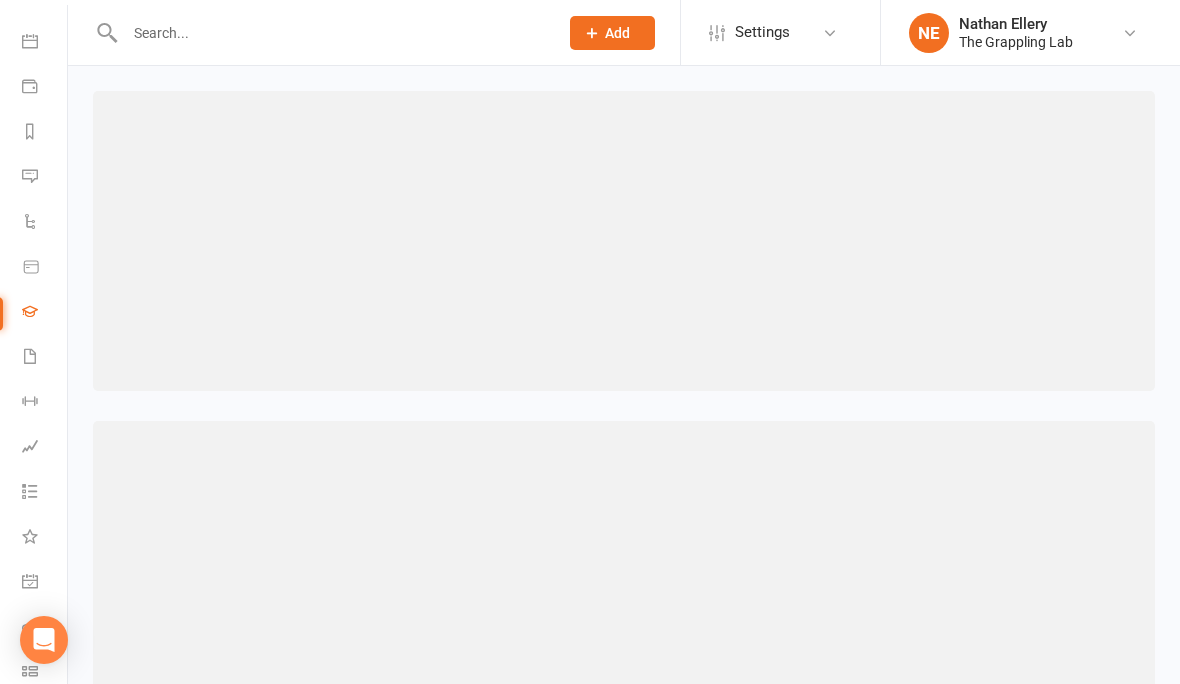 select on "member_styles:belt_size" 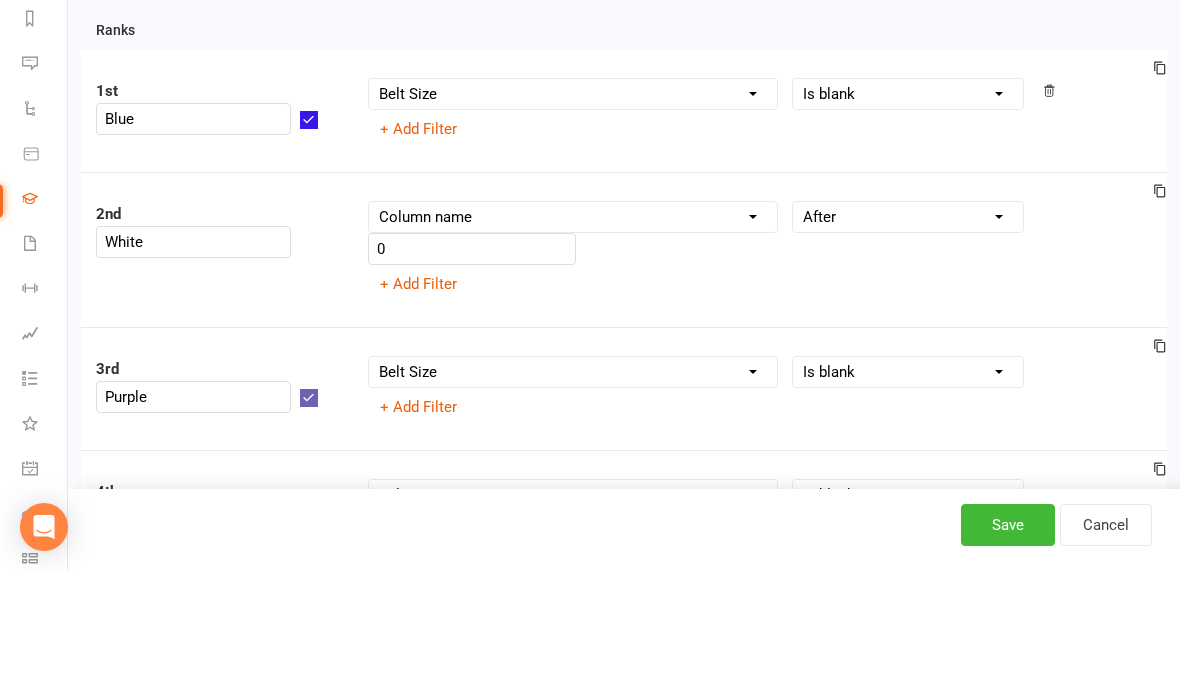 scroll, scrollTop: 135, scrollLeft: 0, axis: vertical 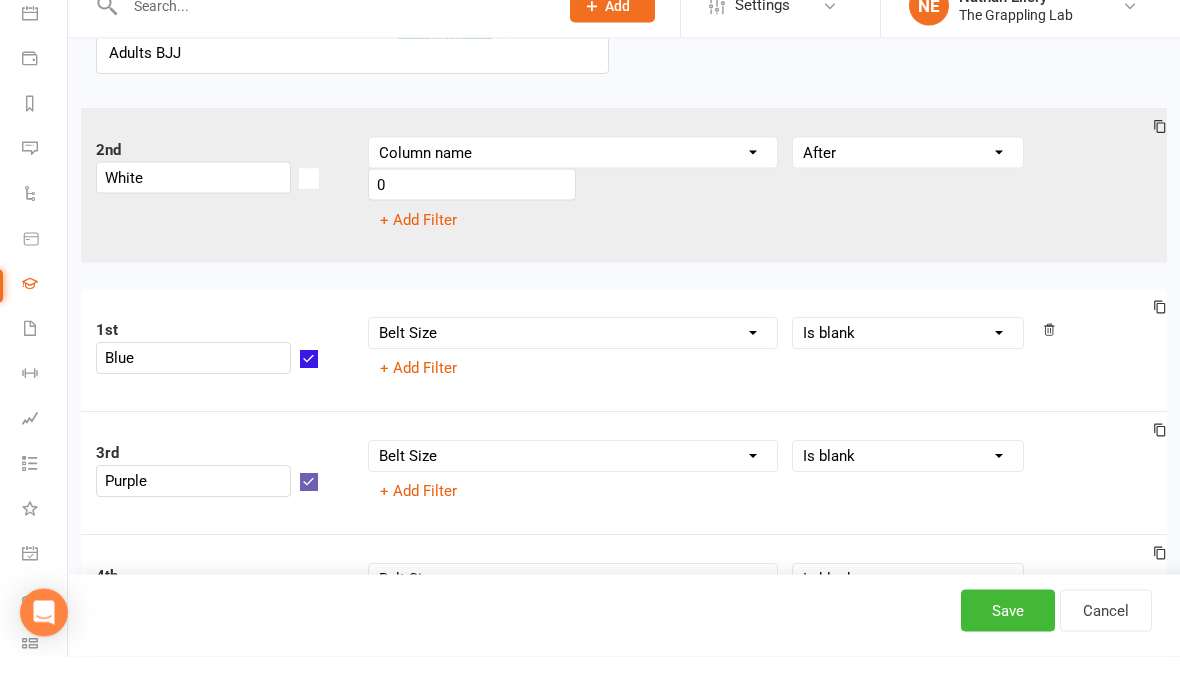 select on "member_styles:belt_size" 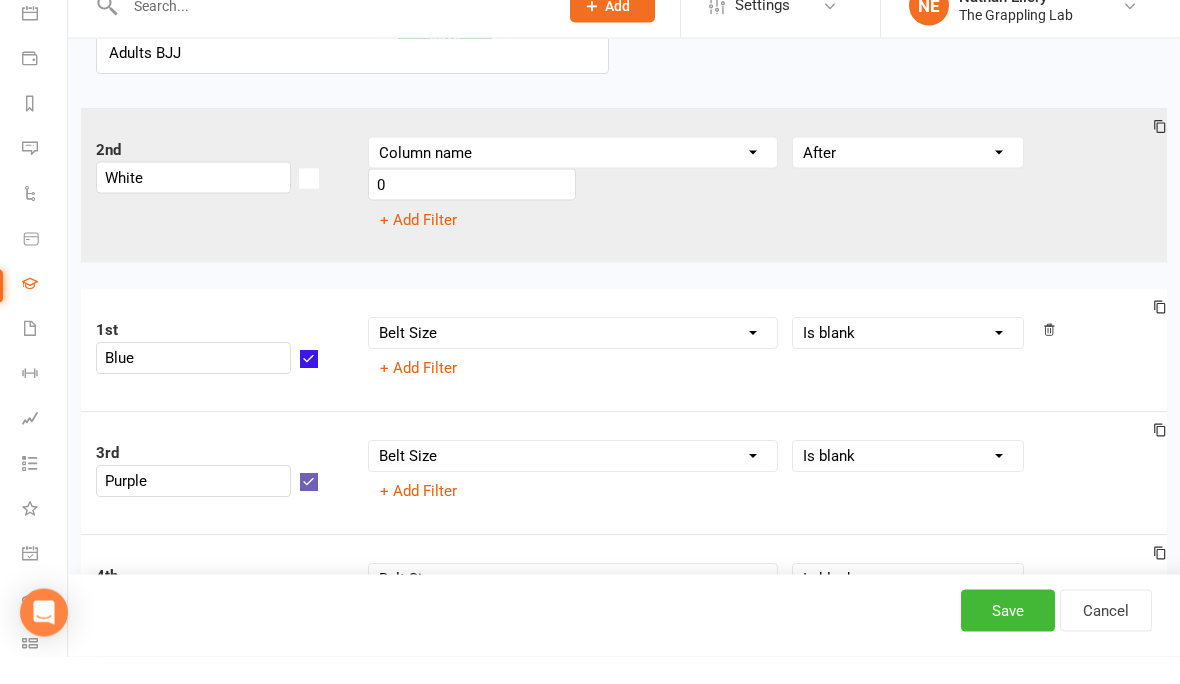 select on "IS BLANK" 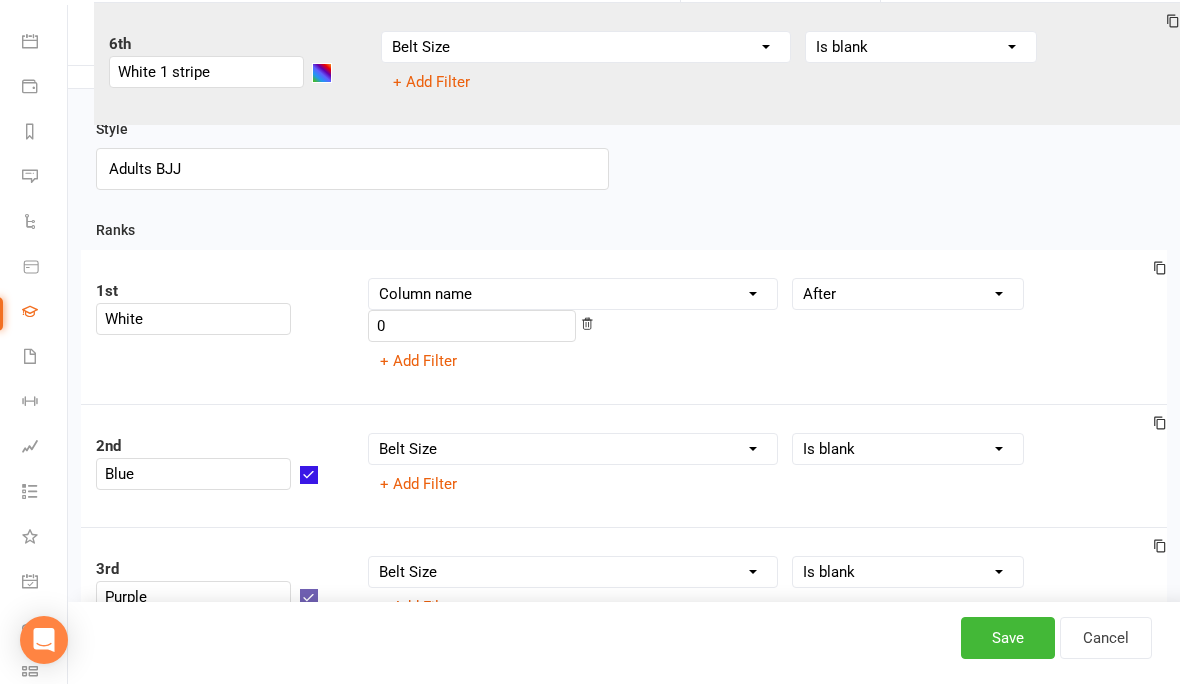 scroll, scrollTop: 0, scrollLeft: 0, axis: both 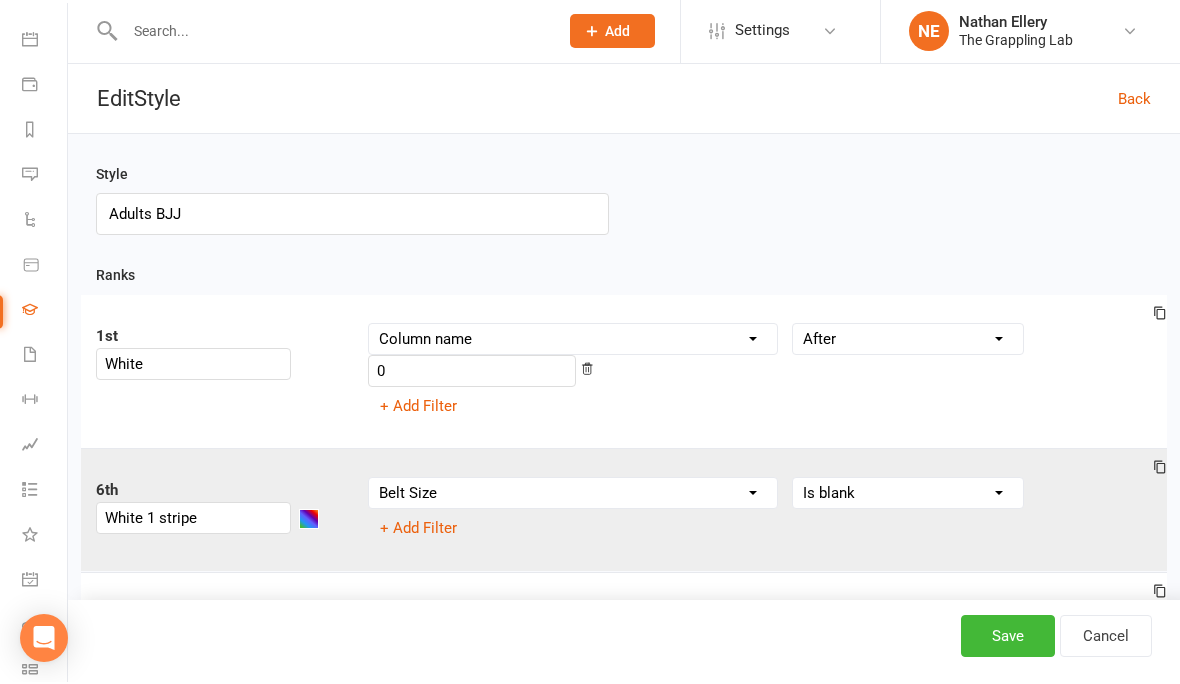 select on "member_styles:belt_size" 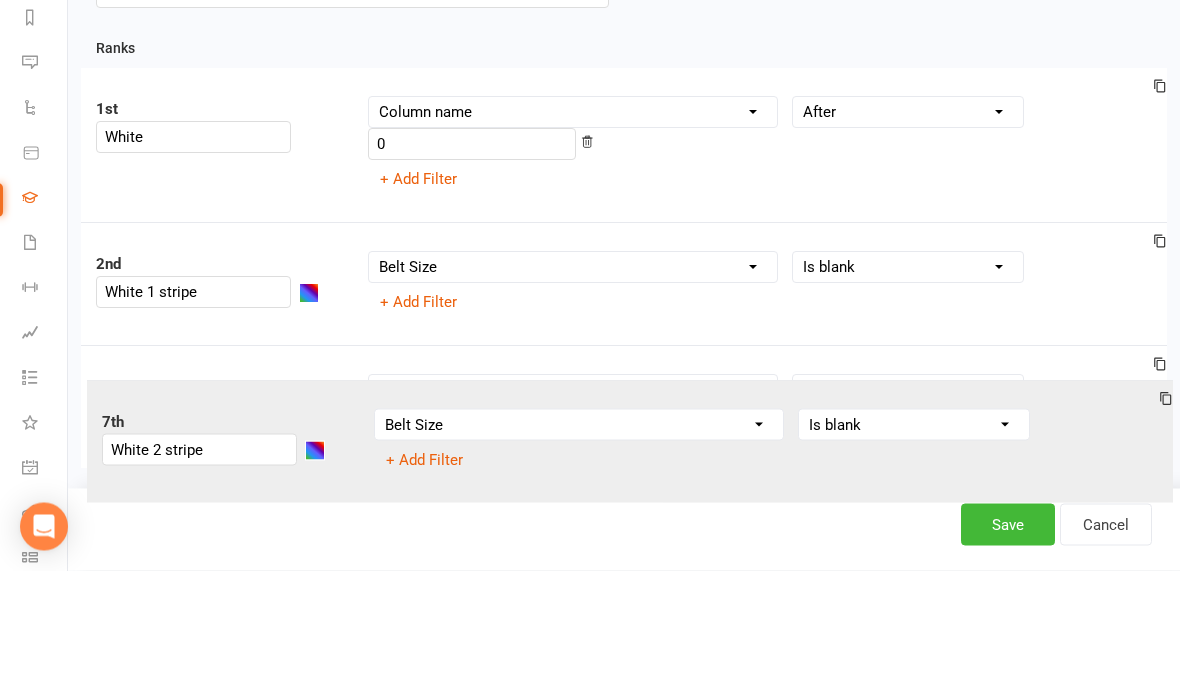 scroll, scrollTop: 123, scrollLeft: 0, axis: vertical 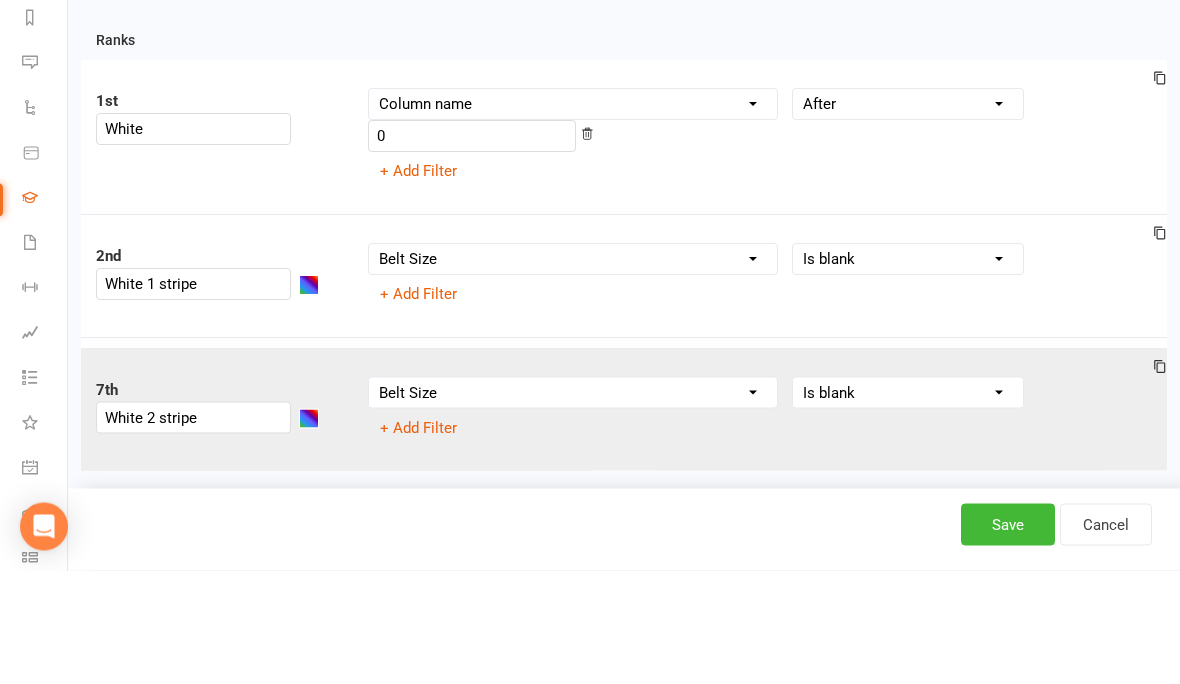 select on "member_styles:belt_size" 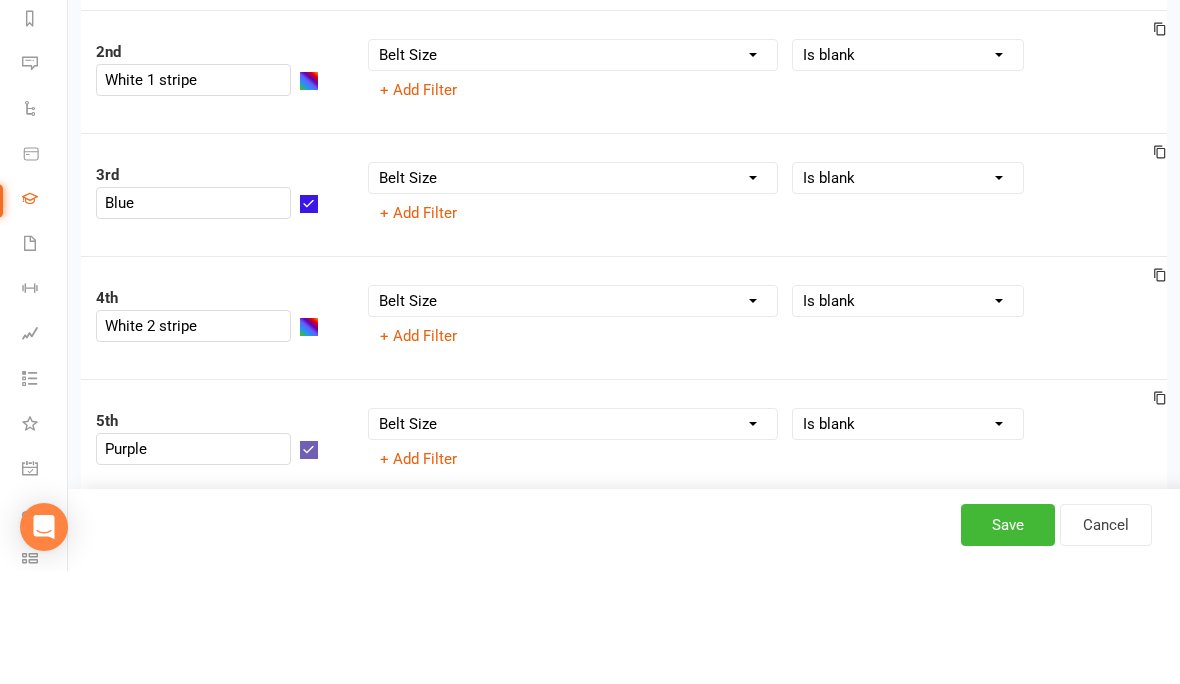 scroll, scrollTop: 330, scrollLeft: 0, axis: vertical 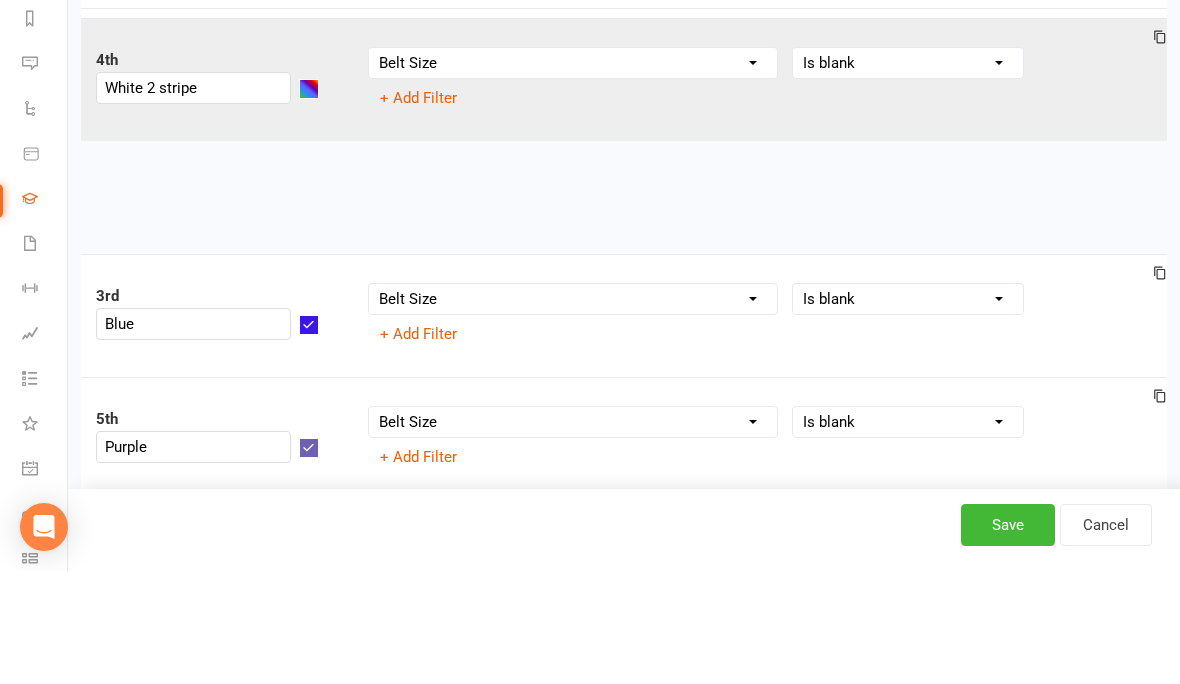 select on "member_styles:belt_size" 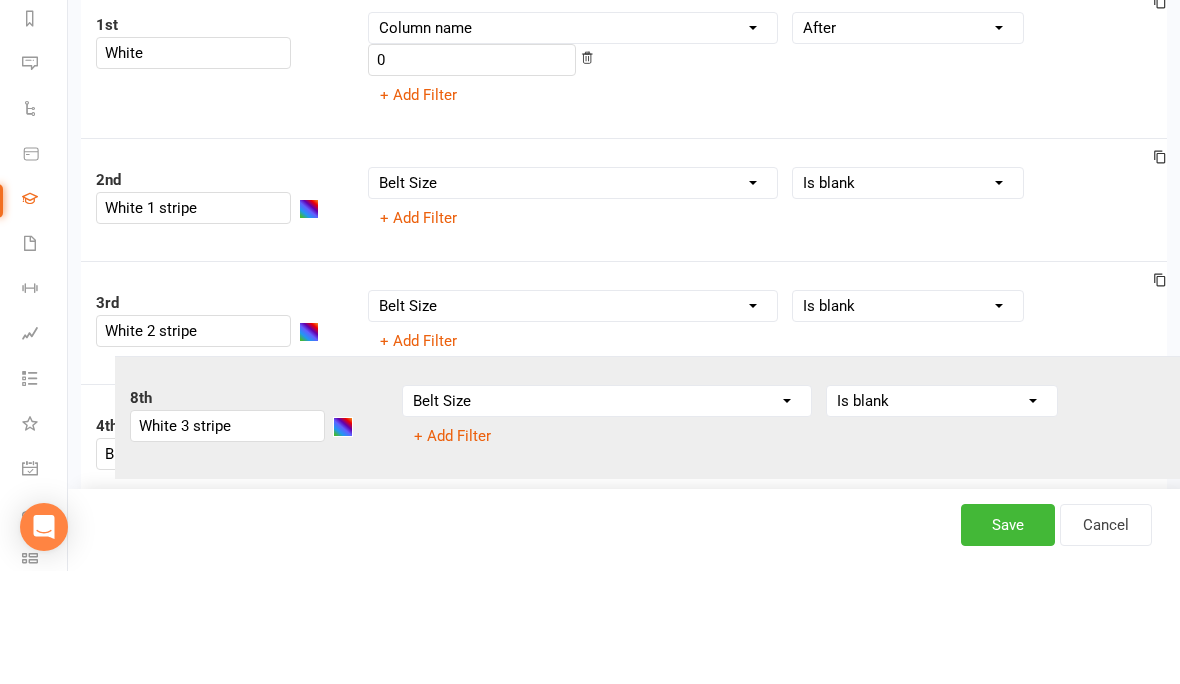 scroll, scrollTop: 209, scrollLeft: 0, axis: vertical 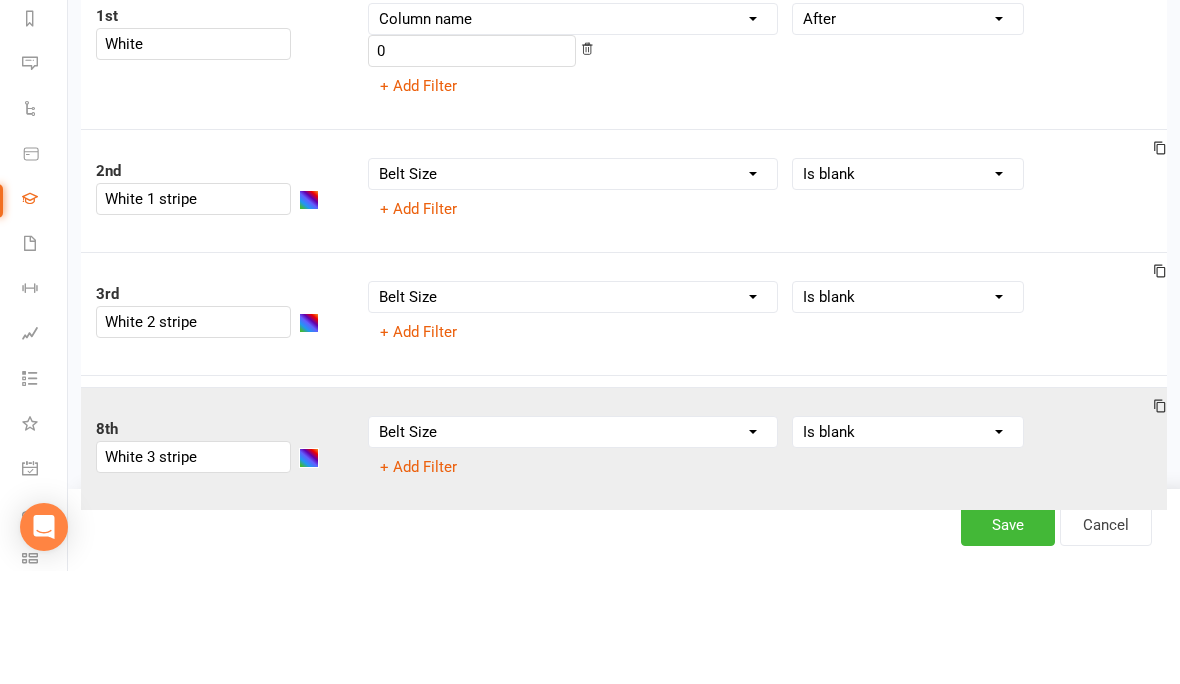select on "member_styles:belt_size" 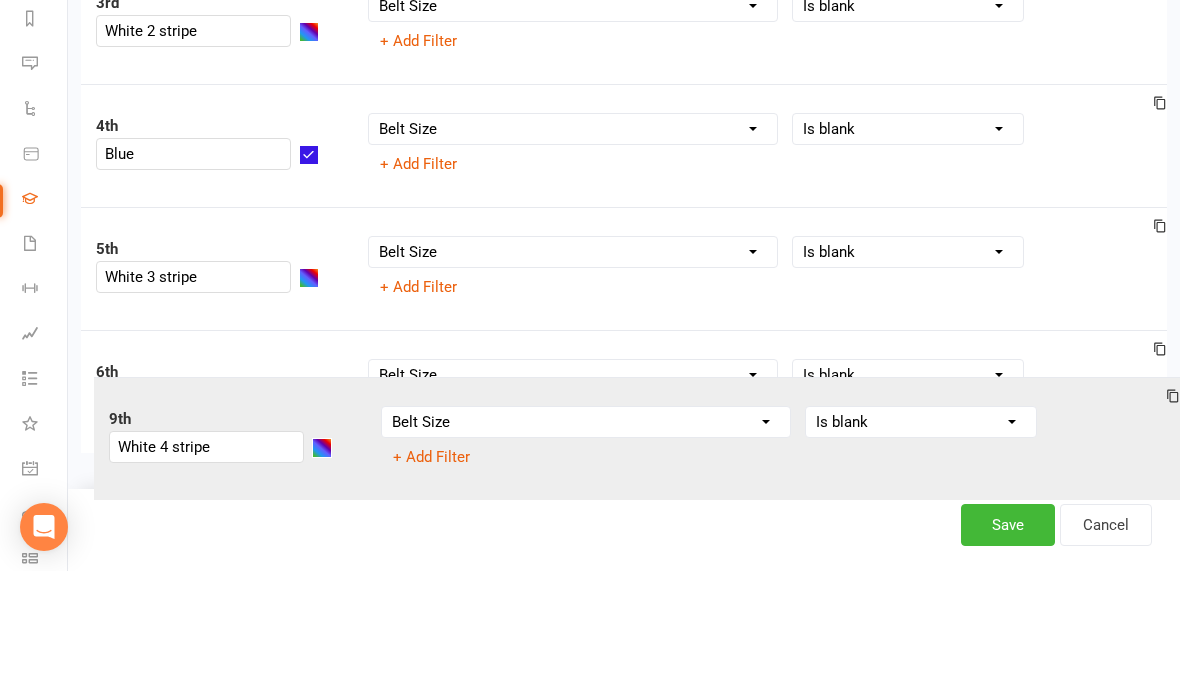 scroll, scrollTop: 502, scrollLeft: 0, axis: vertical 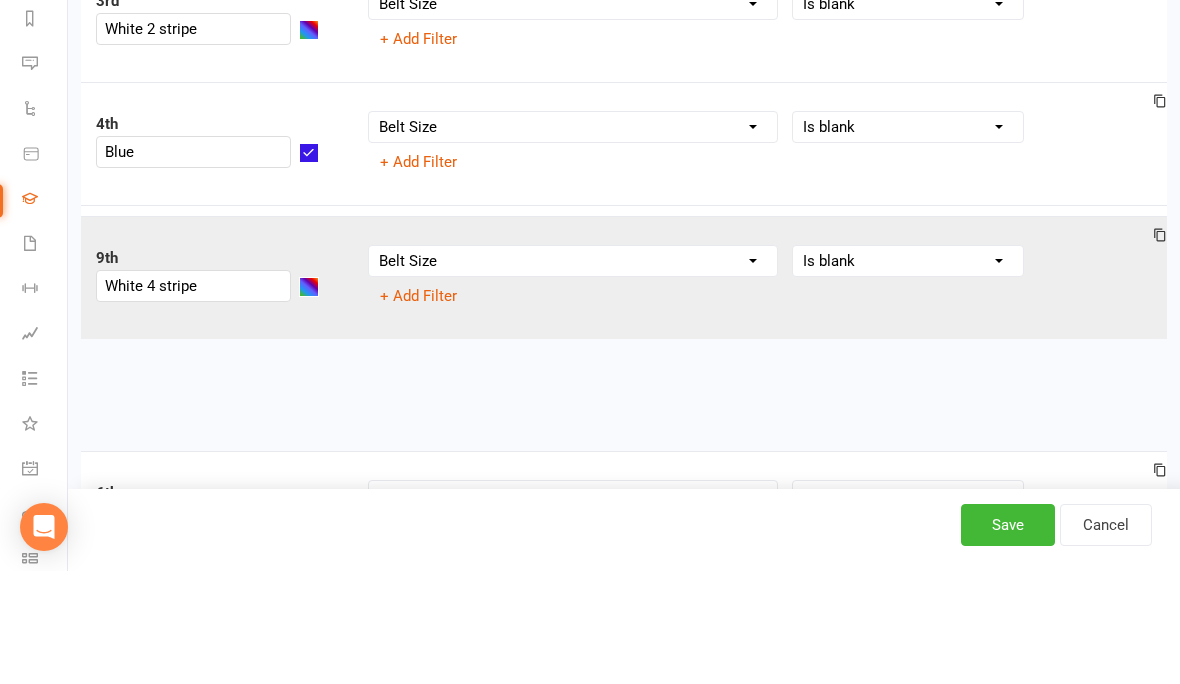 select on "member_styles:belt_size" 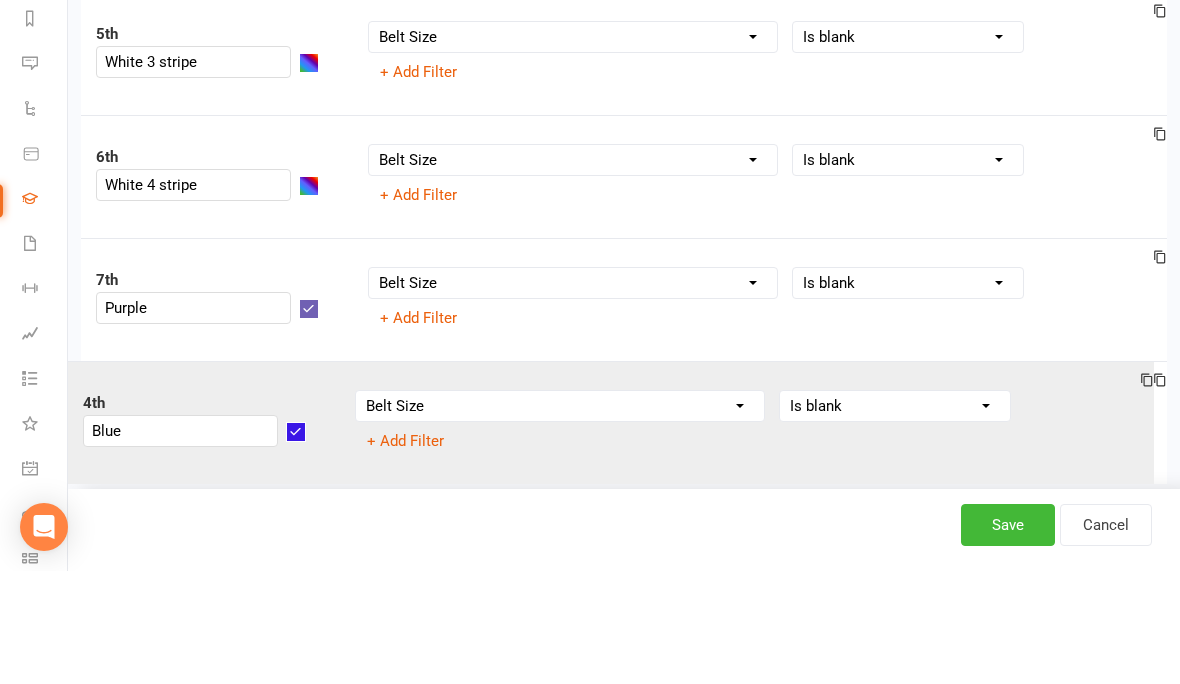 scroll, scrollTop: 602, scrollLeft: 0, axis: vertical 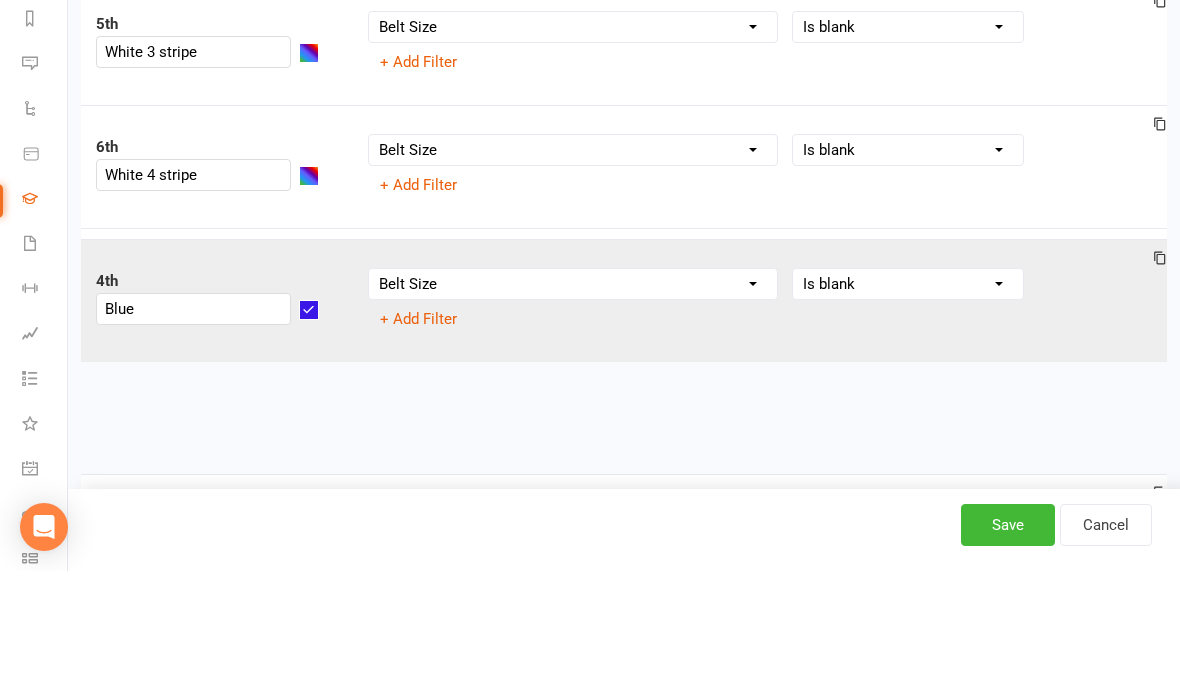 select on "member_styles:belt_size" 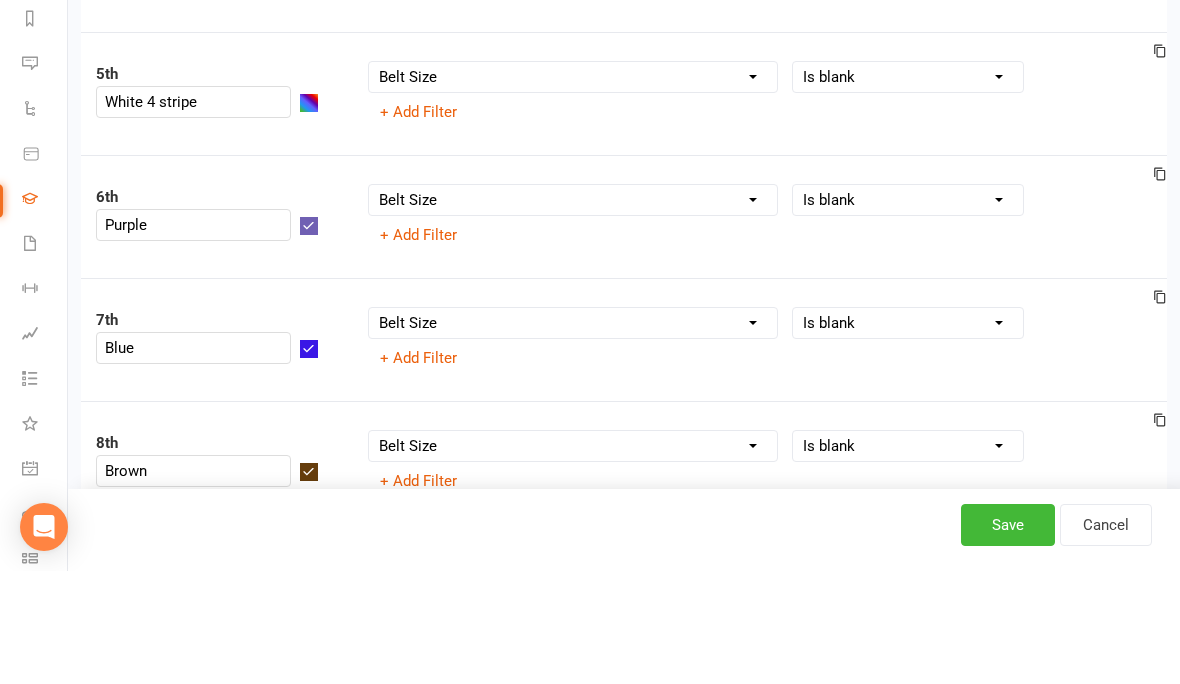 scroll, scrollTop: 676, scrollLeft: 0, axis: vertical 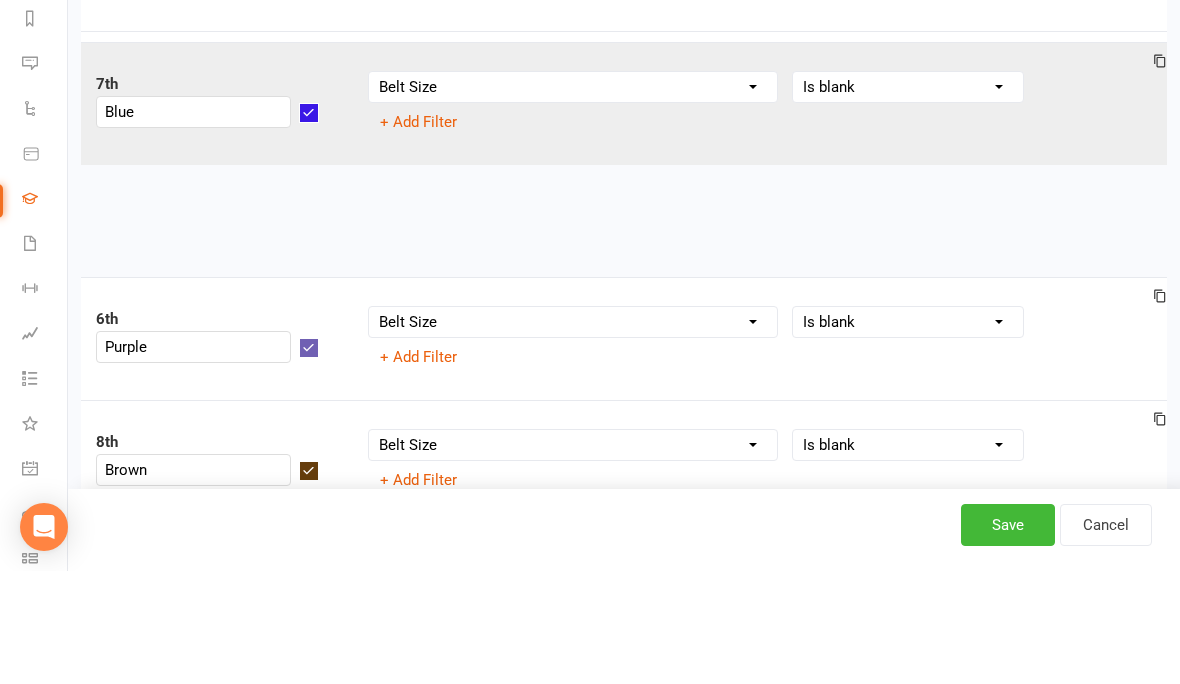 select on "member_styles:belt_size" 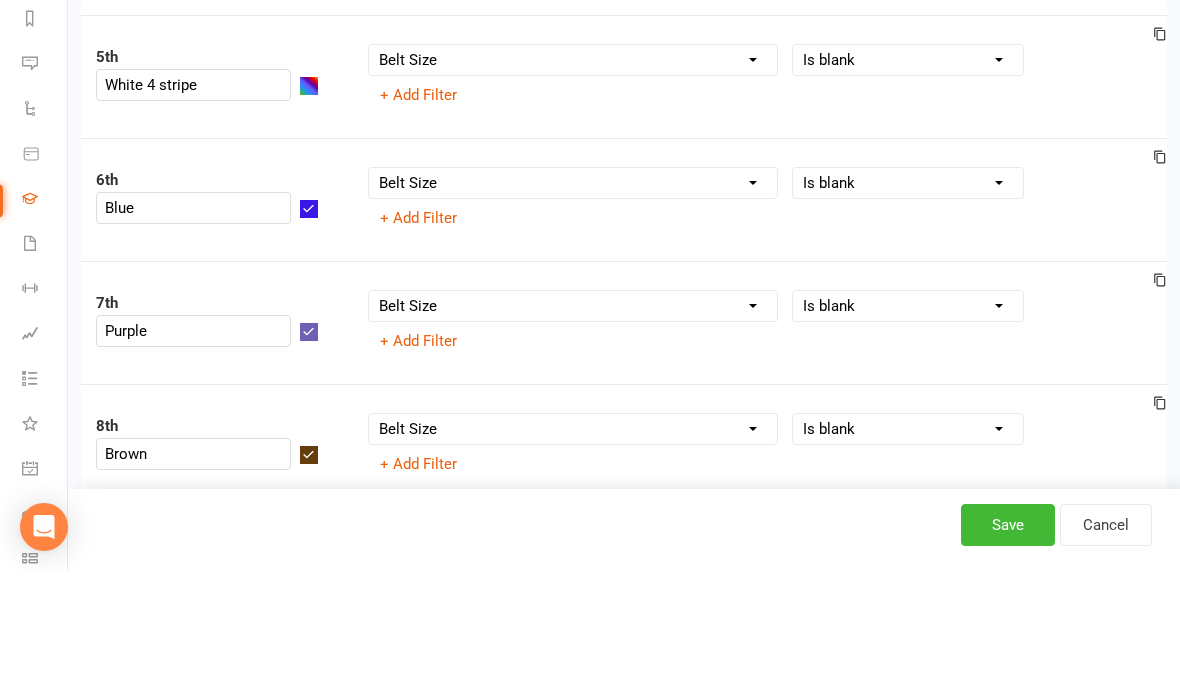 scroll, scrollTop: 726, scrollLeft: 0, axis: vertical 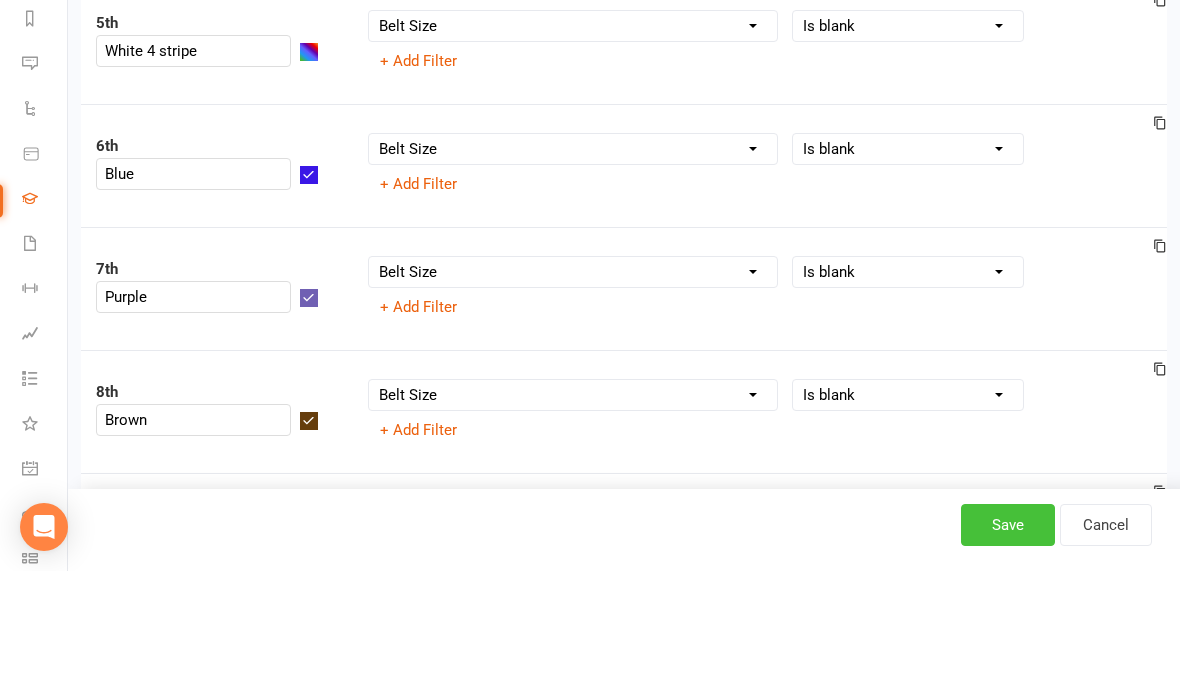 click on "Save" at bounding box center (1008, 638) 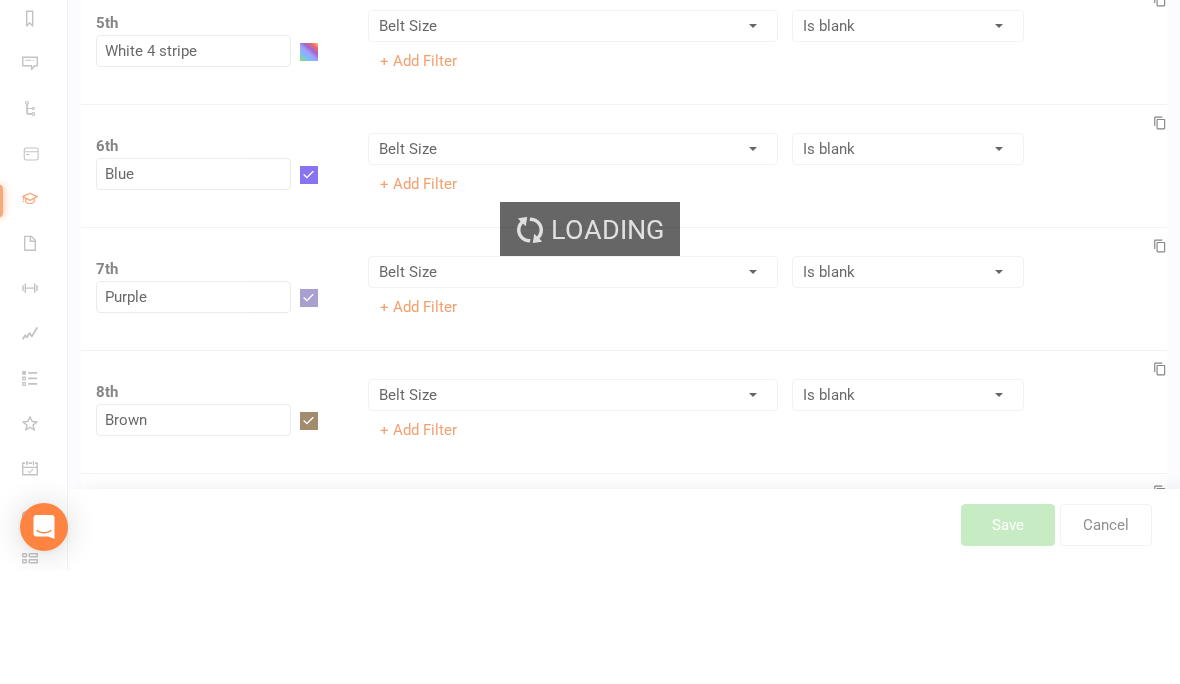 scroll, scrollTop: 840, scrollLeft: 0, axis: vertical 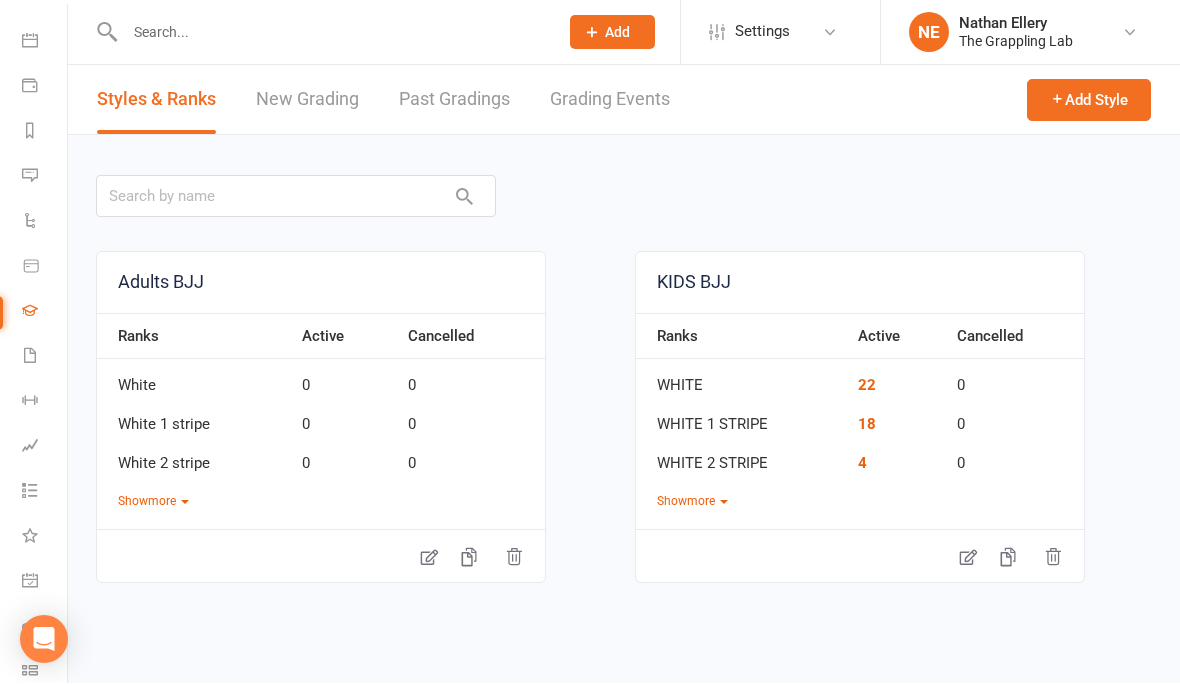 click on "Adults BJJ" at bounding box center [321, 283] 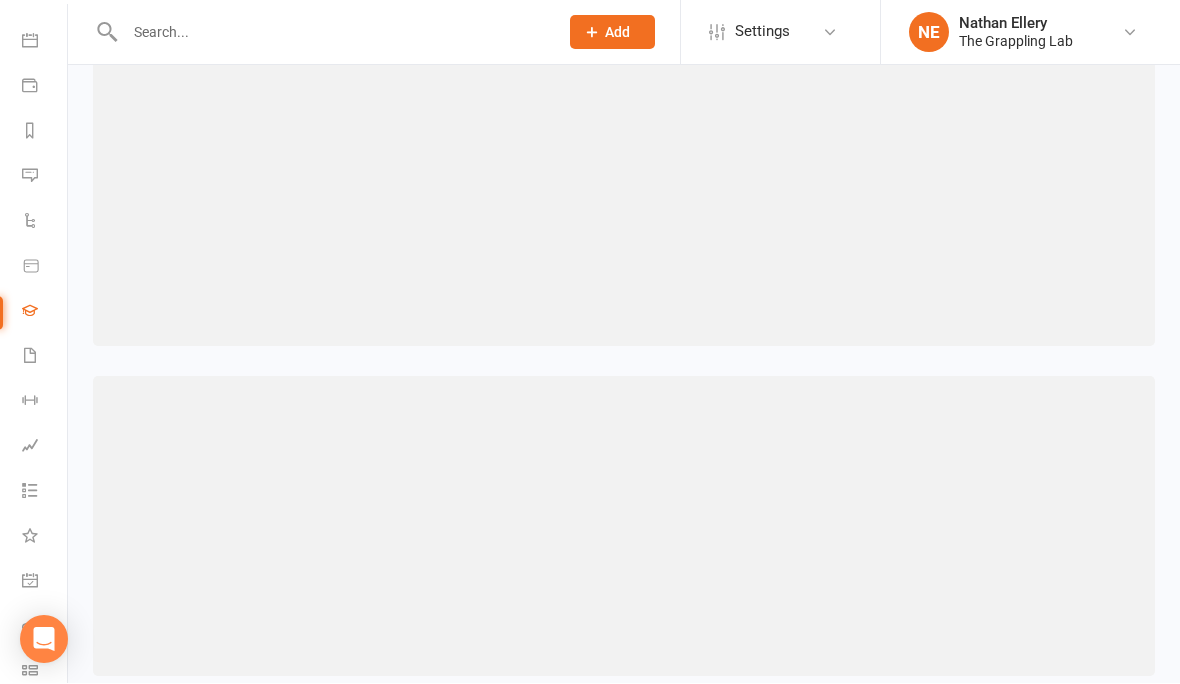 scroll, scrollTop: 0, scrollLeft: 0, axis: both 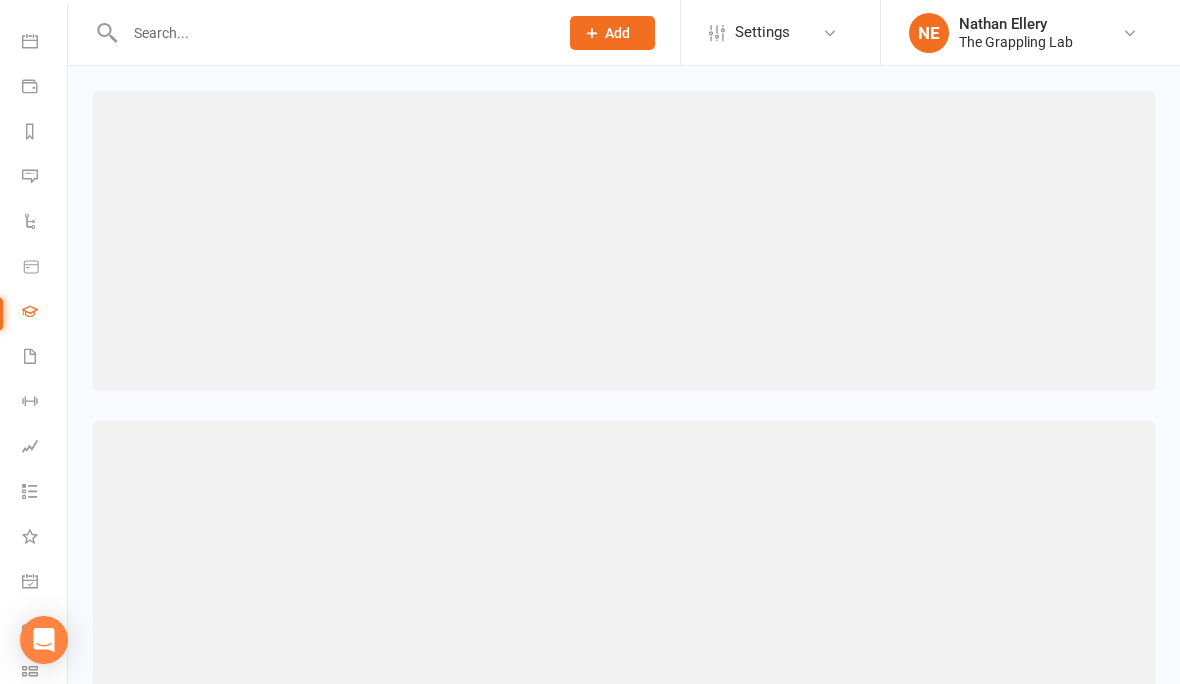 select on ">=" 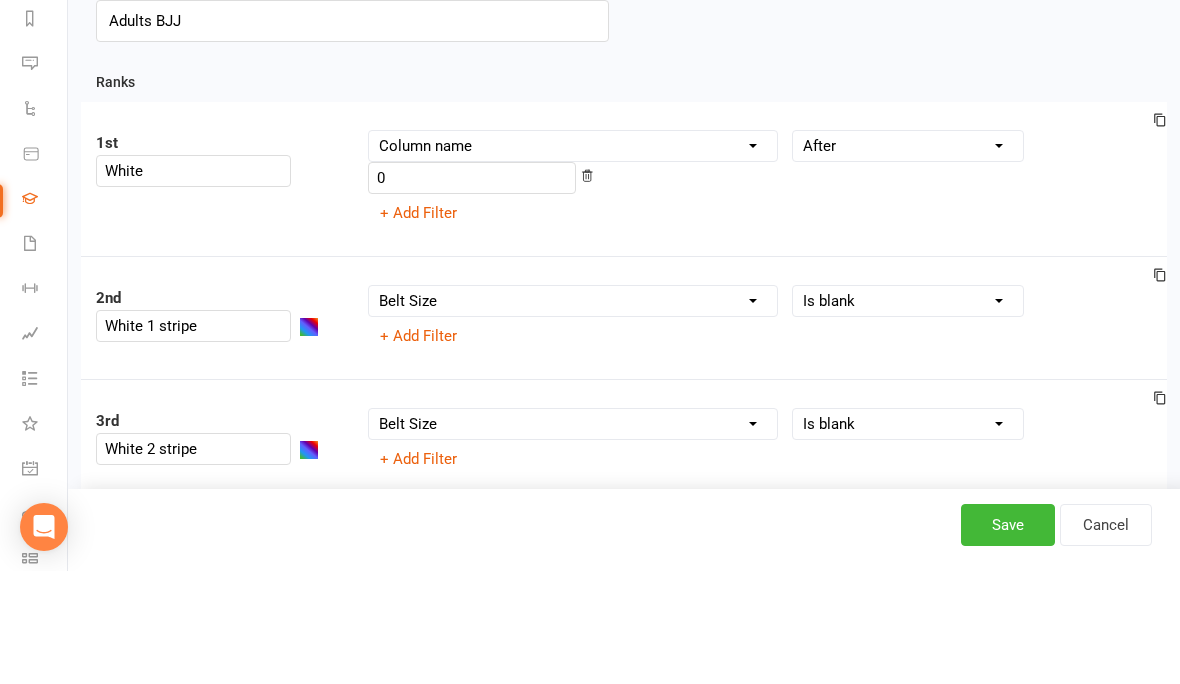 scroll, scrollTop: 101, scrollLeft: 0, axis: vertical 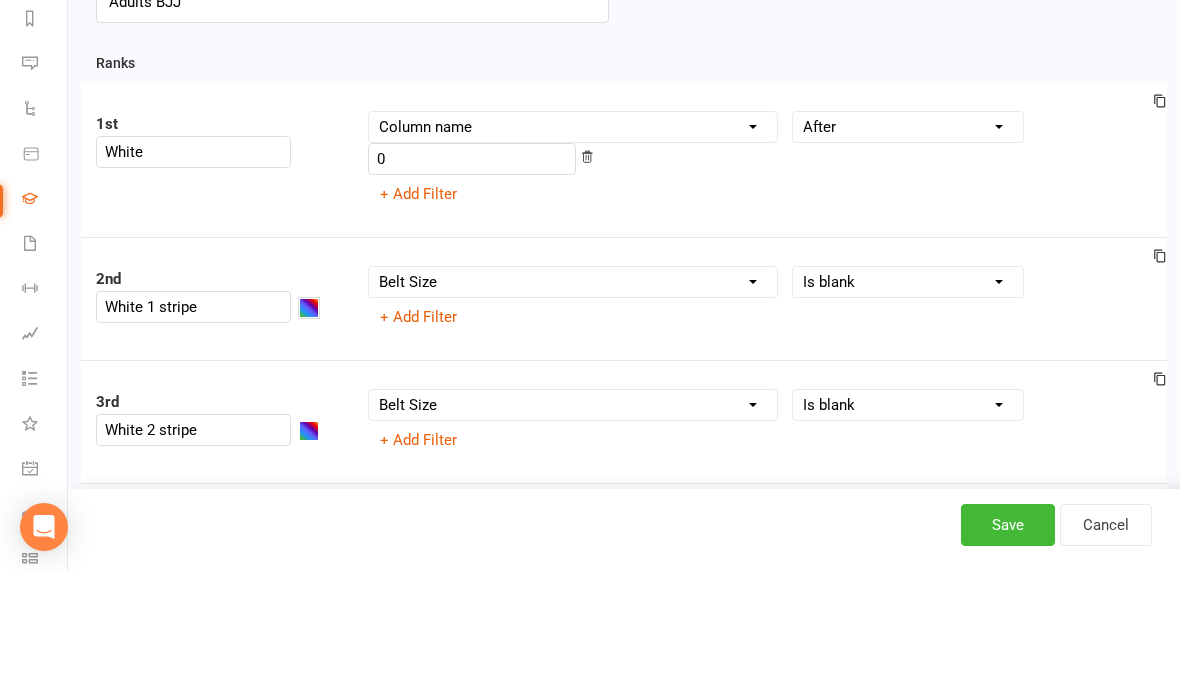 click at bounding box center (309, 421) 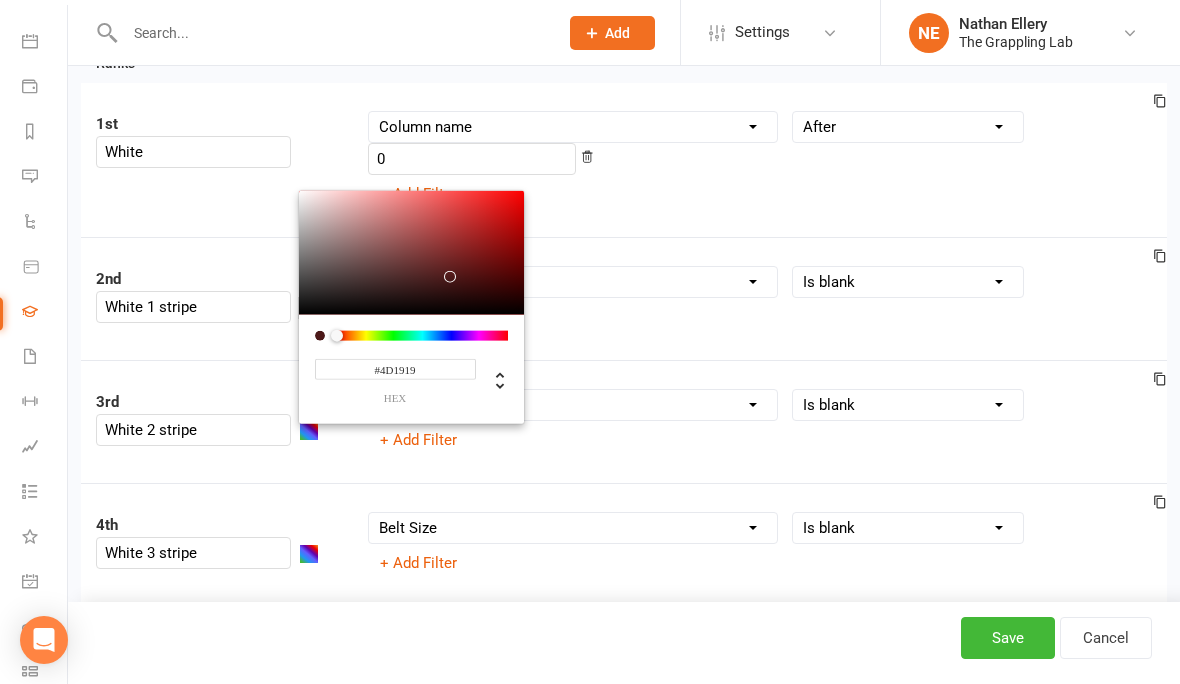 scroll, scrollTop: 213, scrollLeft: 0, axis: vertical 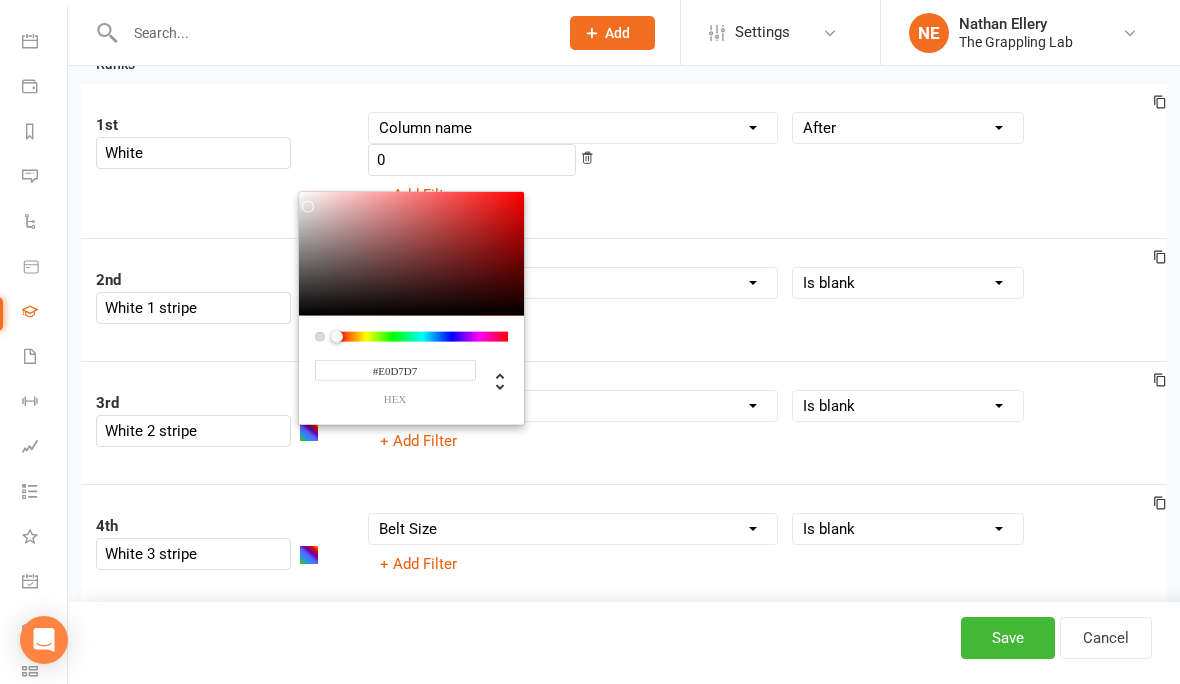click at bounding box center (308, 206) 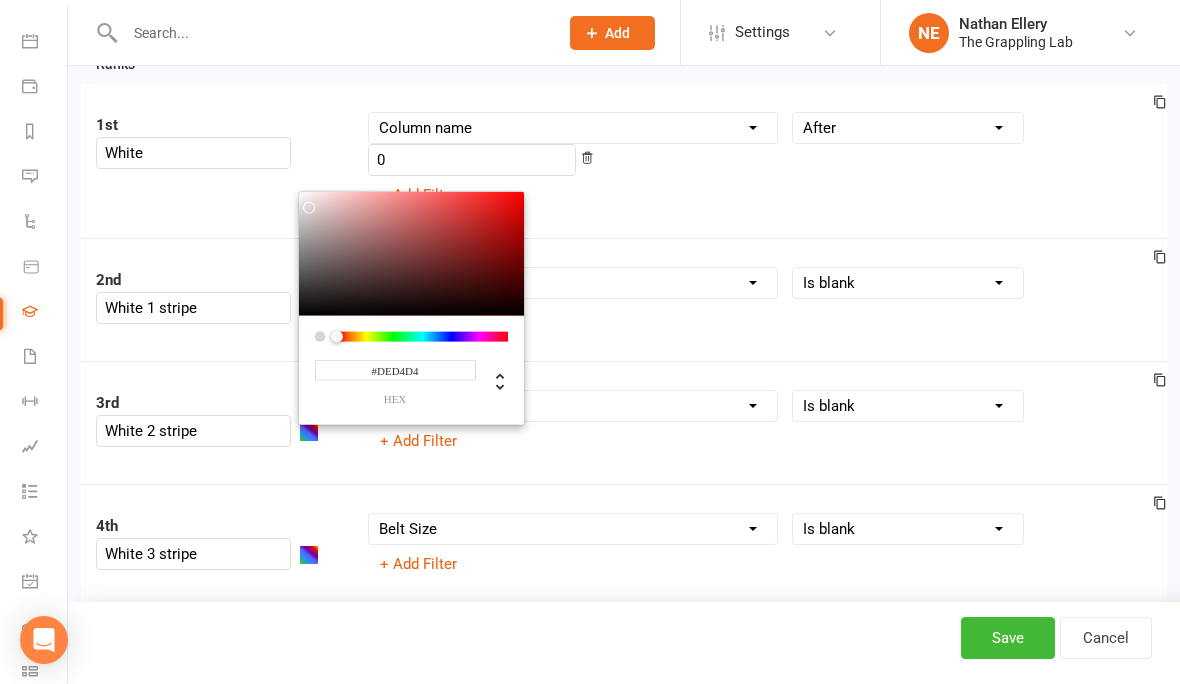 type on "#D4CCCC" 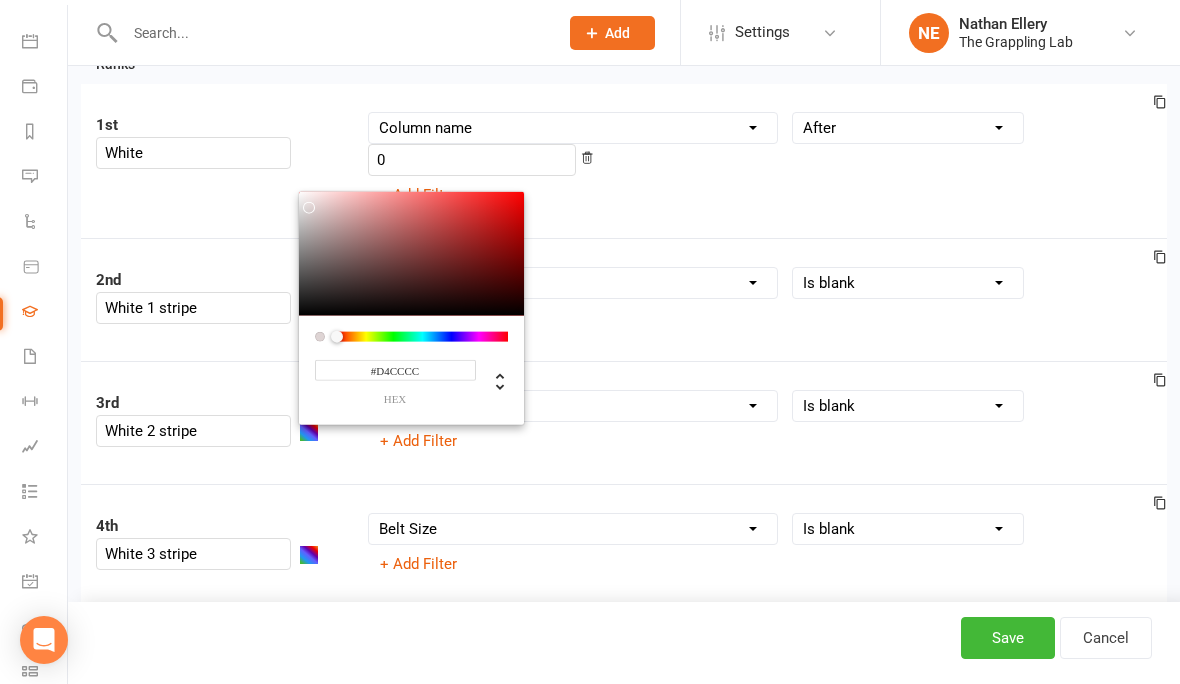 click on "1st White Column name Belt Size Active for Grading? Most Recent Promotion All Classes Attended Since Previous Promotion Style Classes Attended Since Previous Promotion Non-Style Classes Attended Since Previous Promotion Most Recent Style Attendance Condition Equals Does not equal Contains Does not contain Is blank or does not contain Is blank Is not blank Before After 0 + Add Filter" at bounding box center [624, 161] 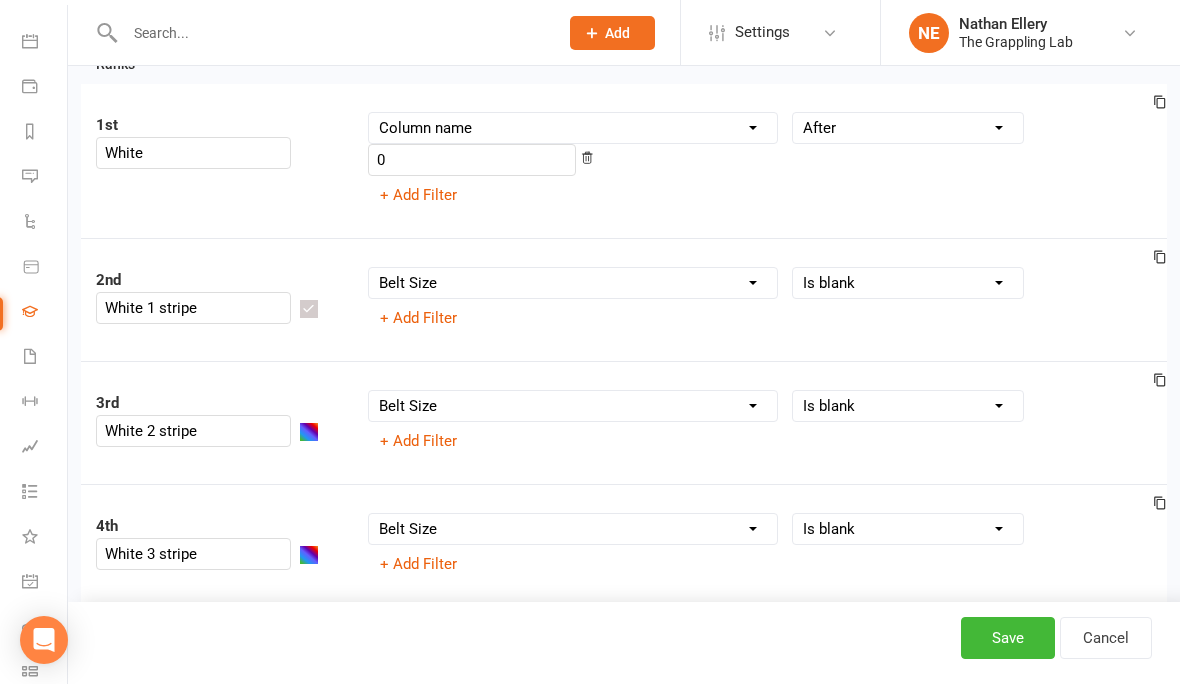 click on "3rd White 2 stripe Column name Belt Size Active for Grading? Most Recent Promotion All Classes Attended Since Previous Promotion Style Classes Attended Since Previous Promotion Non-Style Classes Attended Since Previous Promotion Most Recent Style Attendance Condition Equals Does not equal Contains Does not contain Is blank or does not contain Is blank Is not blank Before After + Add Filter" at bounding box center (624, 422) 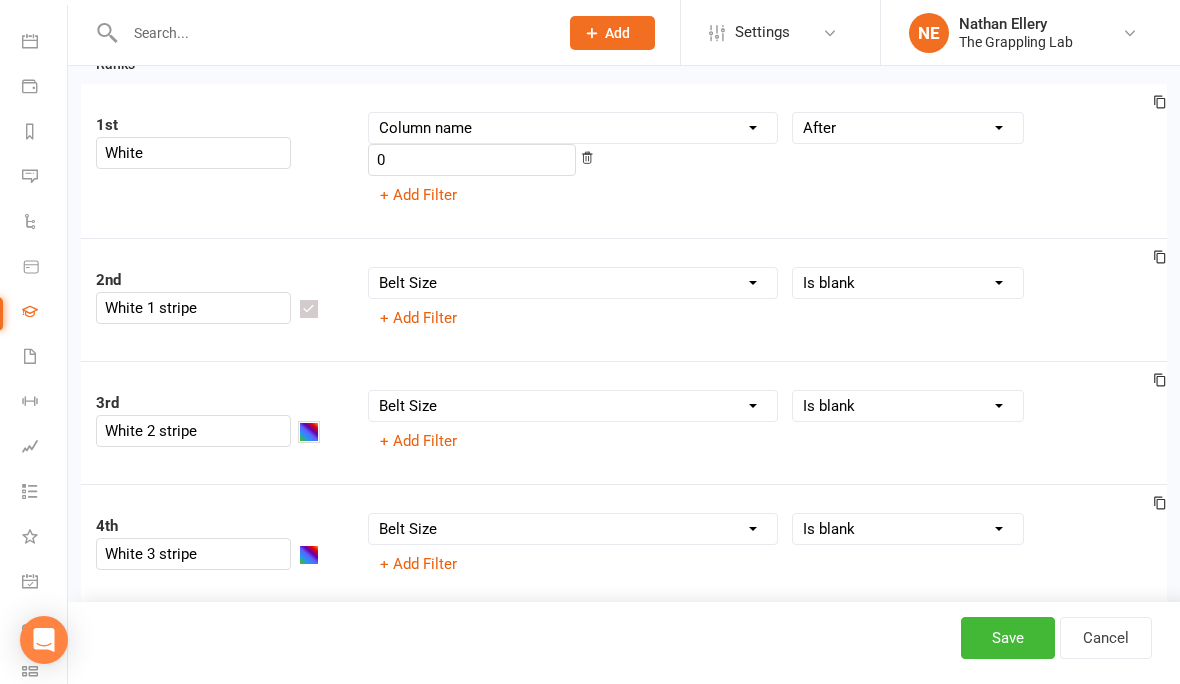 click at bounding box center [309, 432] 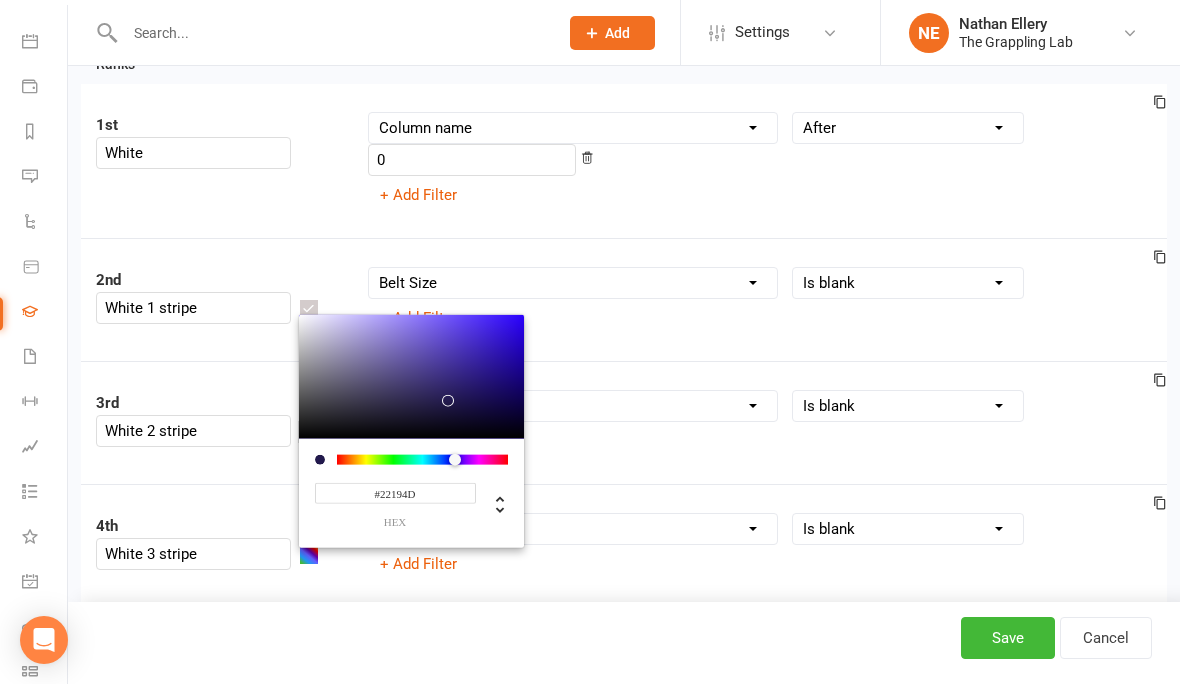 type on "#D9D7E4" 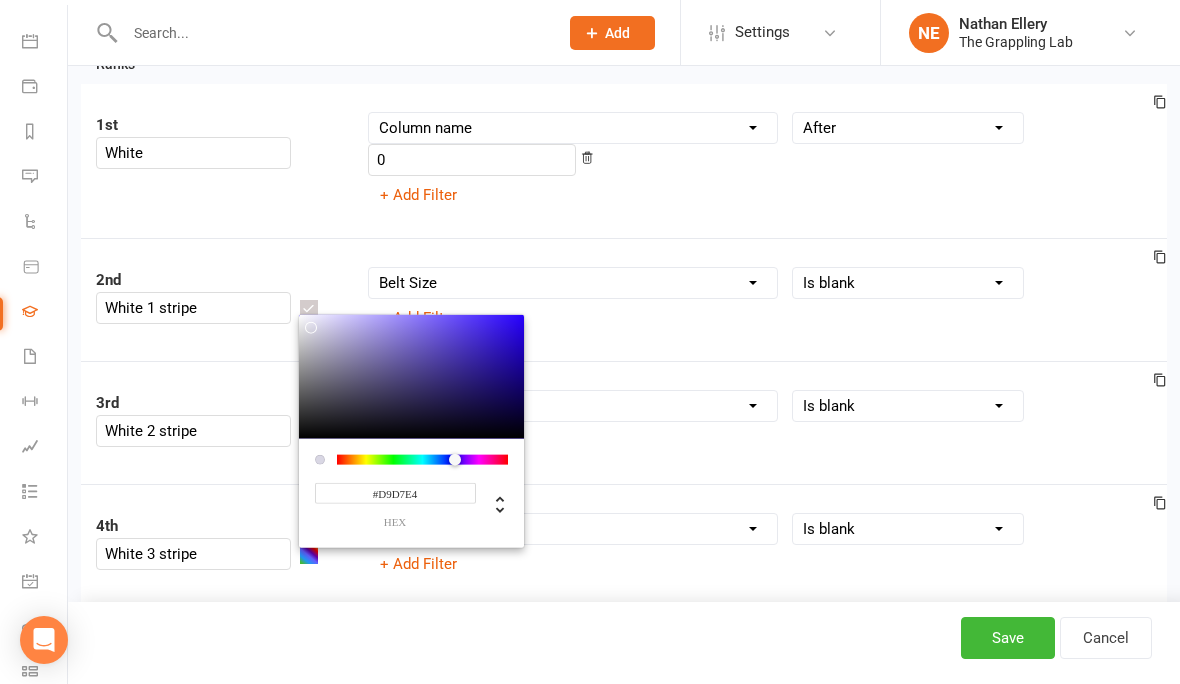 click at bounding box center [311, 328] 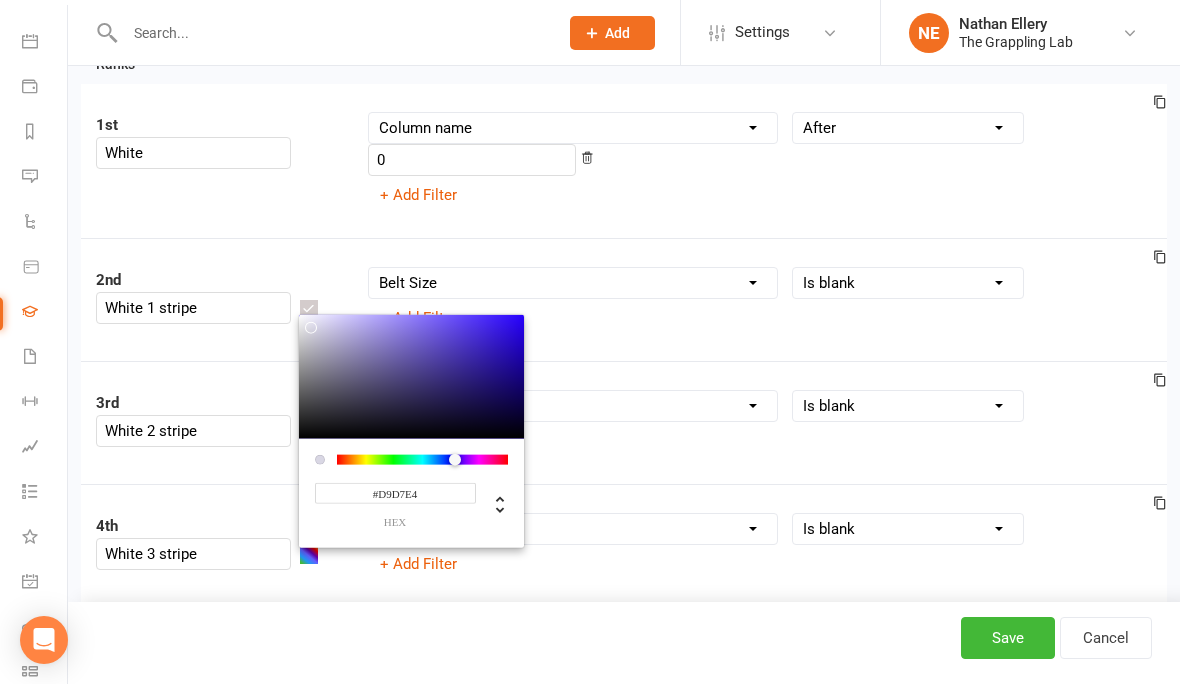 click on "Column name Belt Size Active for Grading? Most Recent Promotion All Classes Attended Since Previous Promotion Style Classes Attended Since Previous Promotion Non-Style Classes Attended Since Previous Promotion Most Recent Style Attendance Condition Equals Does not equal Contains Does not contain Is blank or does not contain Is blank Is not blank Before After + Add Filter" at bounding box center [760, 423] 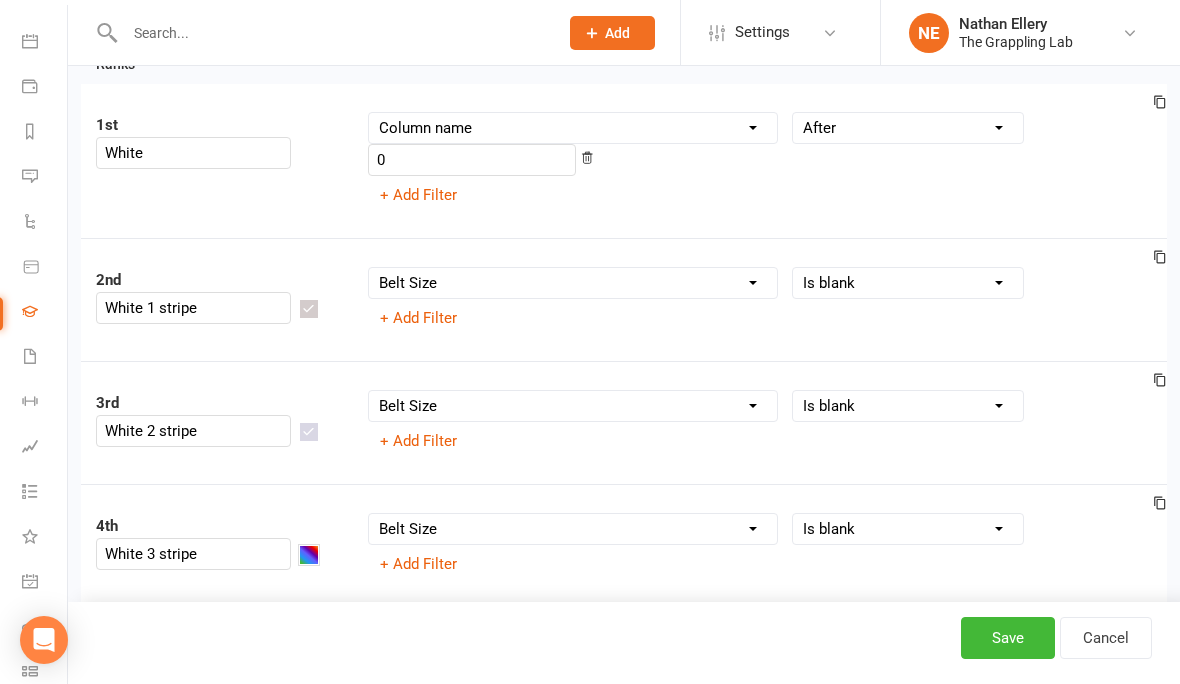 click at bounding box center [309, 555] 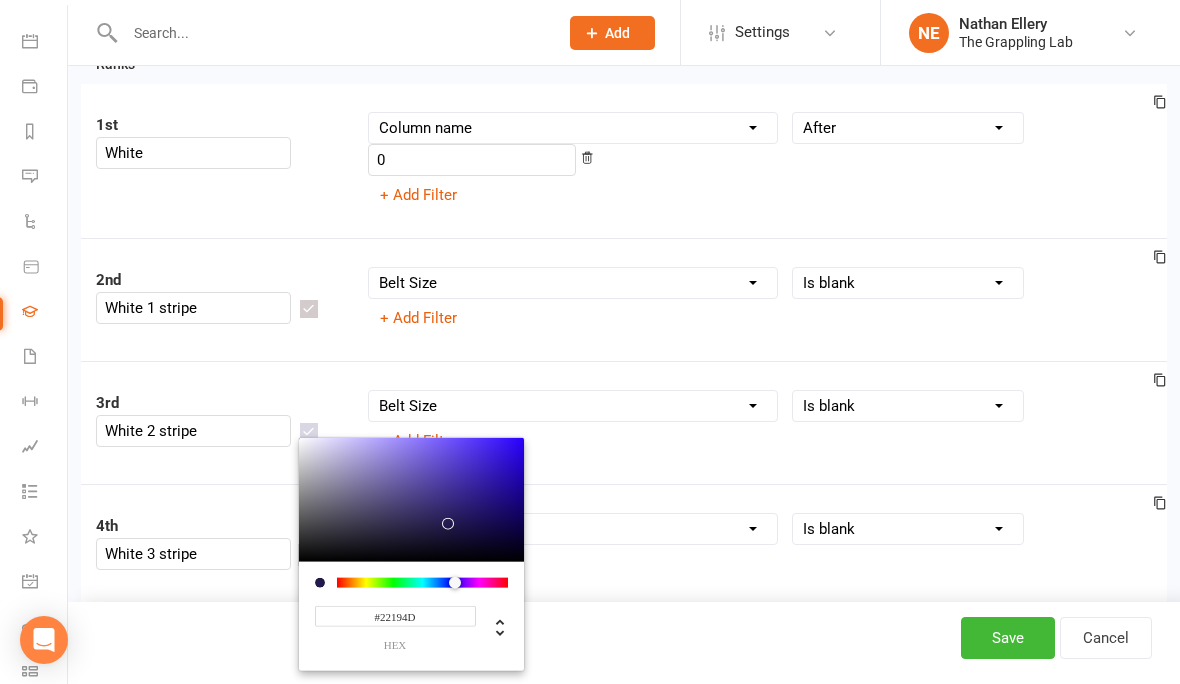 type on "#E1E0E6" 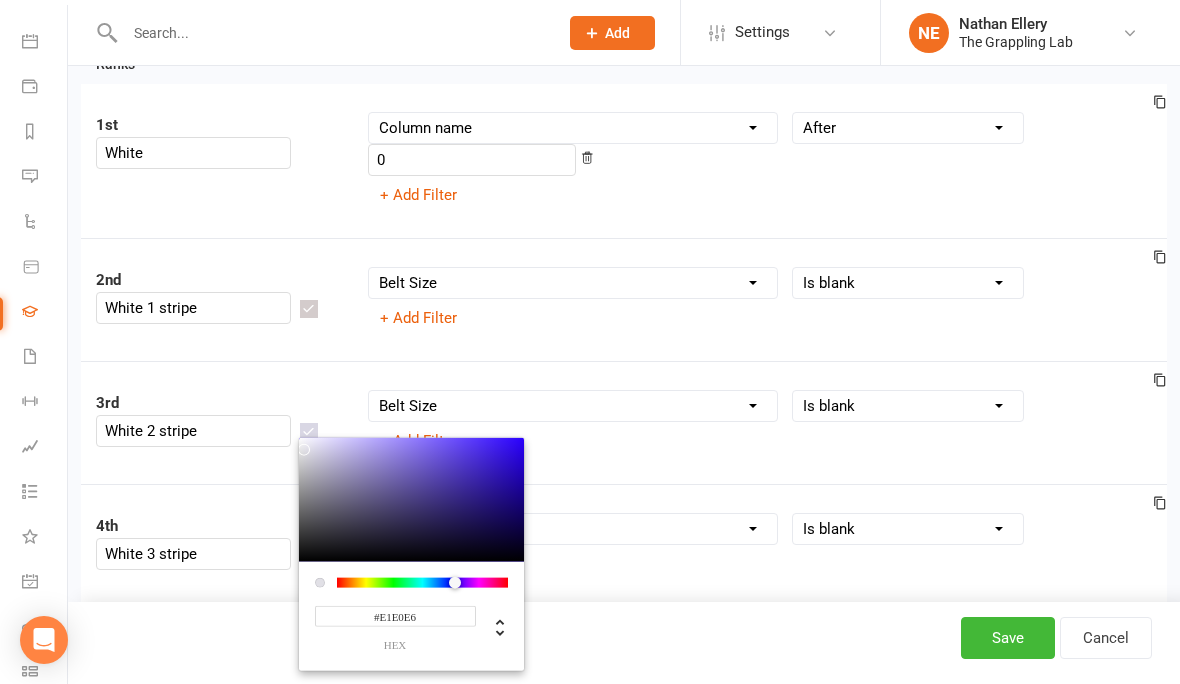 click on "3rd White 2 stripe Column name Belt Size Active for Grading? Most Recent Promotion All Classes Attended Since Previous Promotion Style Classes Attended Since Previous Promotion Non-Style Classes Attended Since Previous Promotion Most Recent Style Attendance Condition Equals Does not equal Contains Does not contain Is blank or does not contain Is blank Is not blank Before After + Add Filter" at bounding box center (624, 422) 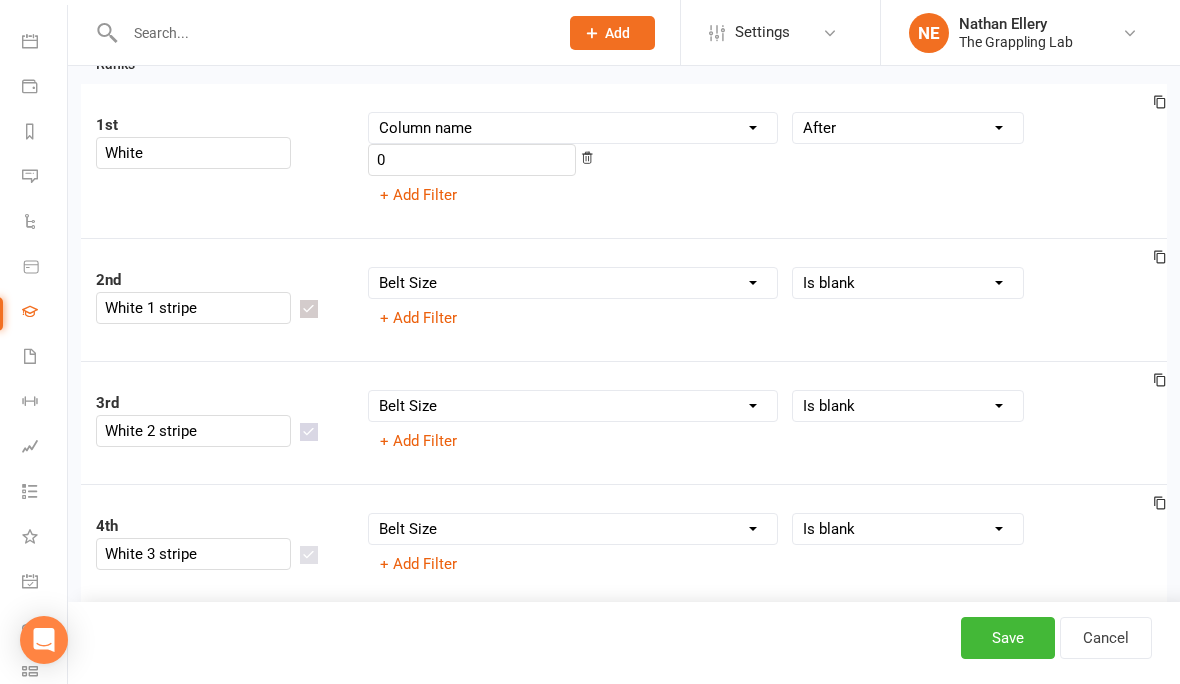 click at bounding box center (309, 678) 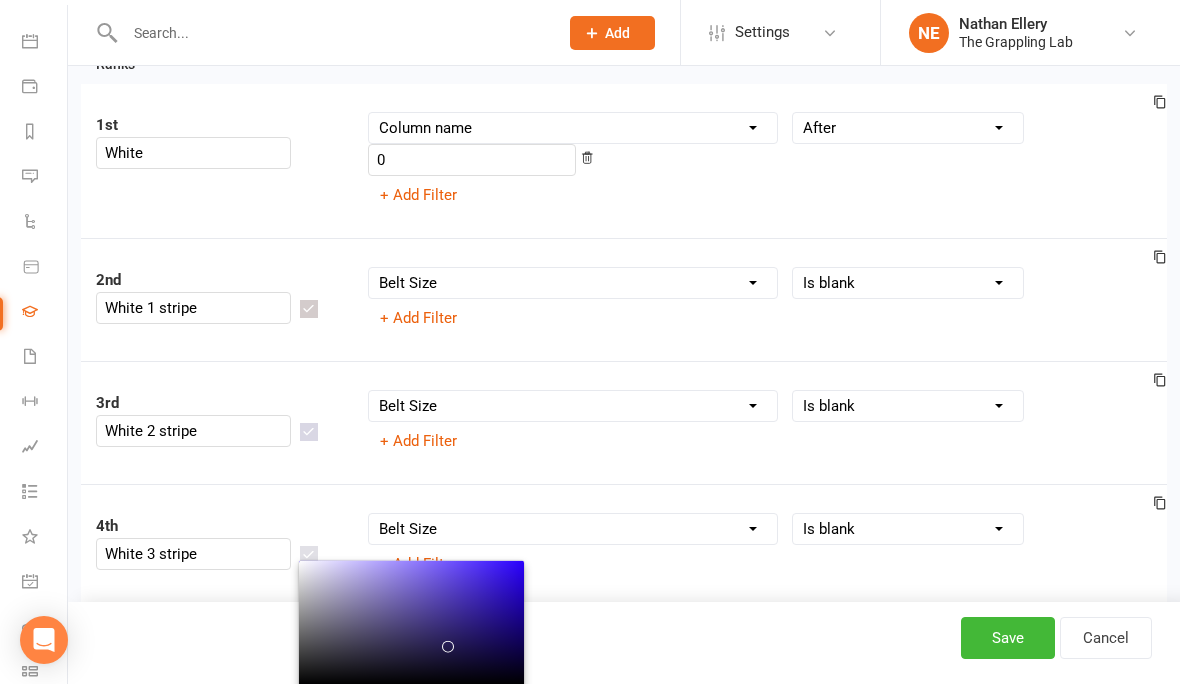 click at bounding box center [448, 647] 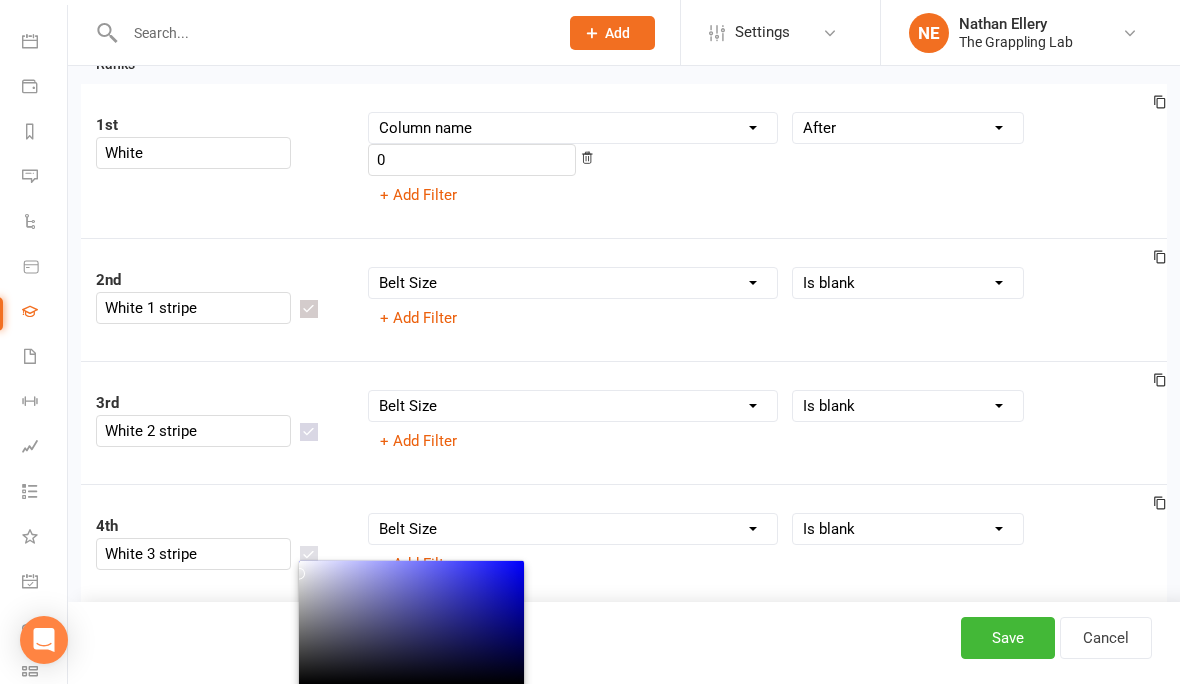click at bounding box center (411, 622) 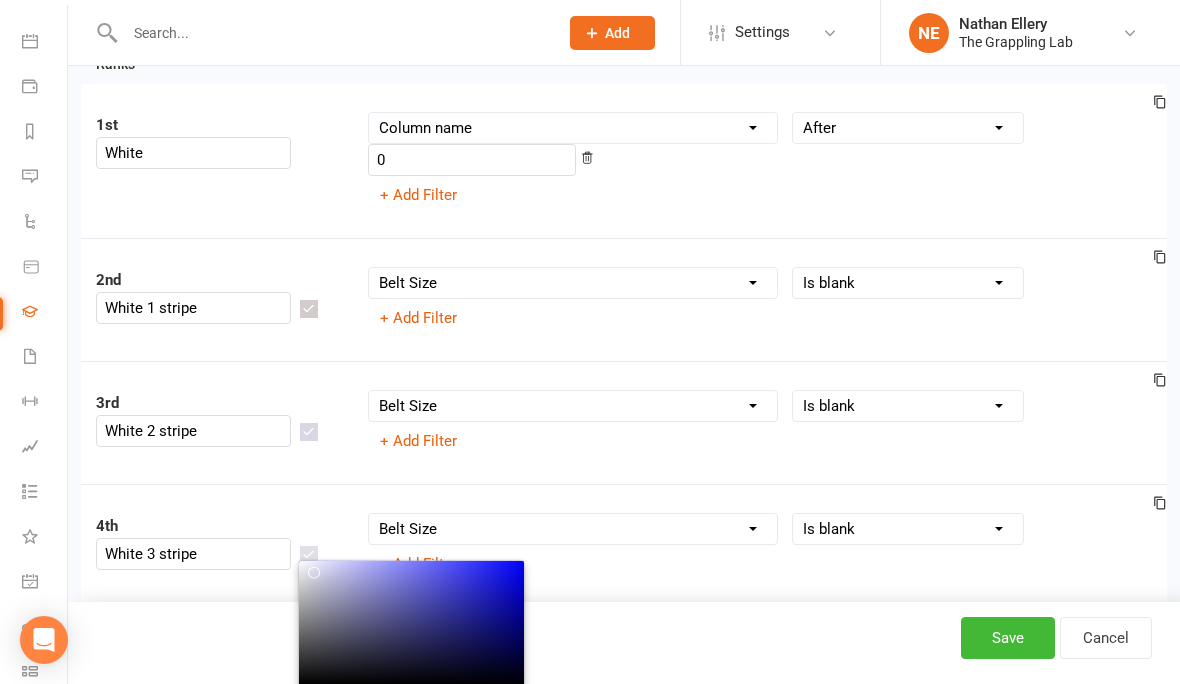 click at bounding box center (314, 573) 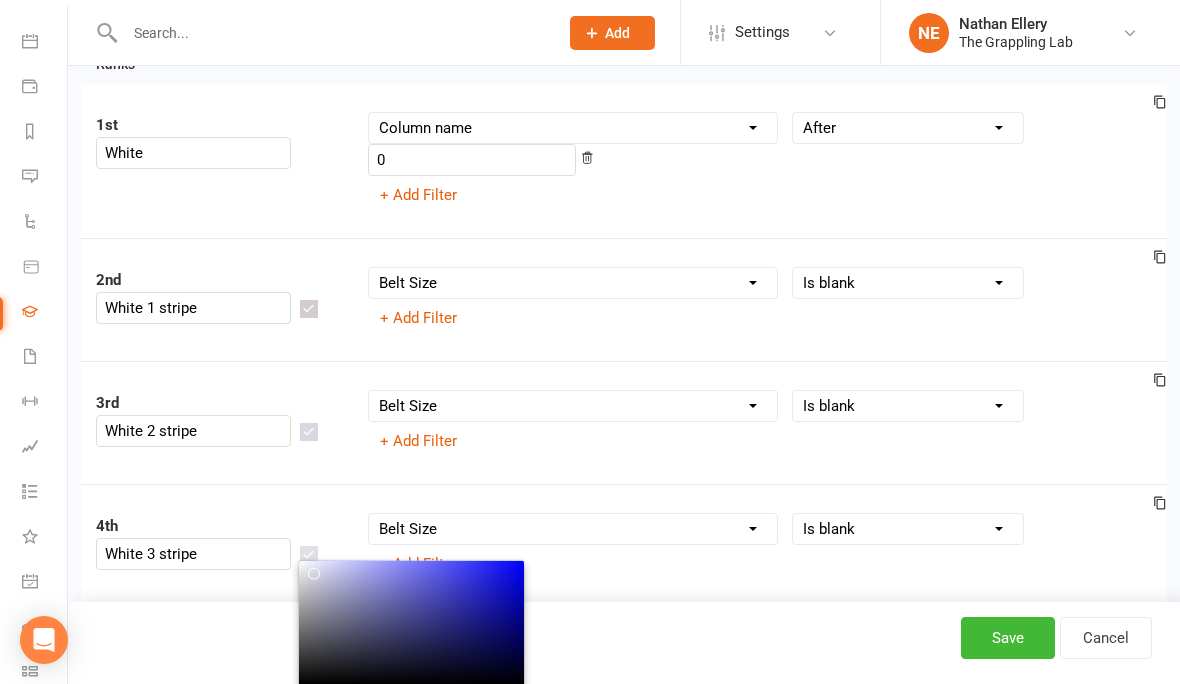 click on "Column name Belt Size Active for Grading? Most Recent Promotion All Classes Attended Since Previous Promotion Style Classes Attended Since Previous Promotion Non-Style Classes Attended Since Previous Promotion Most Recent Style Attendance Condition Equals Does not equal Contains Does not contain Is blank or does not contain Is blank Is not blank Before After + Add Filter" at bounding box center (760, 546) 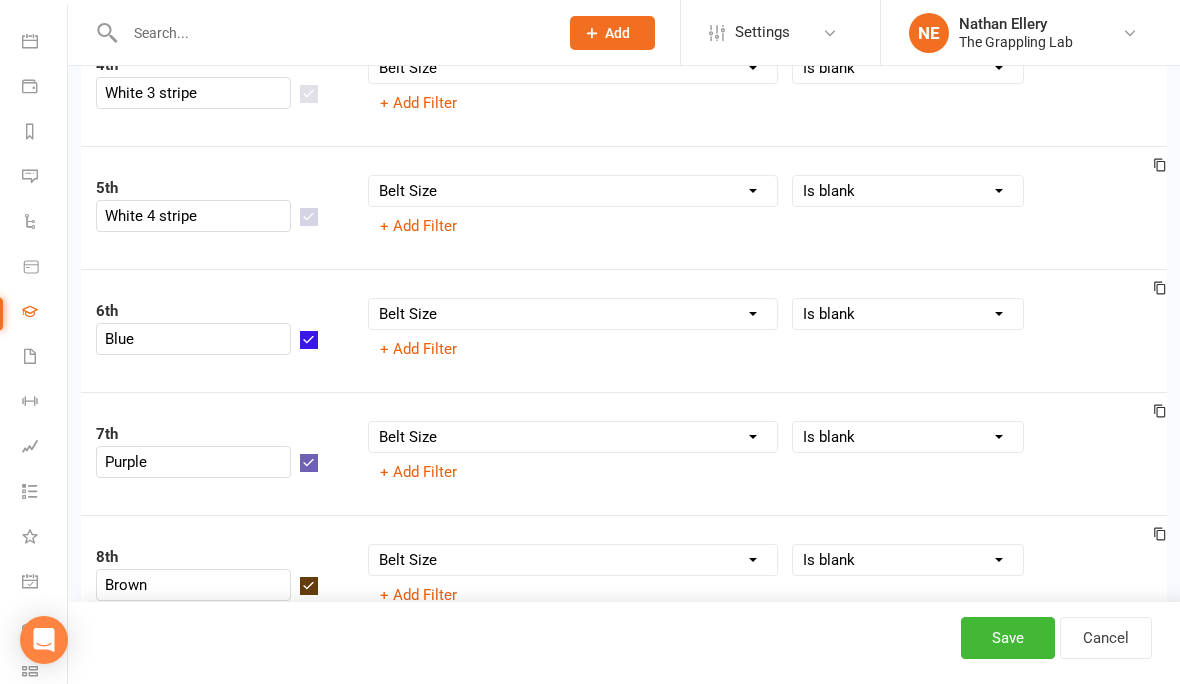 scroll, scrollTop: 641, scrollLeft: 0, axis: vertical 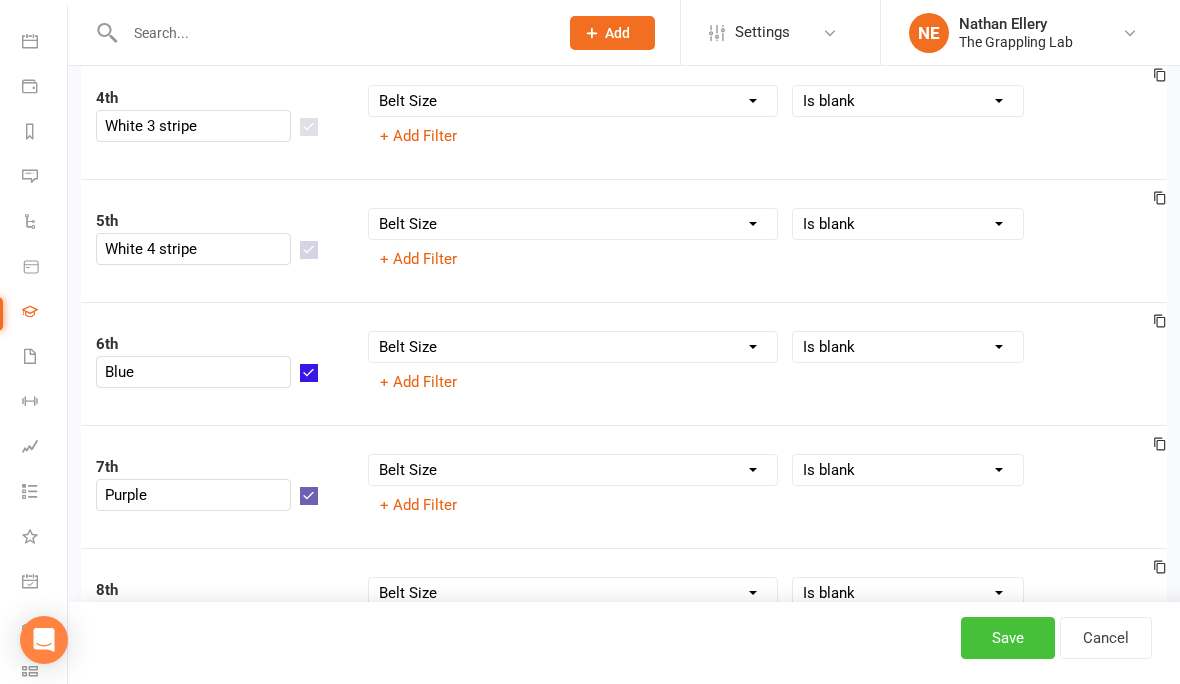 click on "Save" at bounding box center (1008, 638) 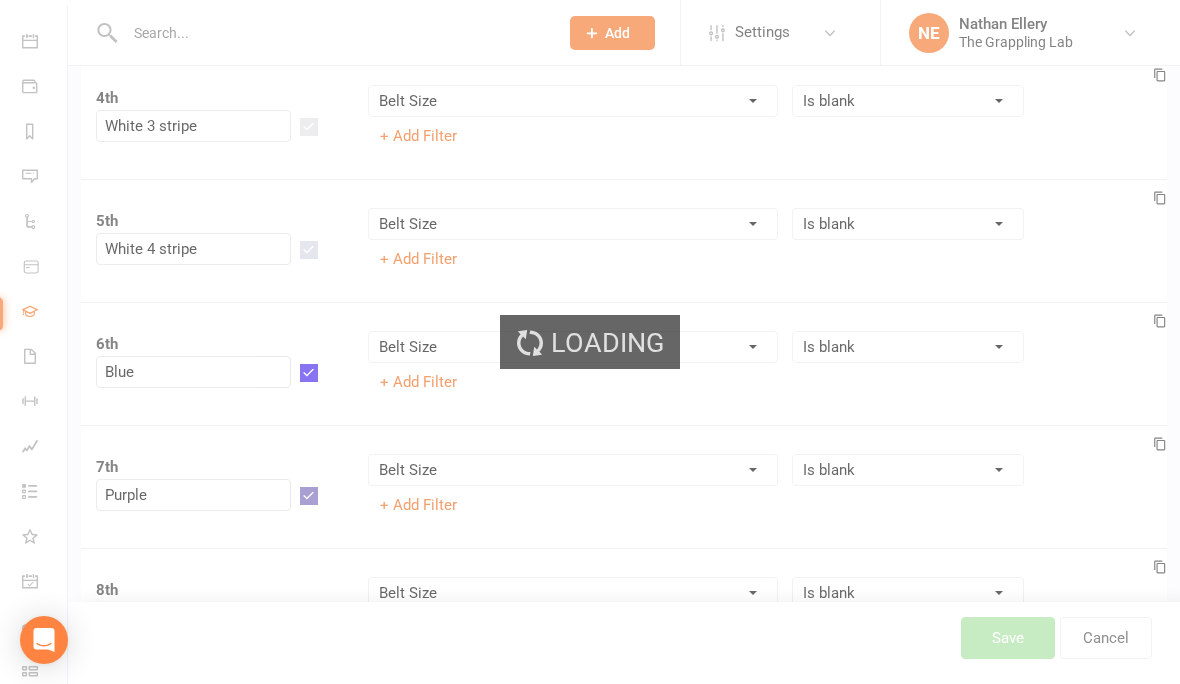 scroll, scrollTop: 44, scrollLeft: 0, axis: vertical 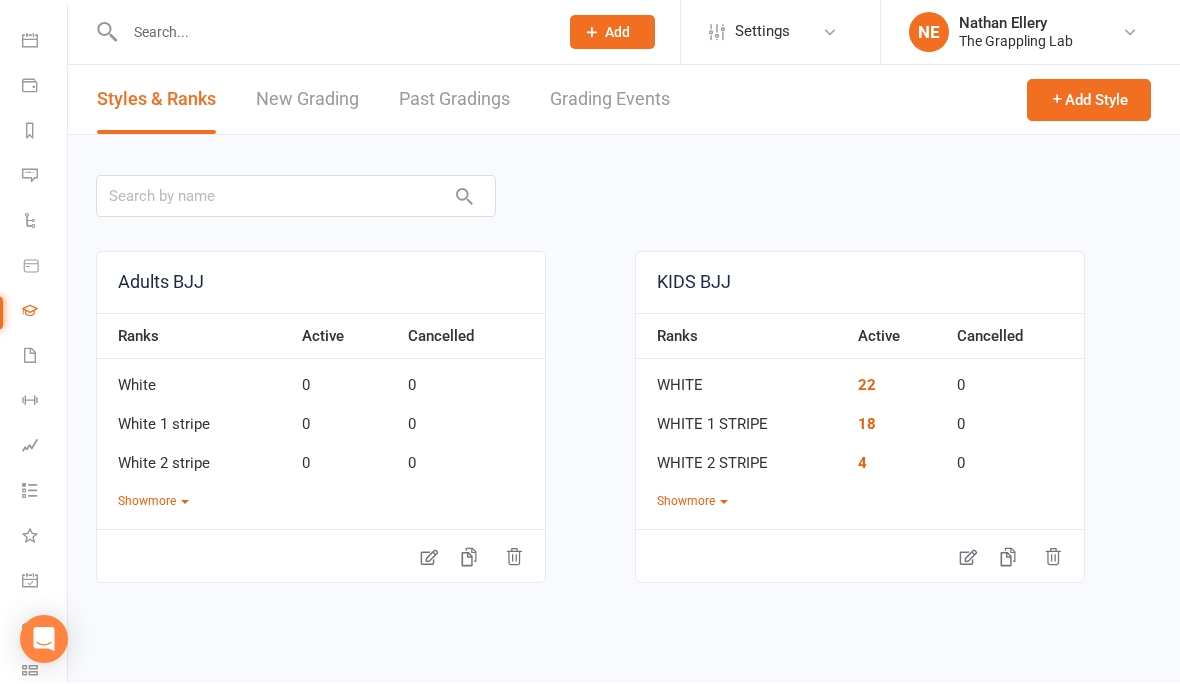 click at bounding box center (320, 32) 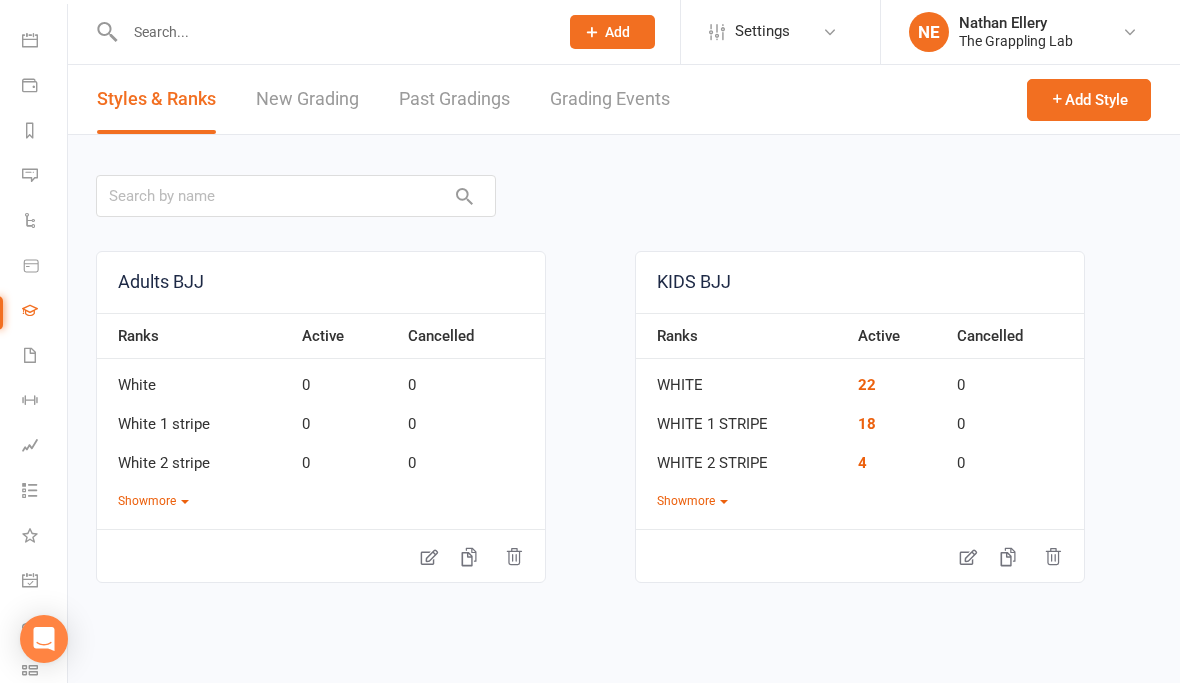 click at bounding box center (331, 33) 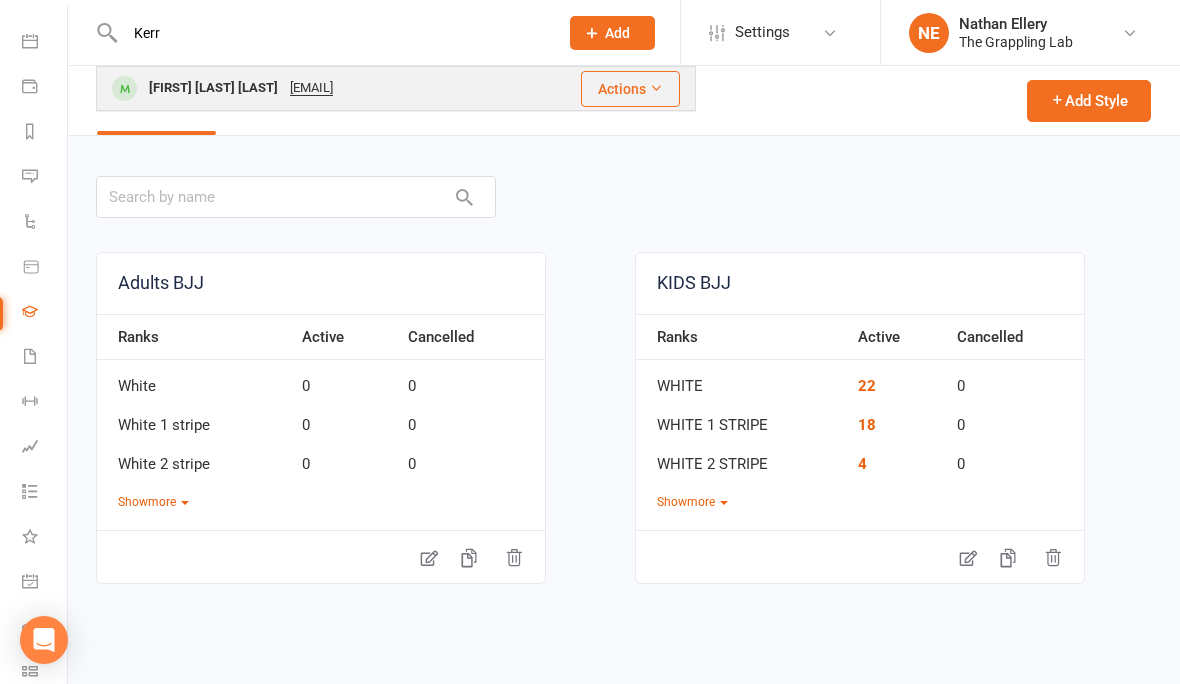 type on "Kerr" 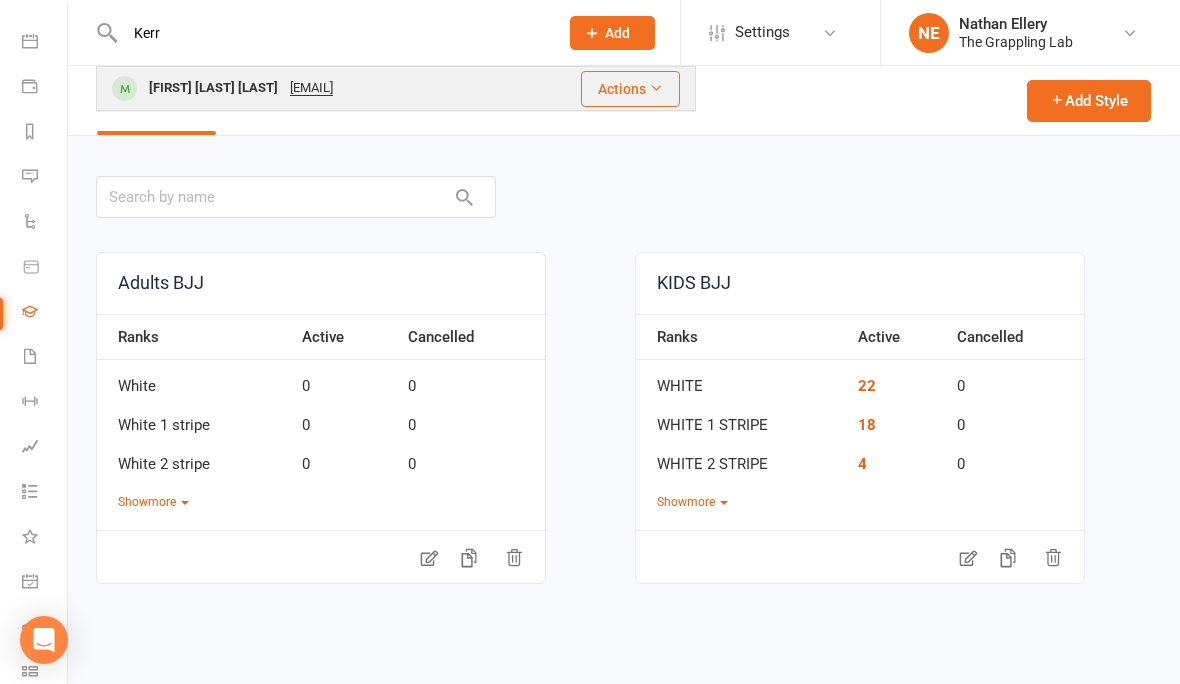 click on "[FIRST] [LAST] [LAST]" at bounding box center [213, 88] 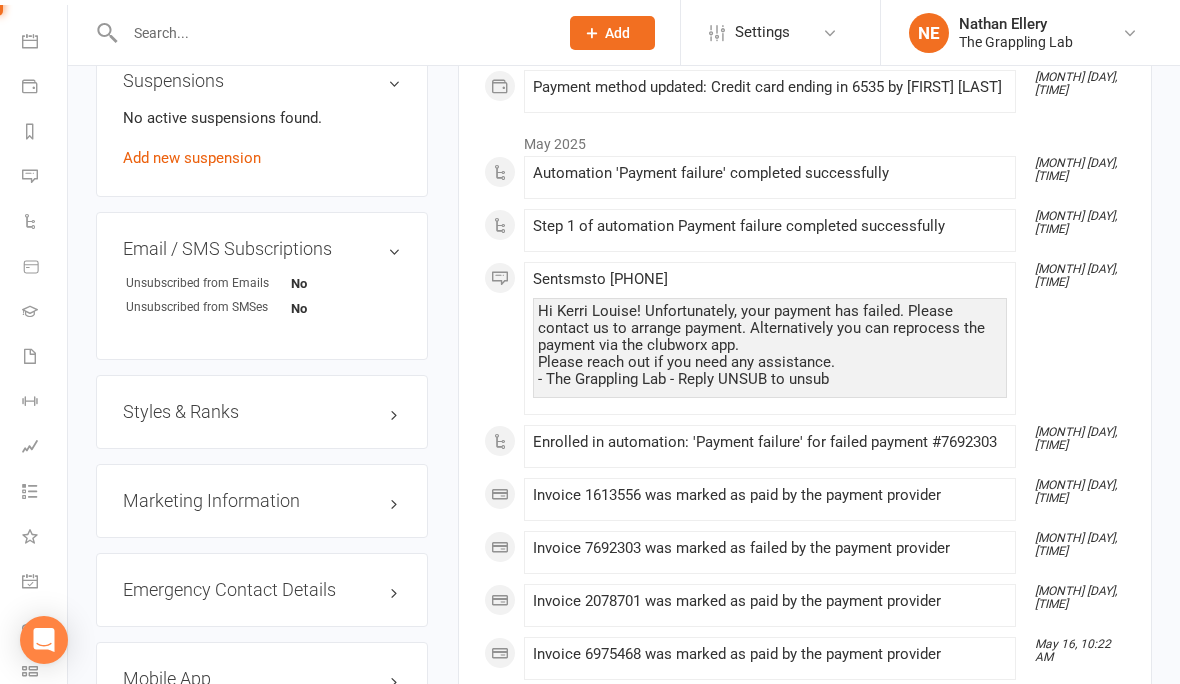 scroll, scrollTop: 1319, scrollLeft: 0, axis: vertical 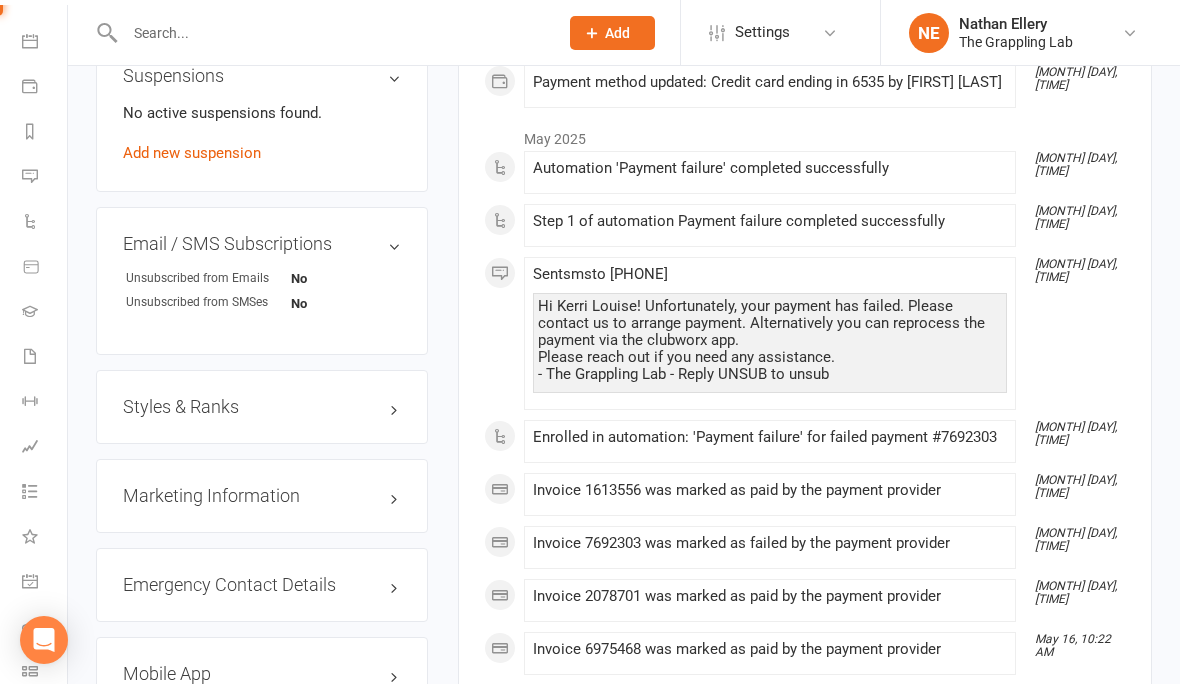 click on "Styles & Ranks" at bounding box center (262, 407) 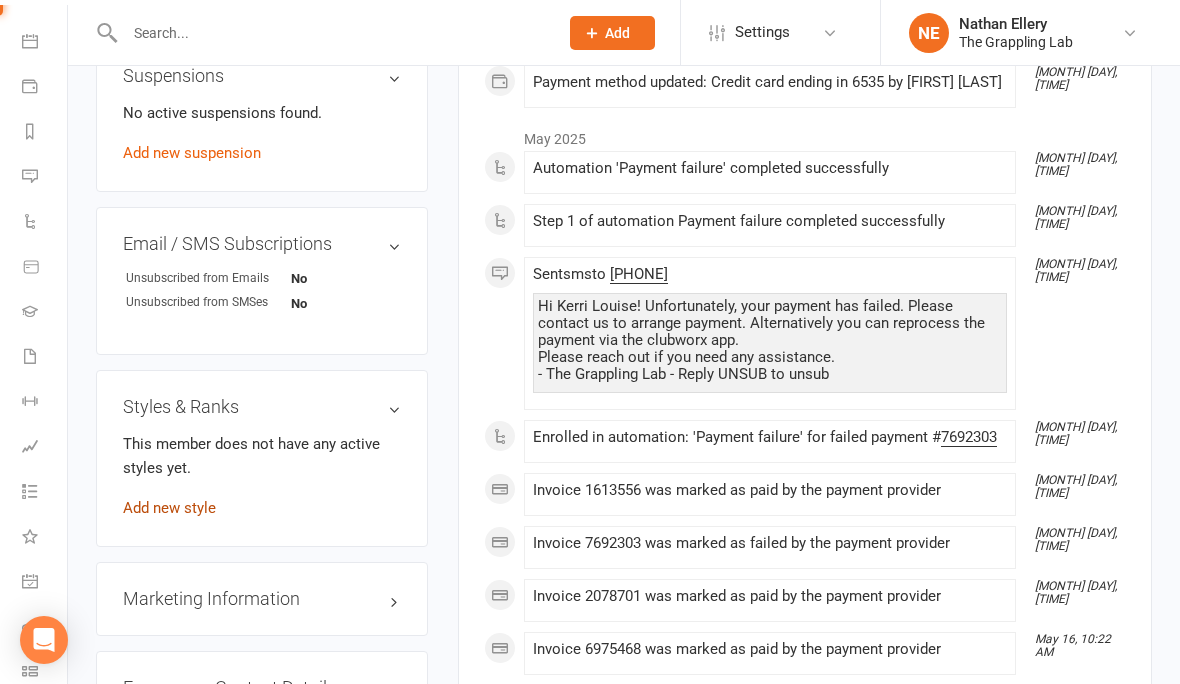 click on "Add new style" at bounding box center [169, 508] 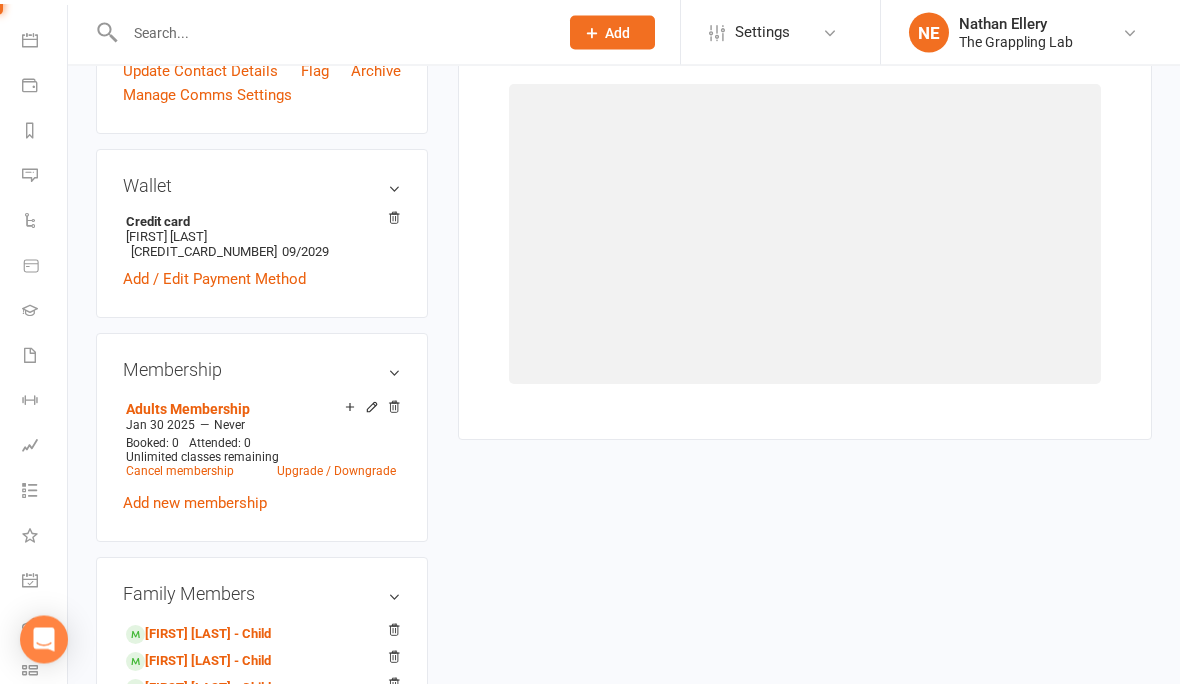 scroll, scrollTop: 153, scrollLeft: 0, axis: vertical 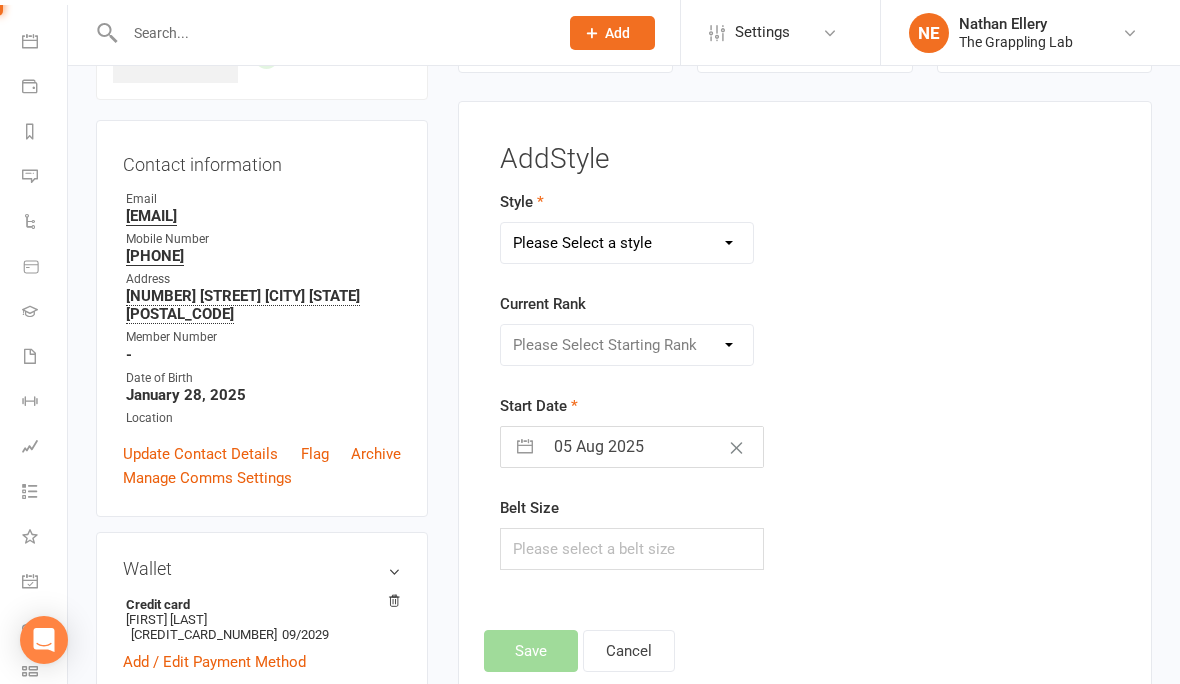 click on "Please Select a style Adults BJJ KIDS BJJ" at bounding box center (627, 243) 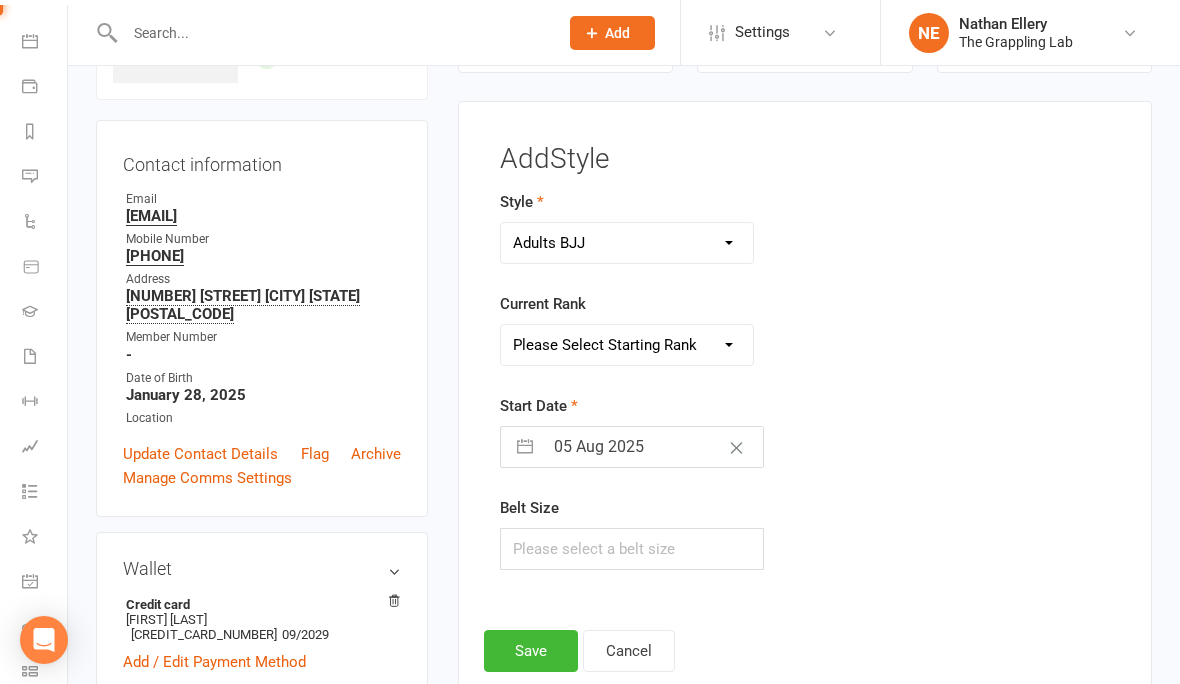 click on "Please Select Starting Rank White  White 1 stripe  White 2 stripe  White 3 stripe  White 4 stripe  Blue Purple Brown Black" at bounding box center (627, 345) 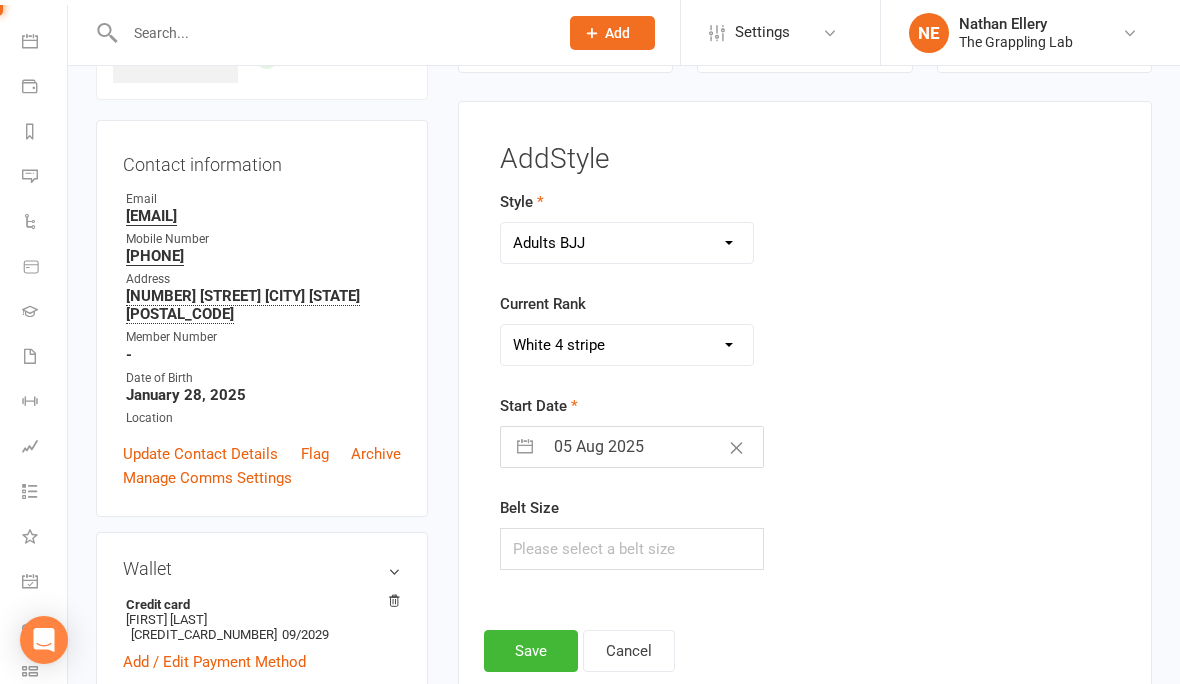 click on "05 Aug 2025" at bounding box center [653, 447] 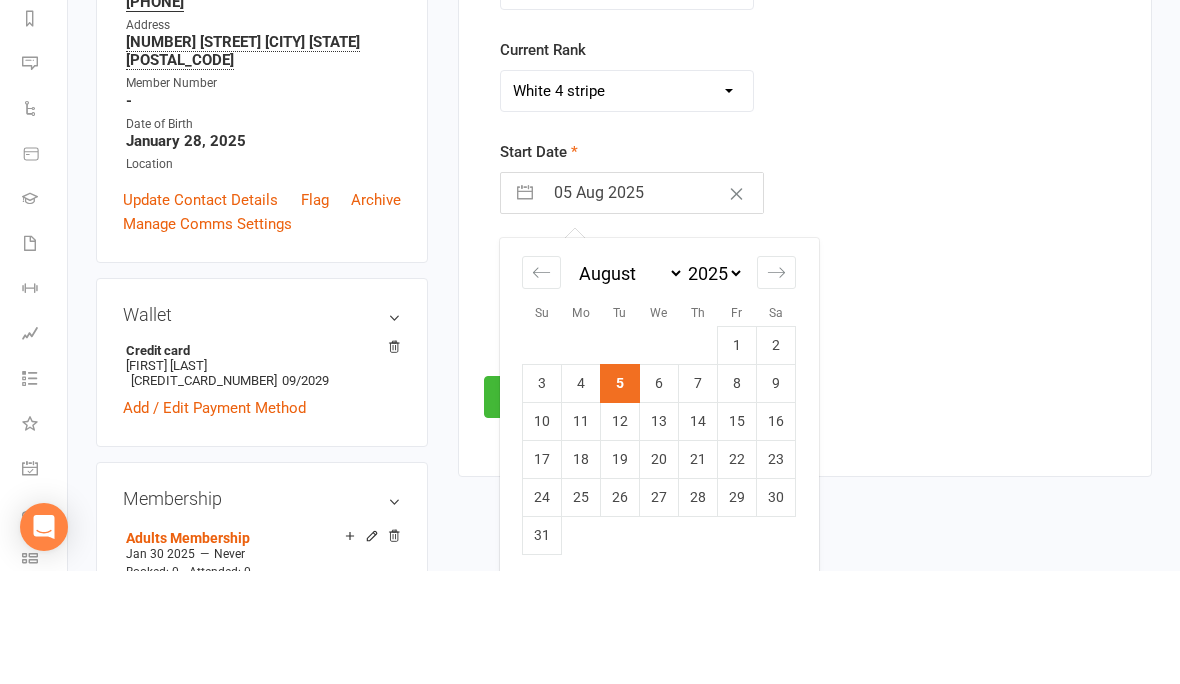 scroll, scrollTop: 308, scrollLeft: 0, axis: vertical 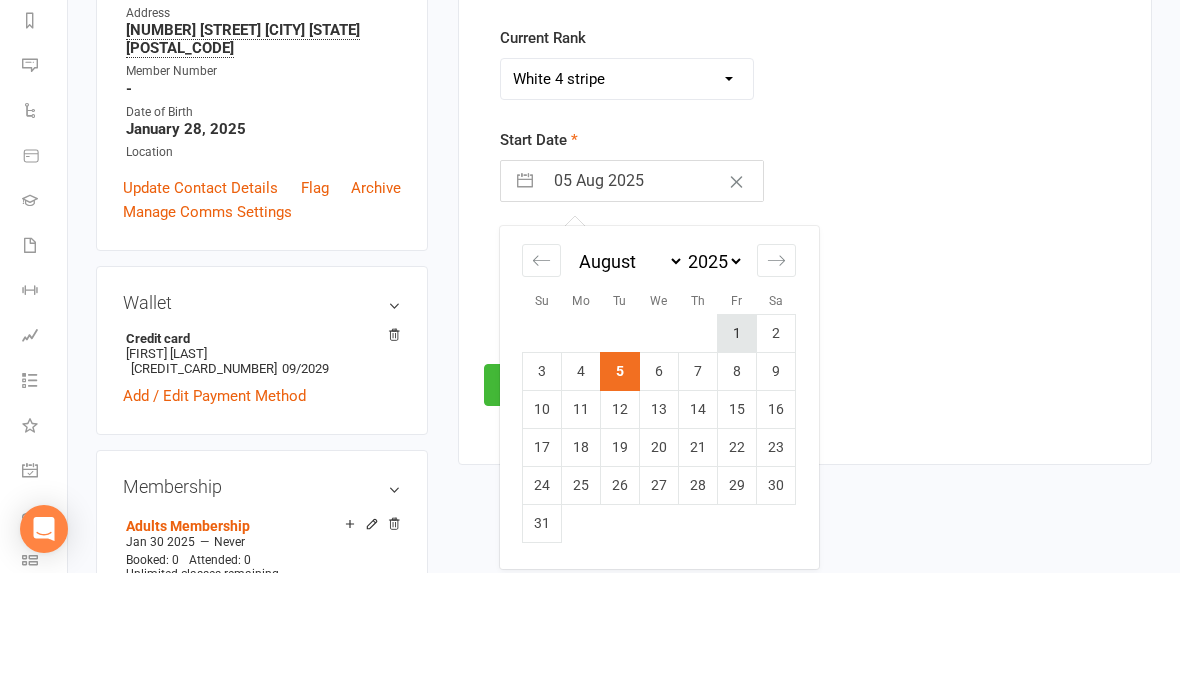 click on "1" at bounding box center (737, 445) 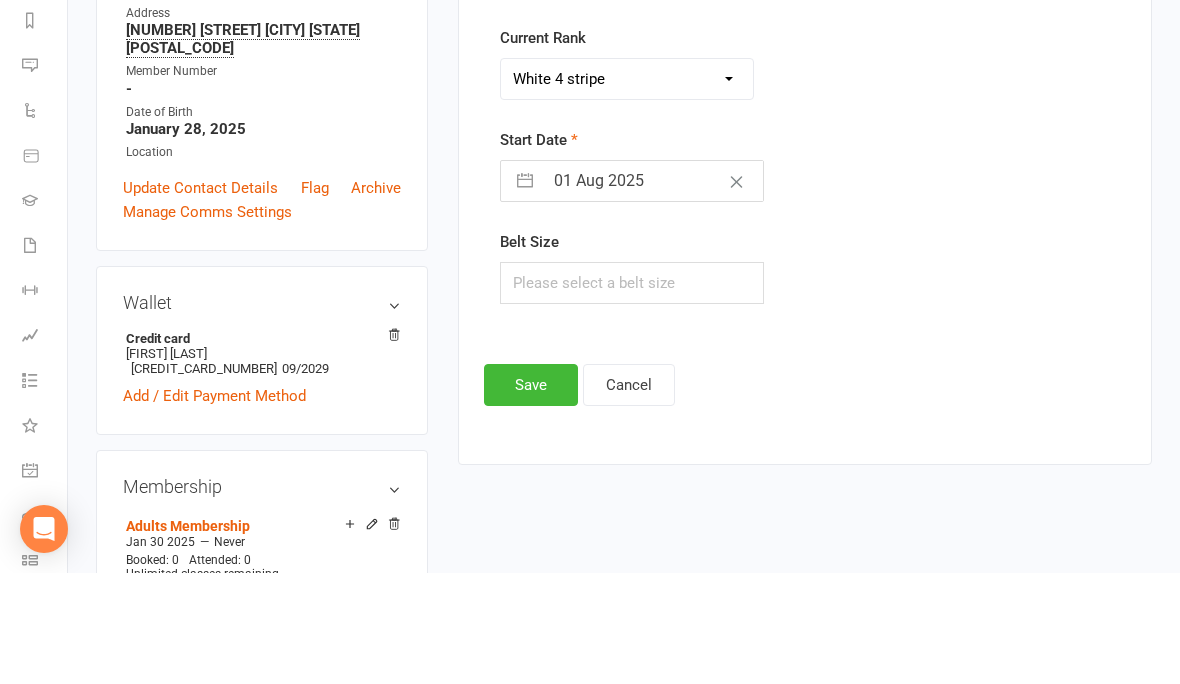 scroll, scrollTop: 420, scrollLeft: 0, axis: vertical 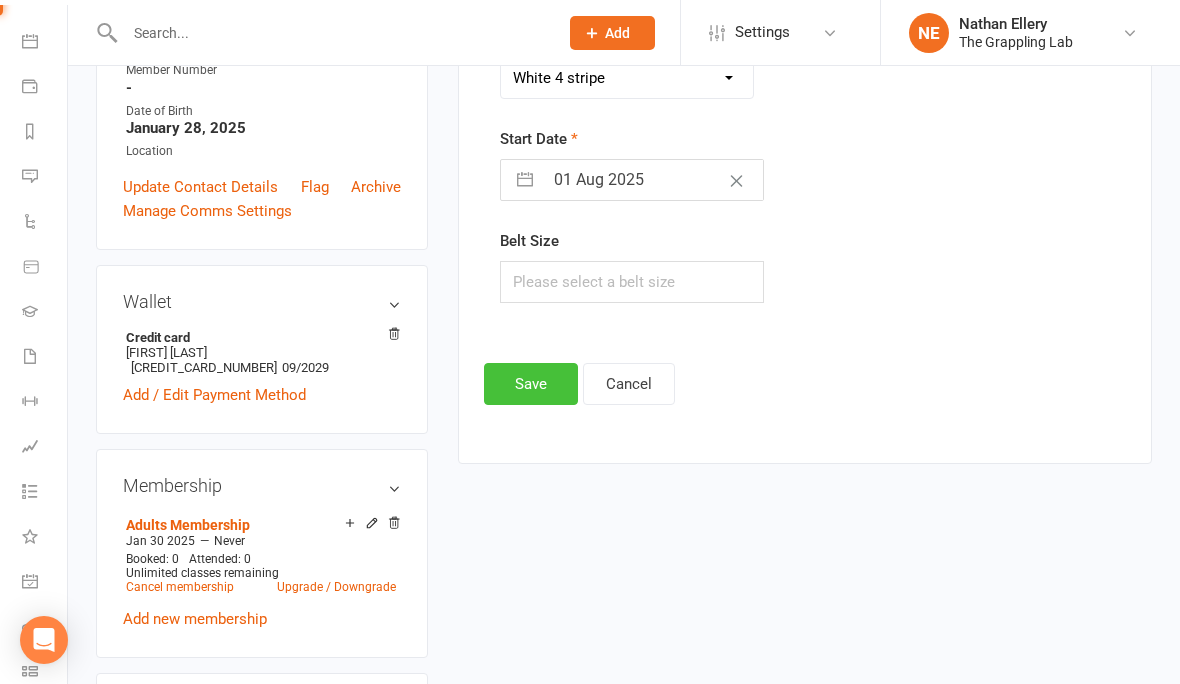 click on "Save" at bounding box center [531, 384] 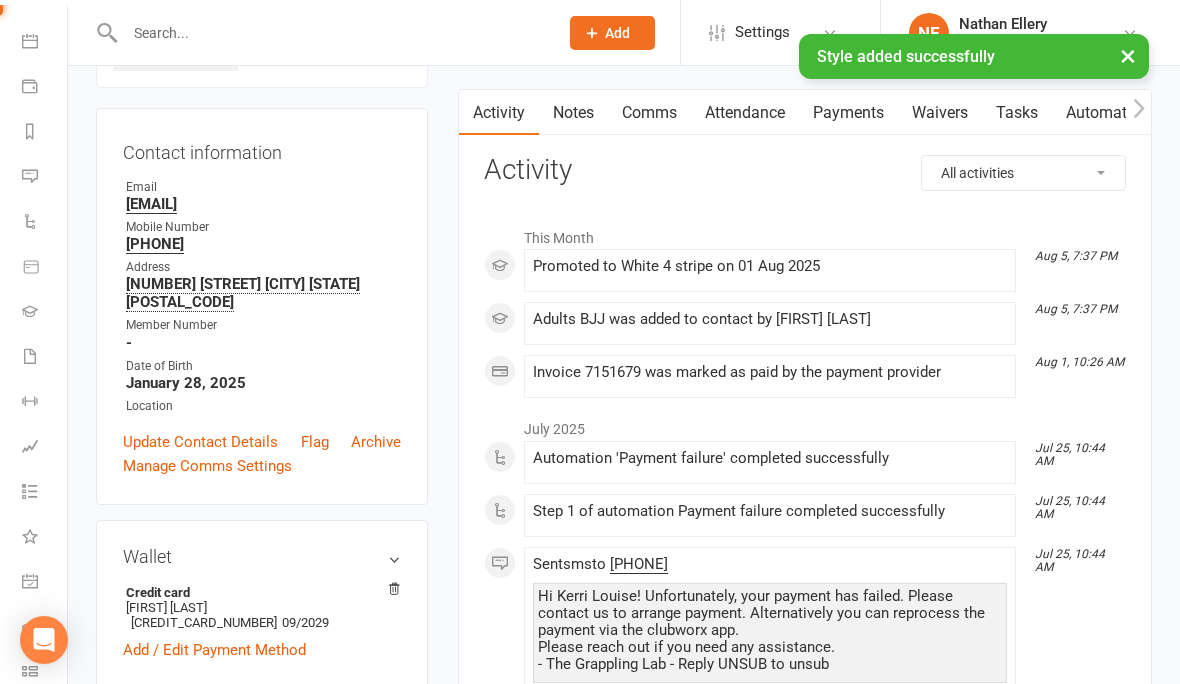 scroll, scrollTop: 0, scrollLeft: 0, axis: both 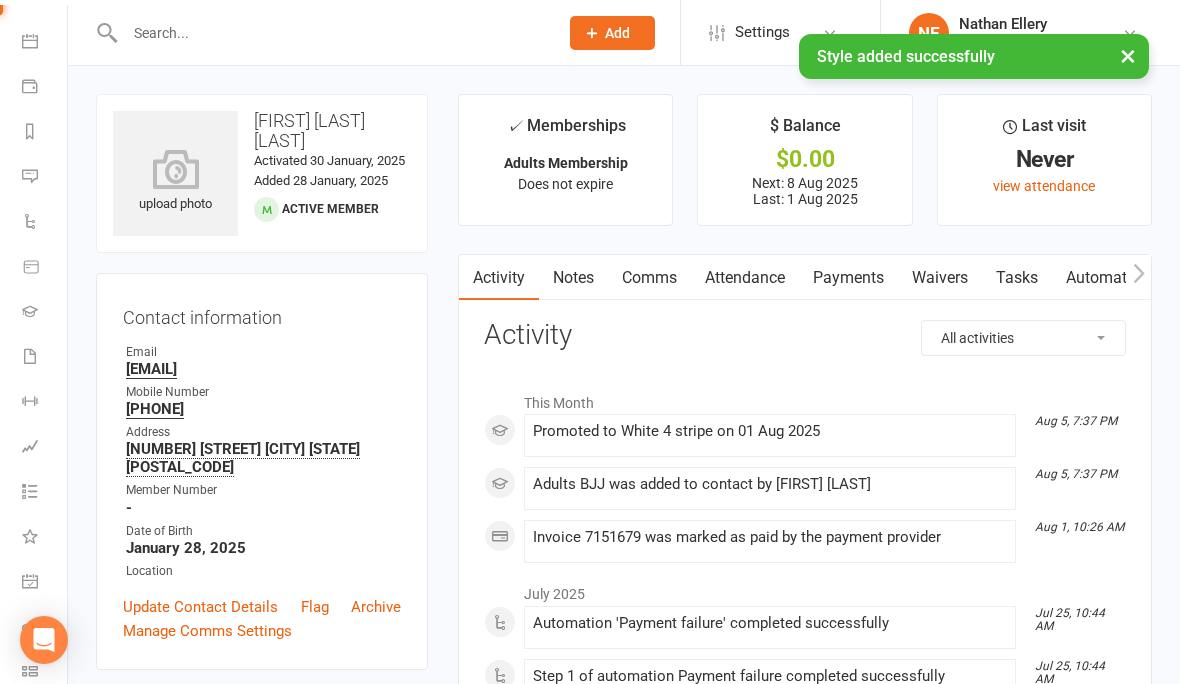 click at bounding box center [331, 33] 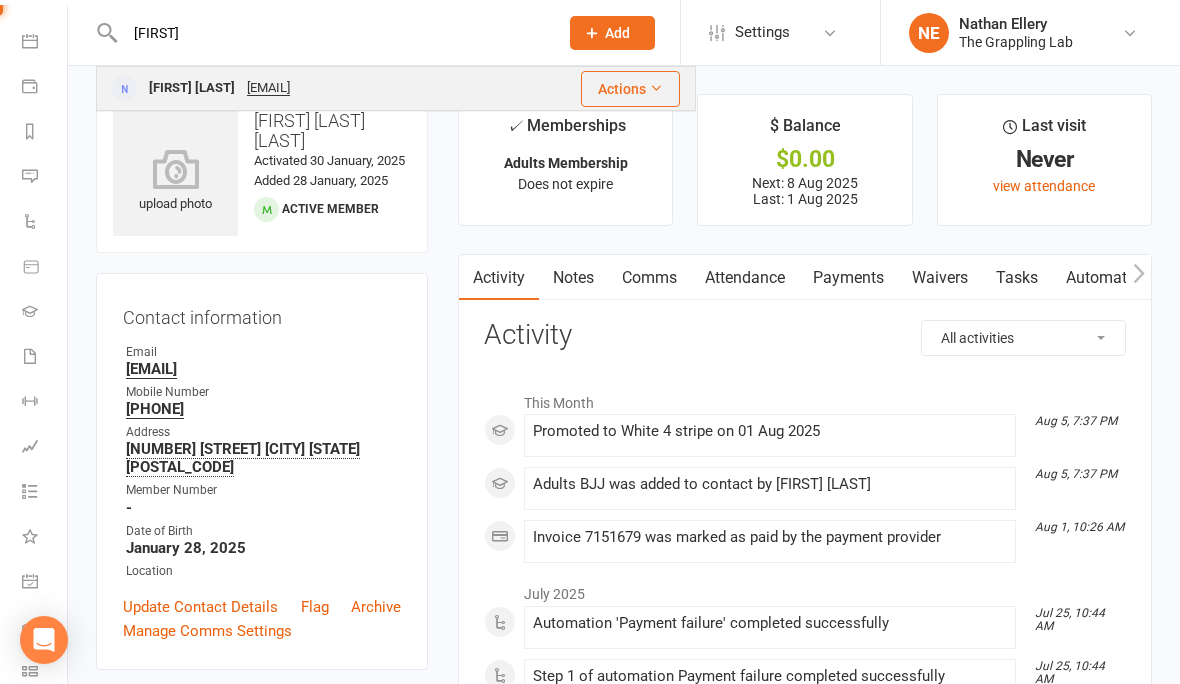 type on "[FIRST]" 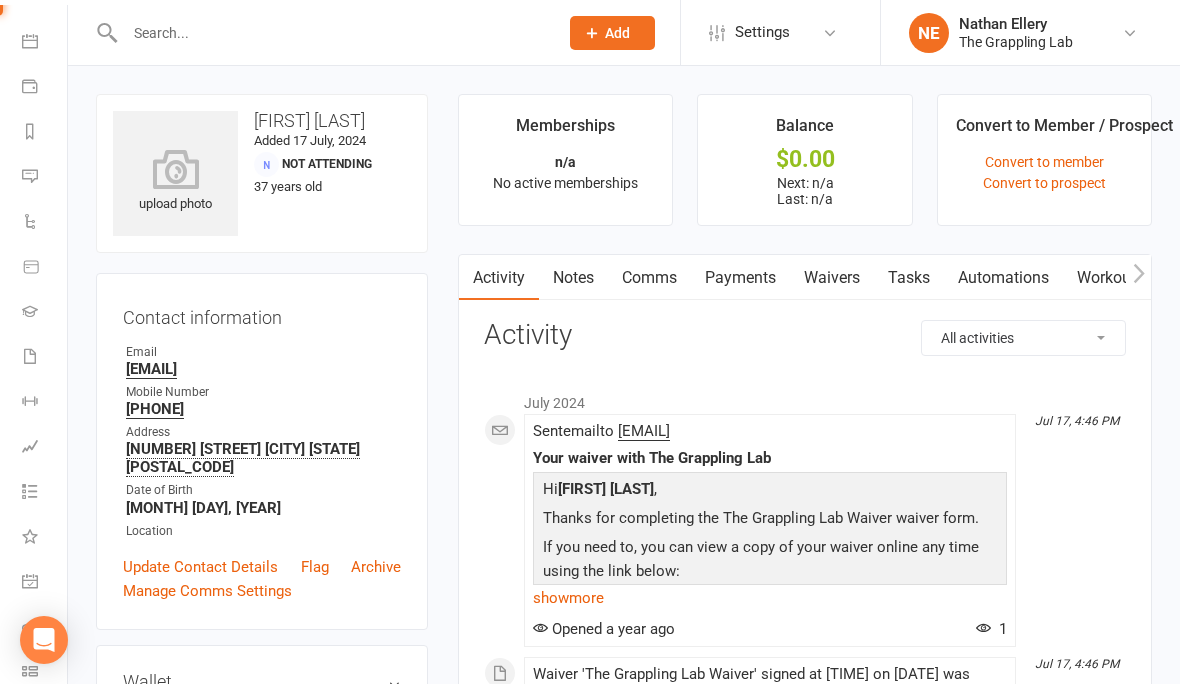 click at bounding box center (331, 33) 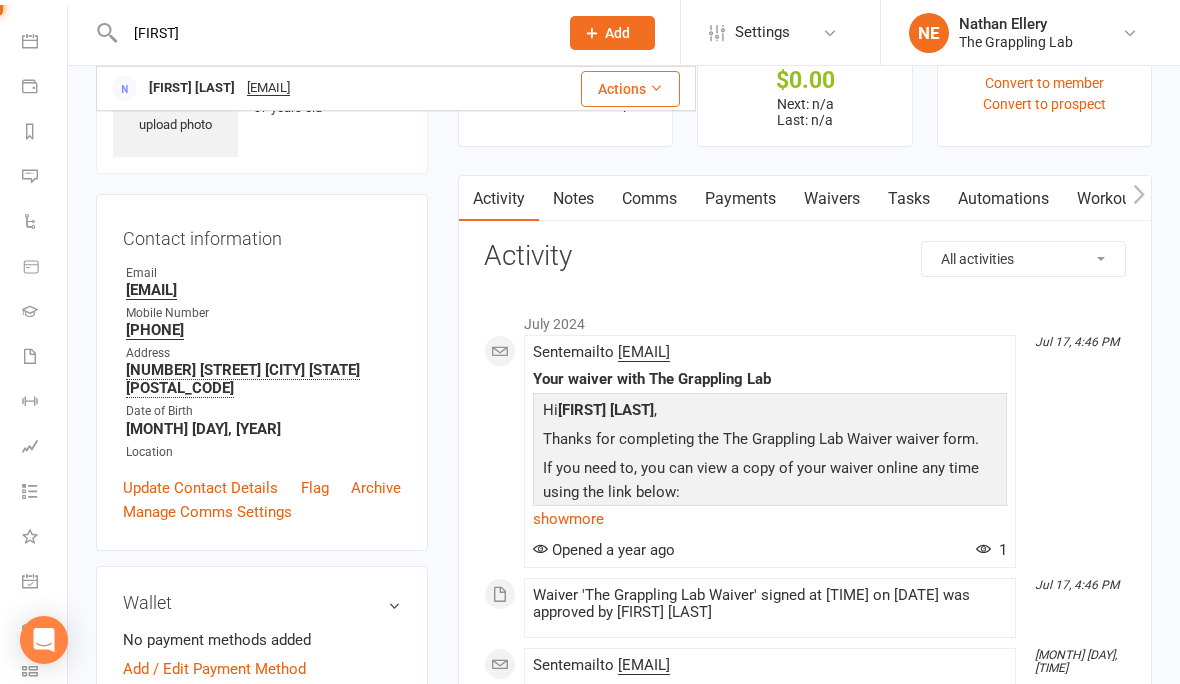 scroll, scrollTop: 0, scrollLeft: 0, axis: both 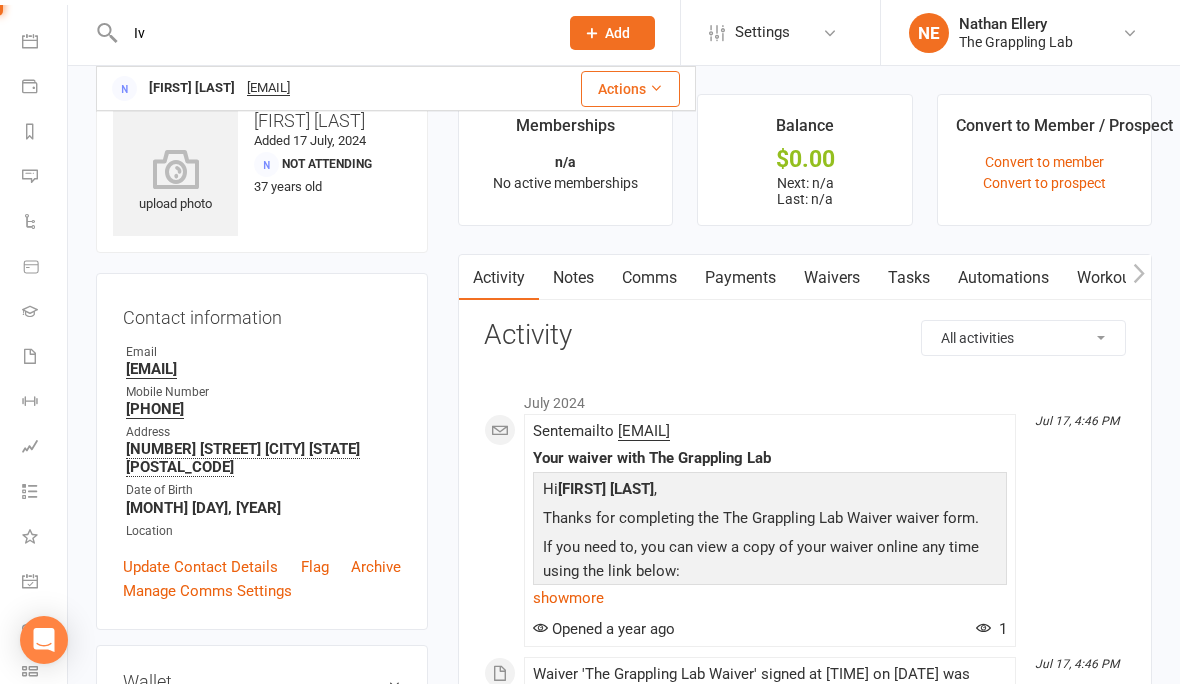 type on "I" 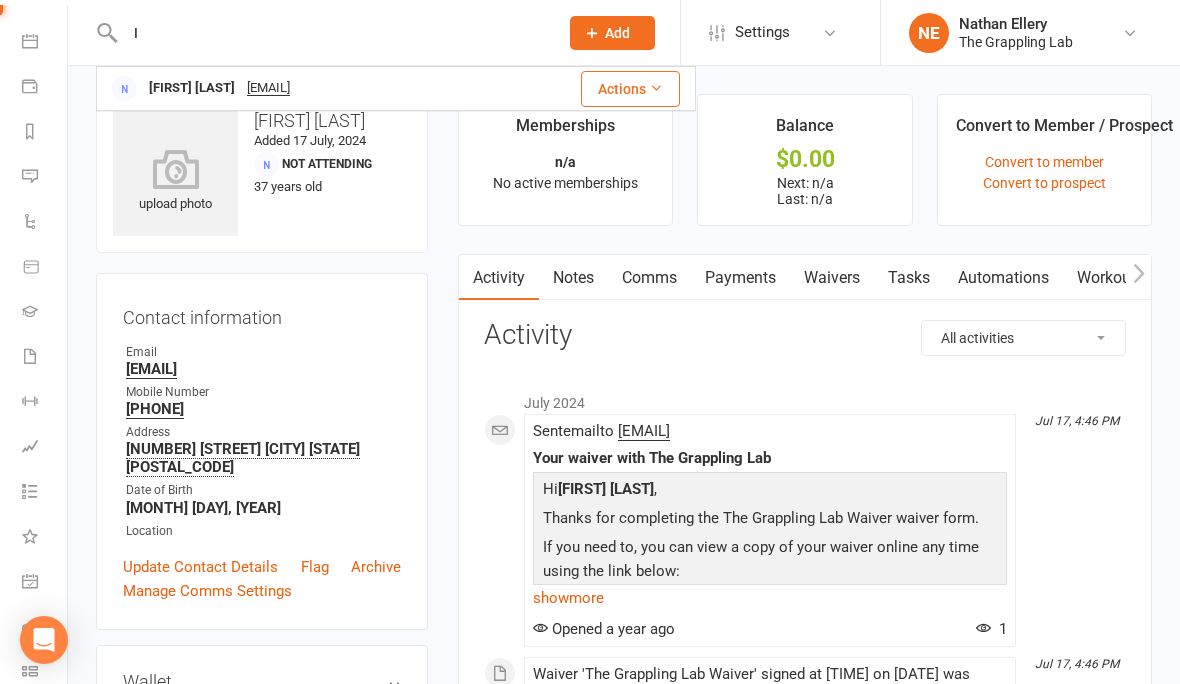 type 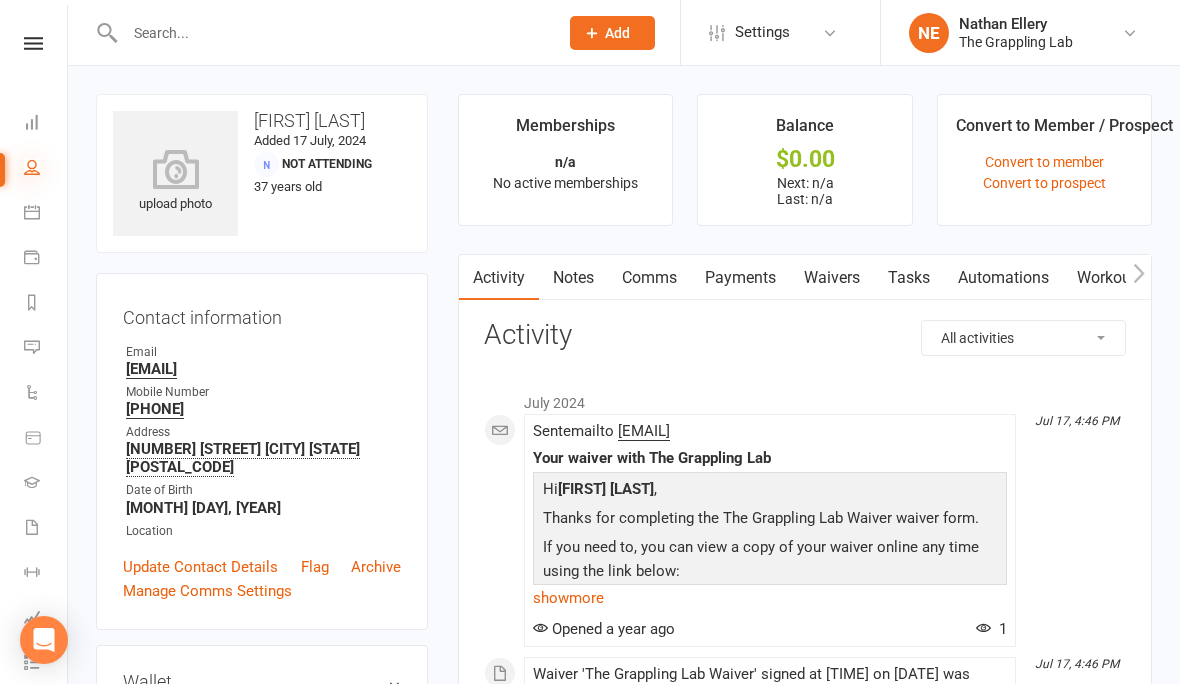 scroll, scrollTop: 0, scrollLeft: 0, axis: both 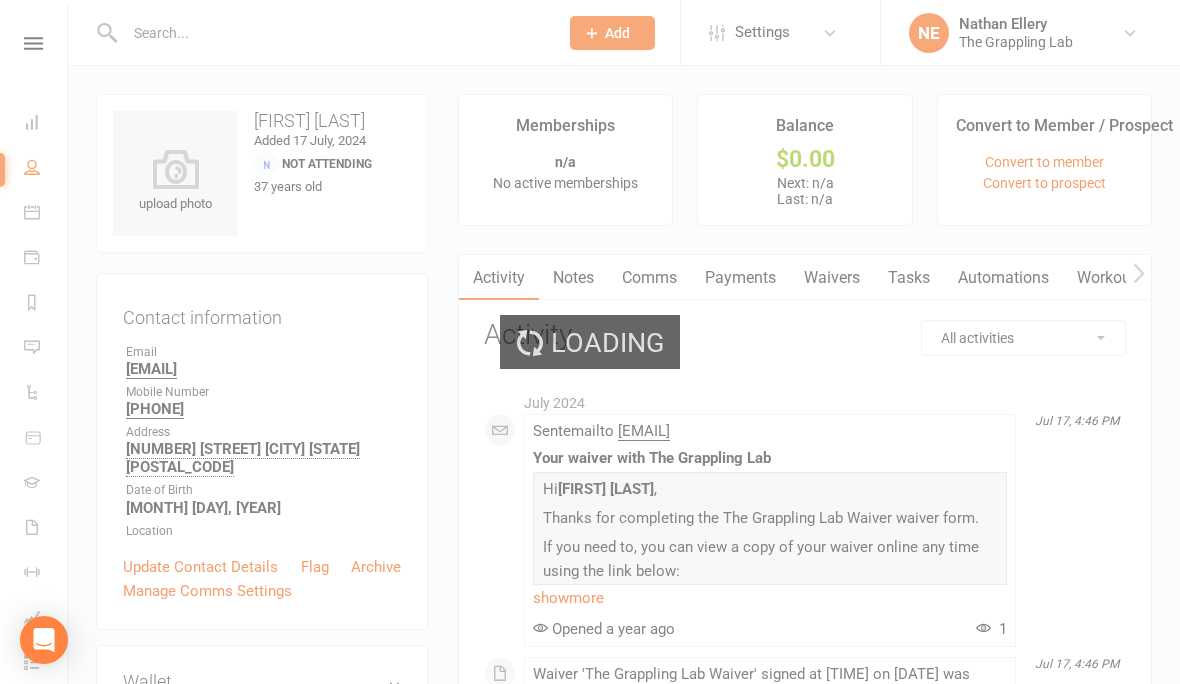 select on "100" 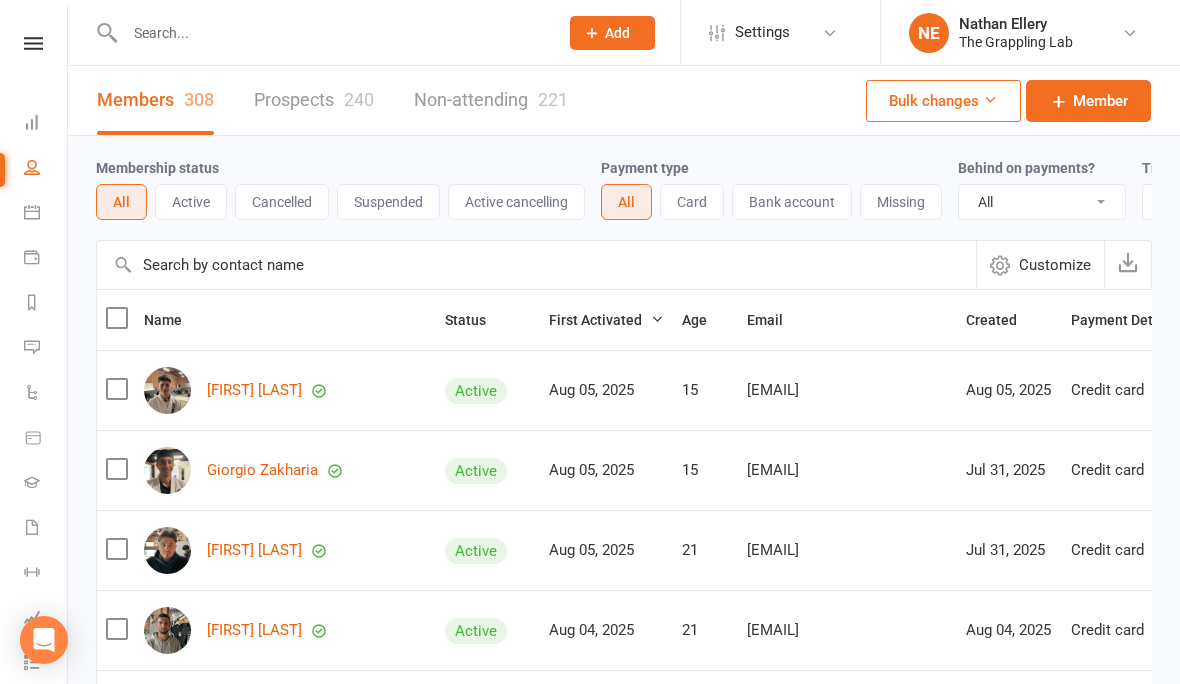 click at bounding box center (331, 33) 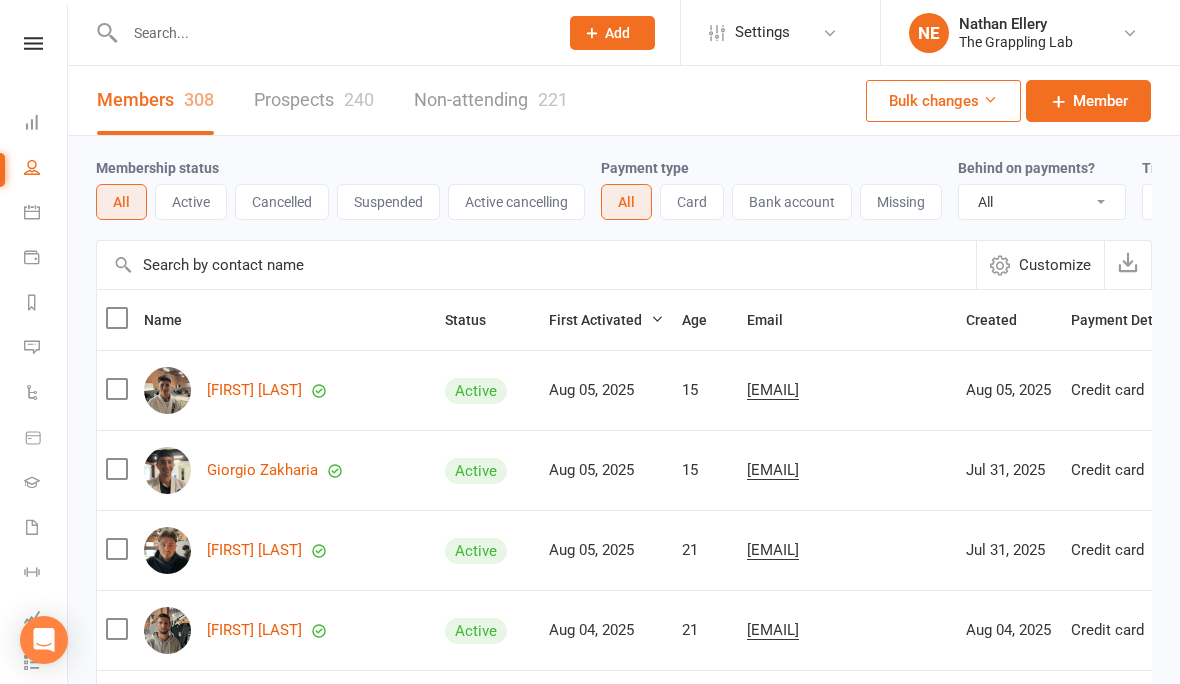 type on "I" 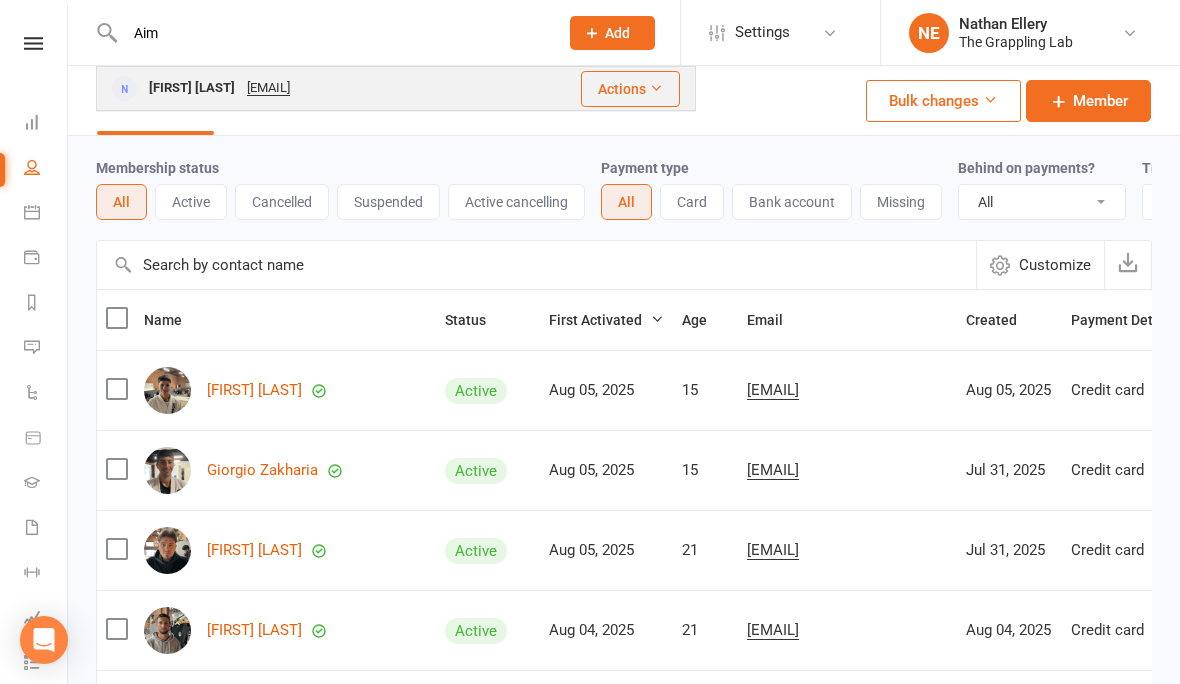 type on "Aim" 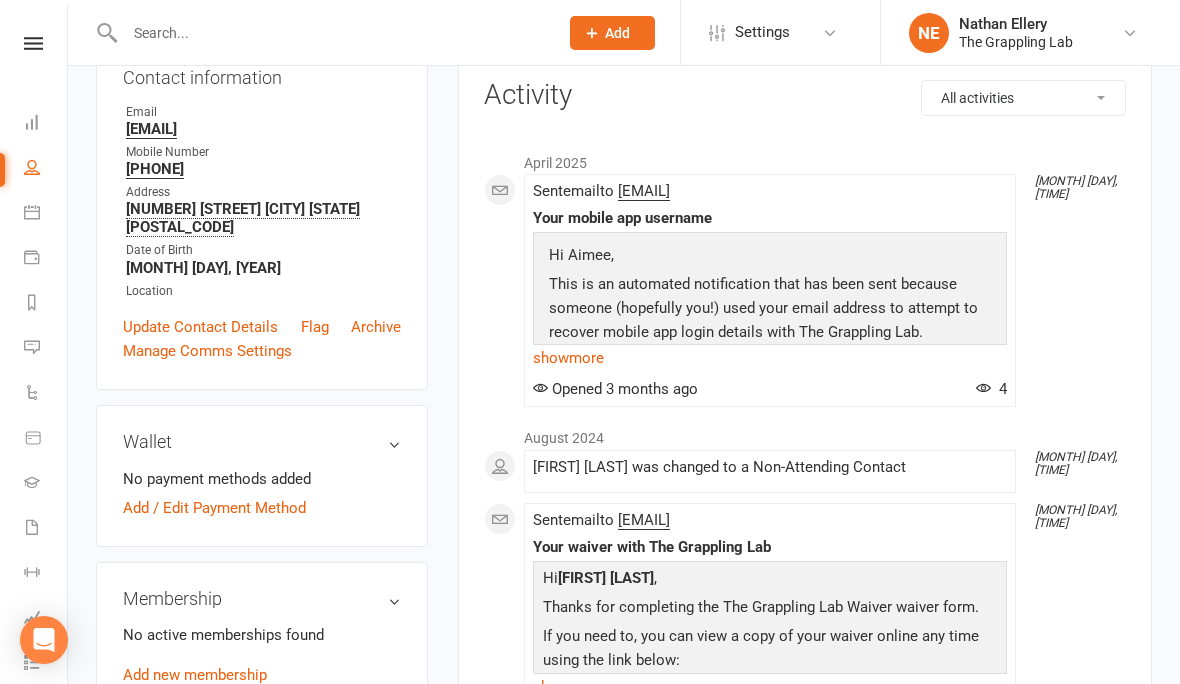 scroll, scrollTop: 0, scrollLeft: 0, axis: both 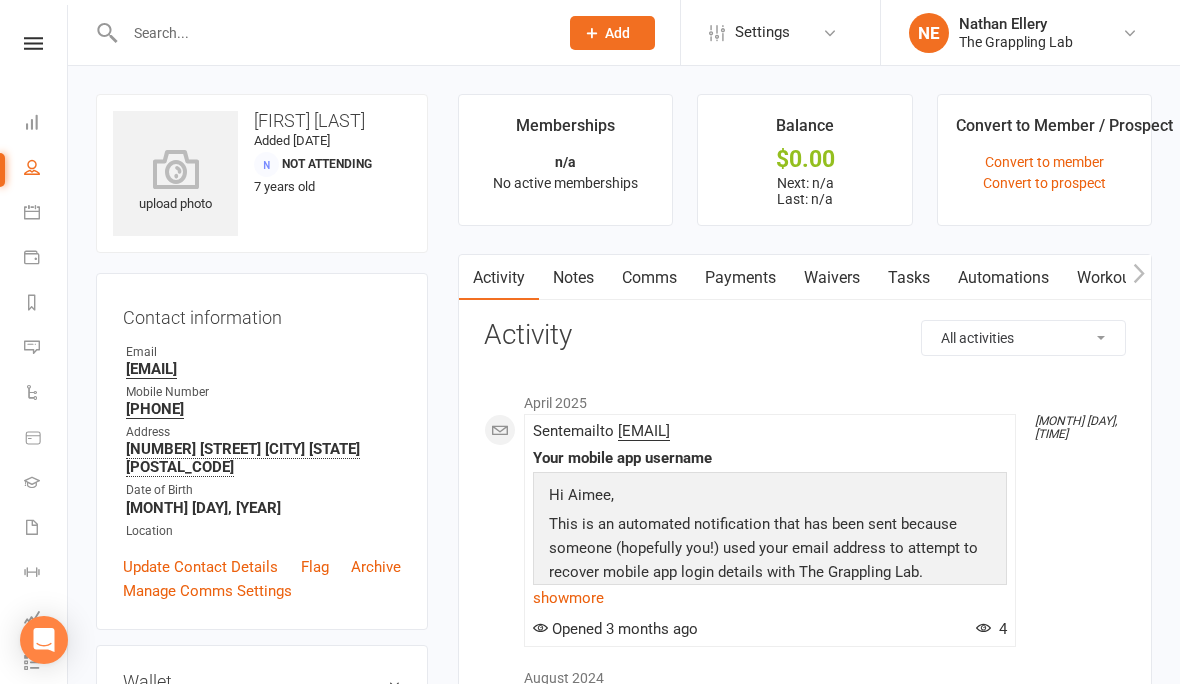 click at bounding box center [331, 33] 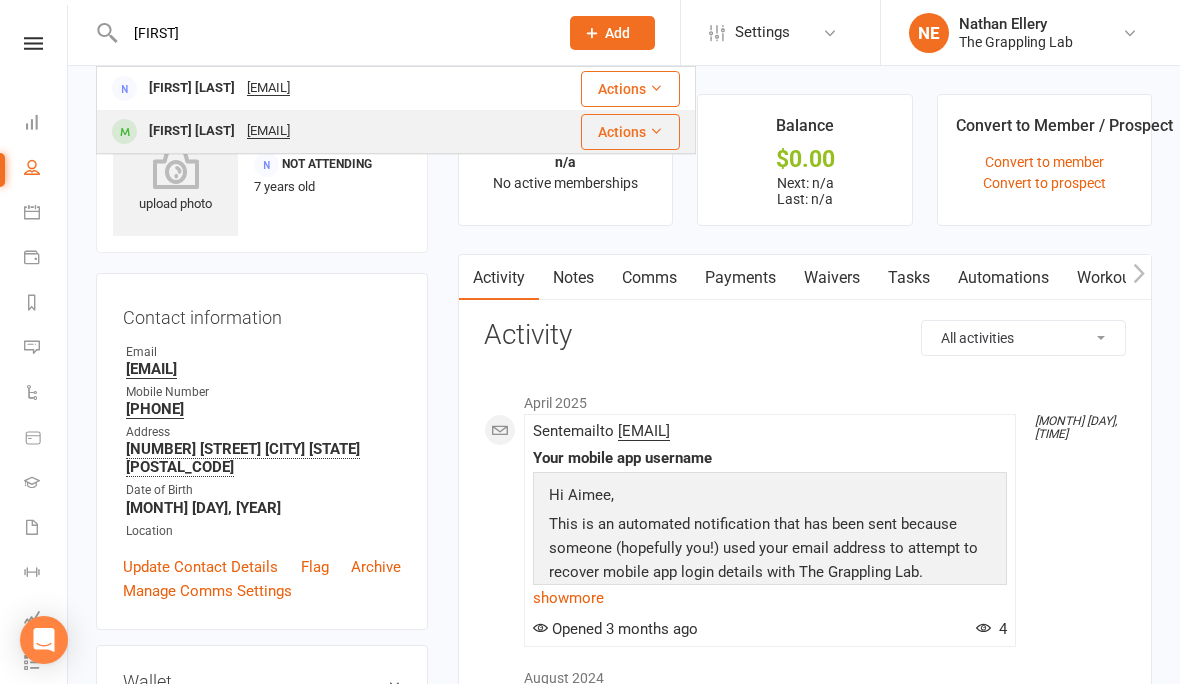 type on "[FIRST]" 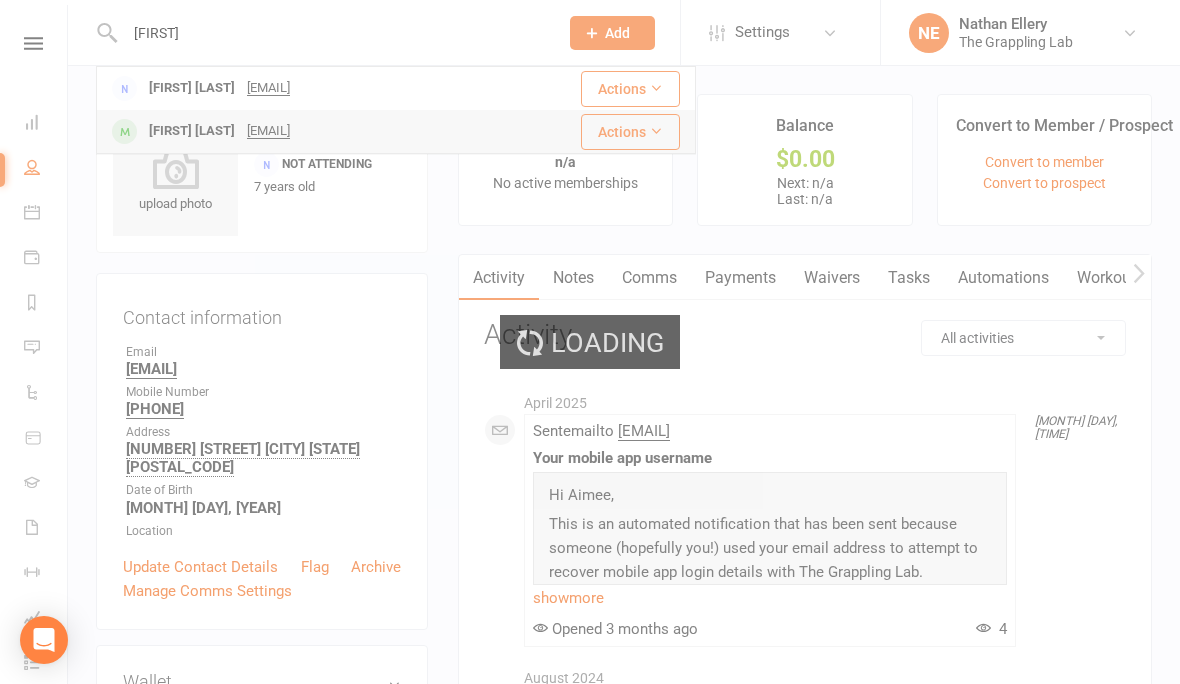 type 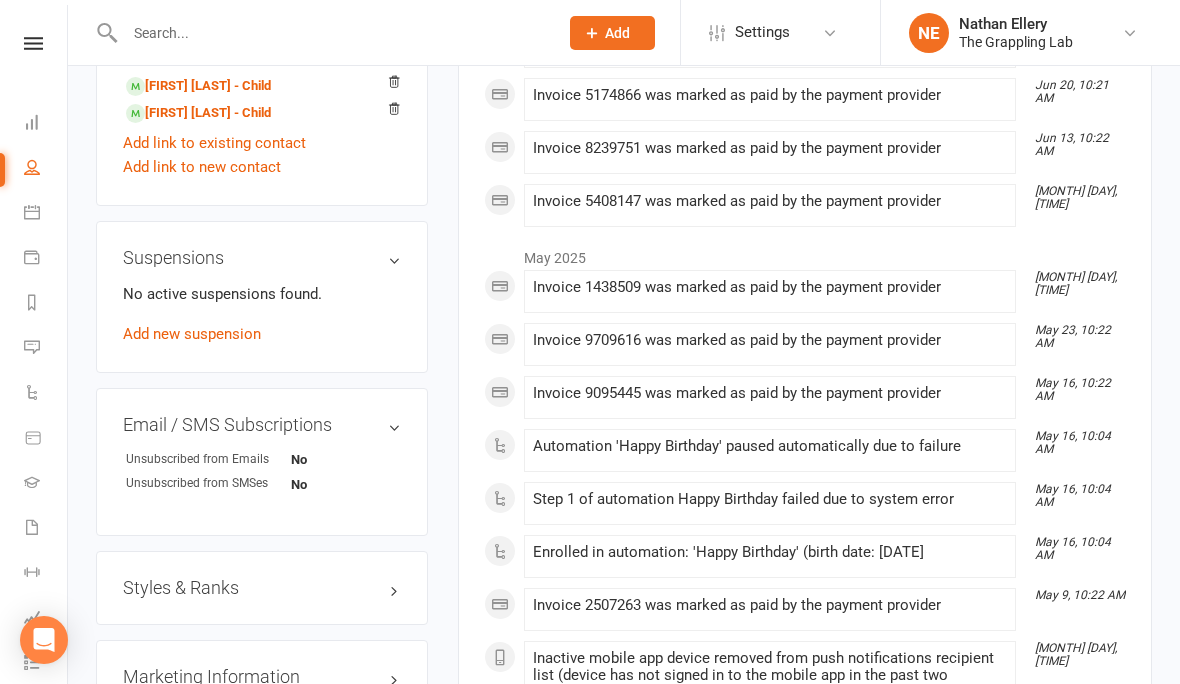 scroll, scrollTop: 1186, scrollLeft: 0, axis: vertical 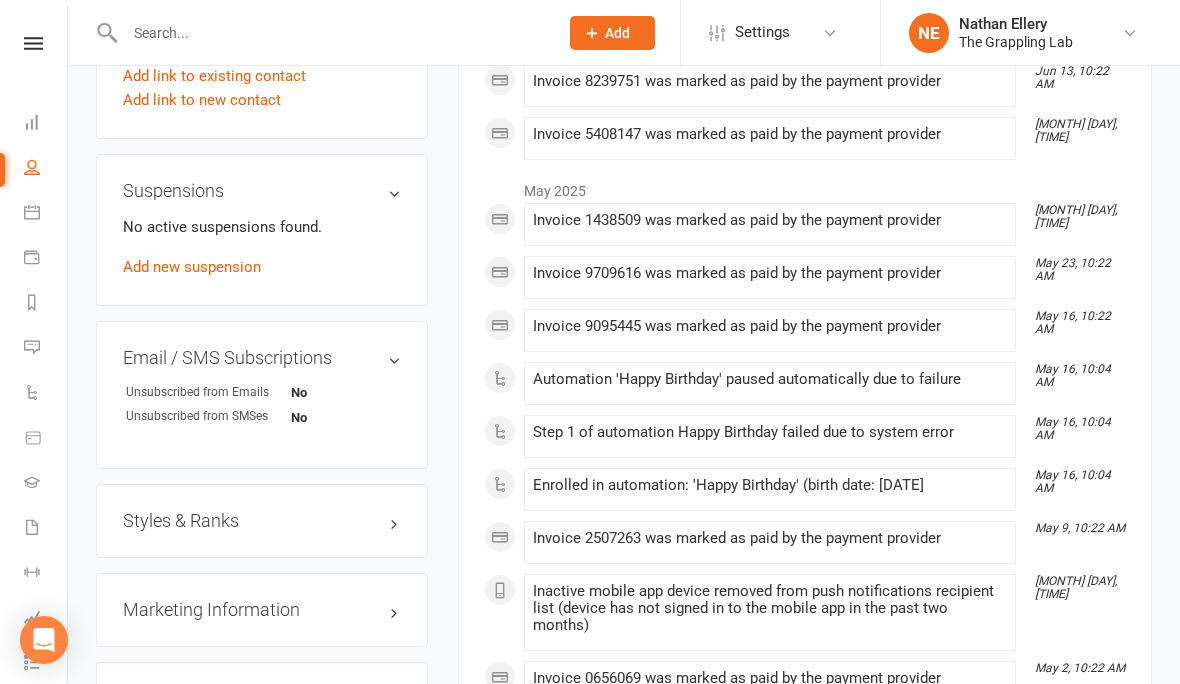 click on "Styles & Ranks" at bounding box center (262, 521) 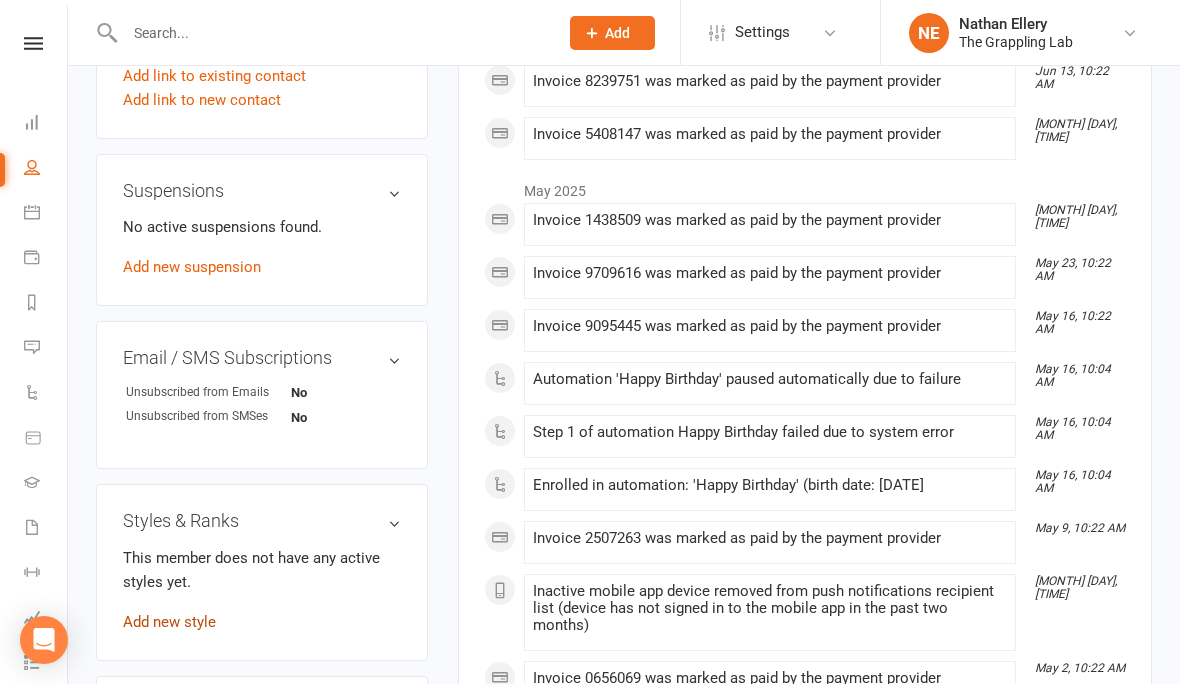 click on "Add new style" at bounding box center [169, 622] 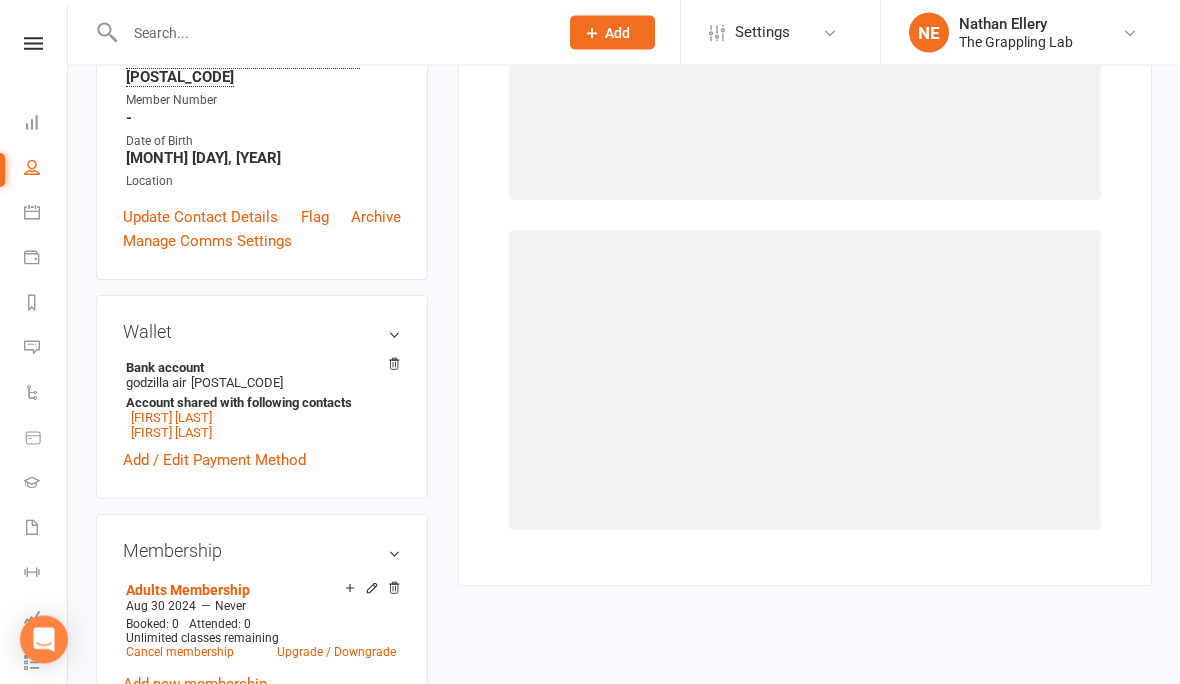 scroll, scrollTop: 153, scrollLeft: 0, axis: vertical 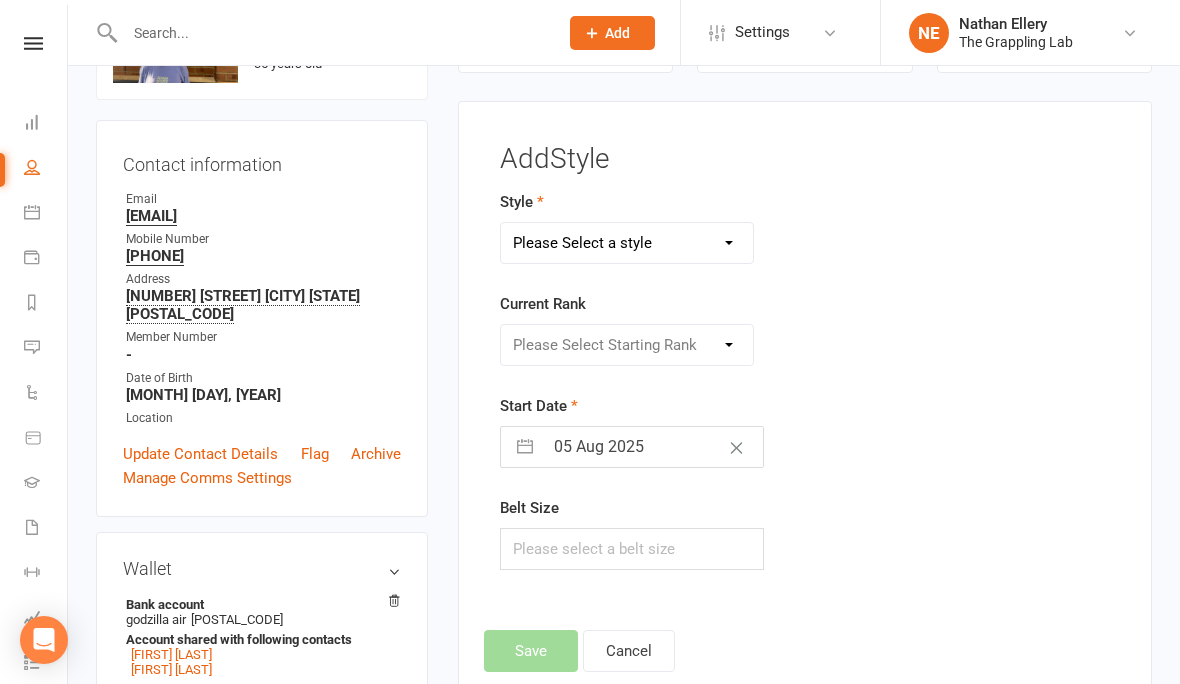 click on "Please Select a style Adults BJJ KIDS BJJ" at bounding box center (627, 243) 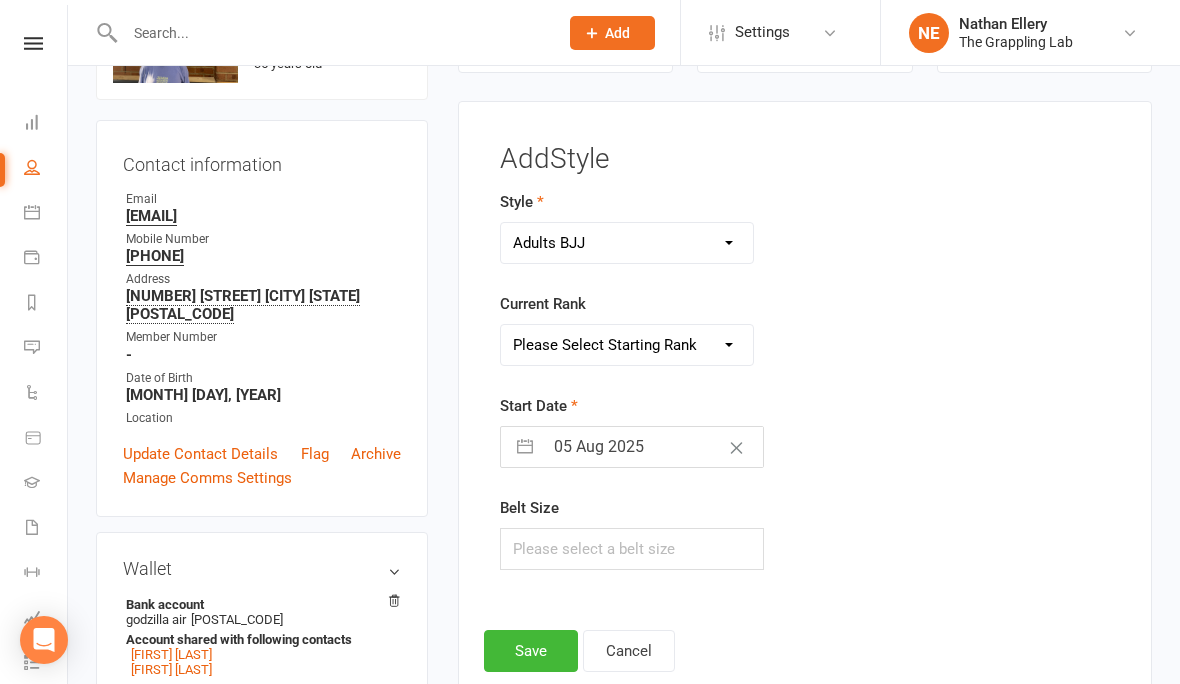 click on "05 Aug 2025" at bounding box center (653, 447) 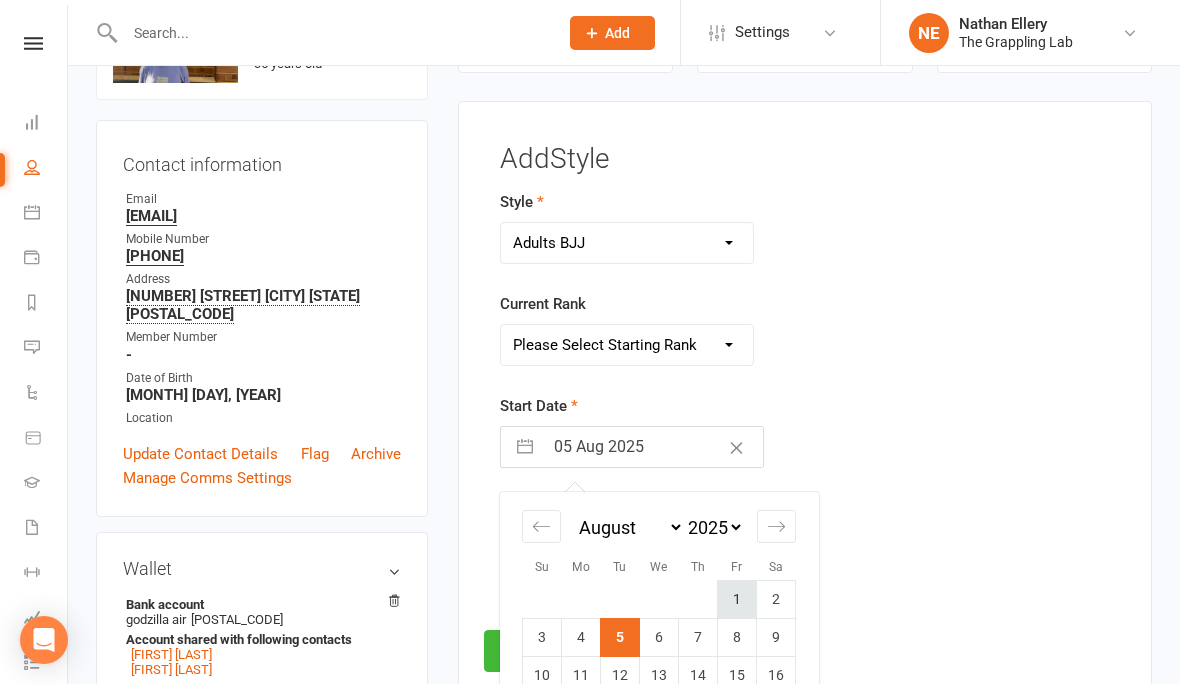 click on "1" at bounding box center [737, 600] 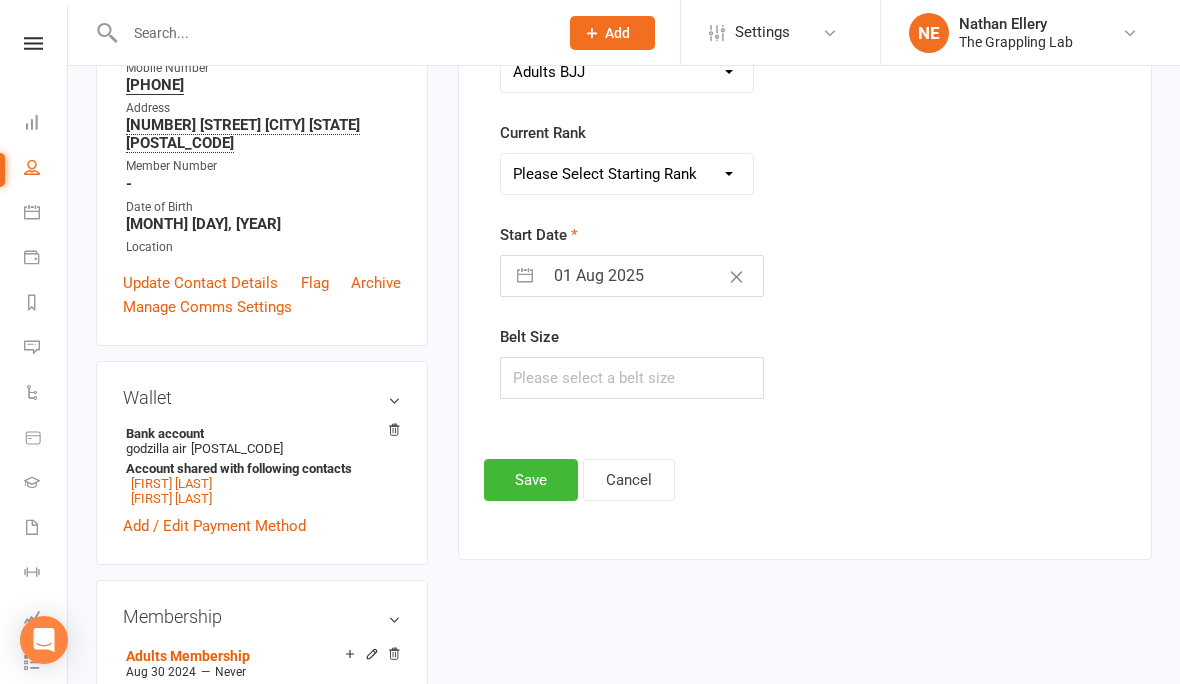 scroll, scrollTop: 231, scrollLeft: 0, axis: vertical 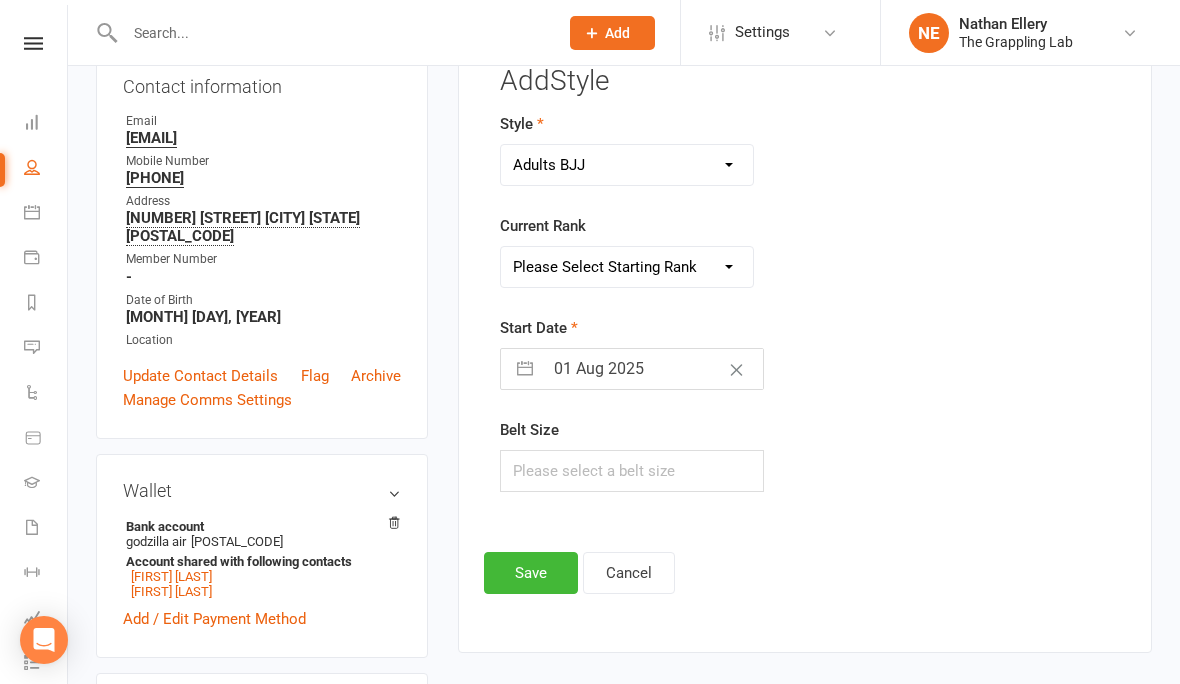 click on "Please Select Starting Rank White  White 1 stripe  White 2 stripe  White 3 stripe  White 4 stripe  Blue Purple Brown Black" at bounding box center (627, 267) 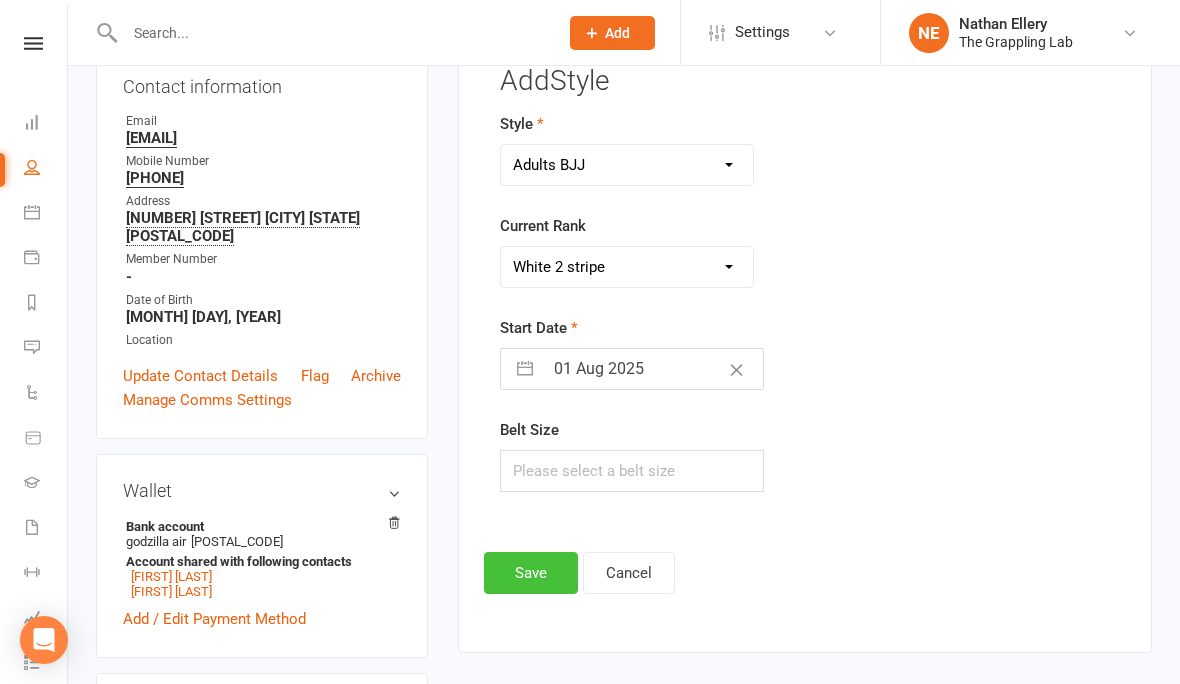 click on "Save" at bounding box center (531, 573) 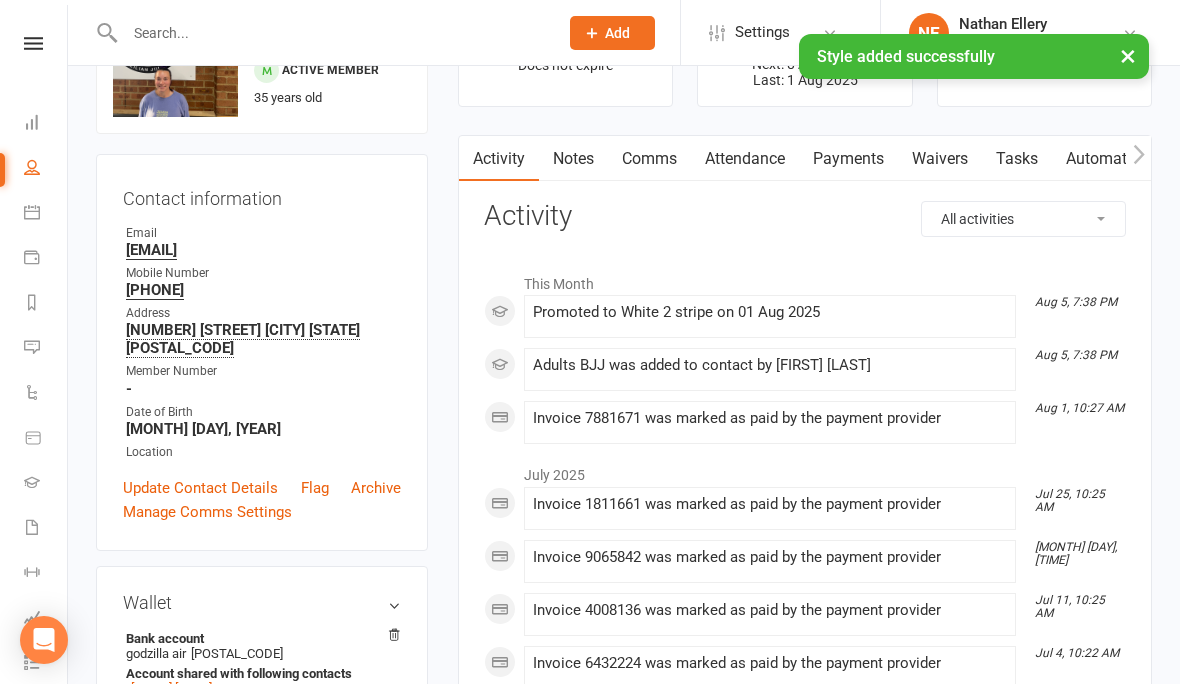 scroll, scrollTop: 0, scrollLeft: 0, axis: both 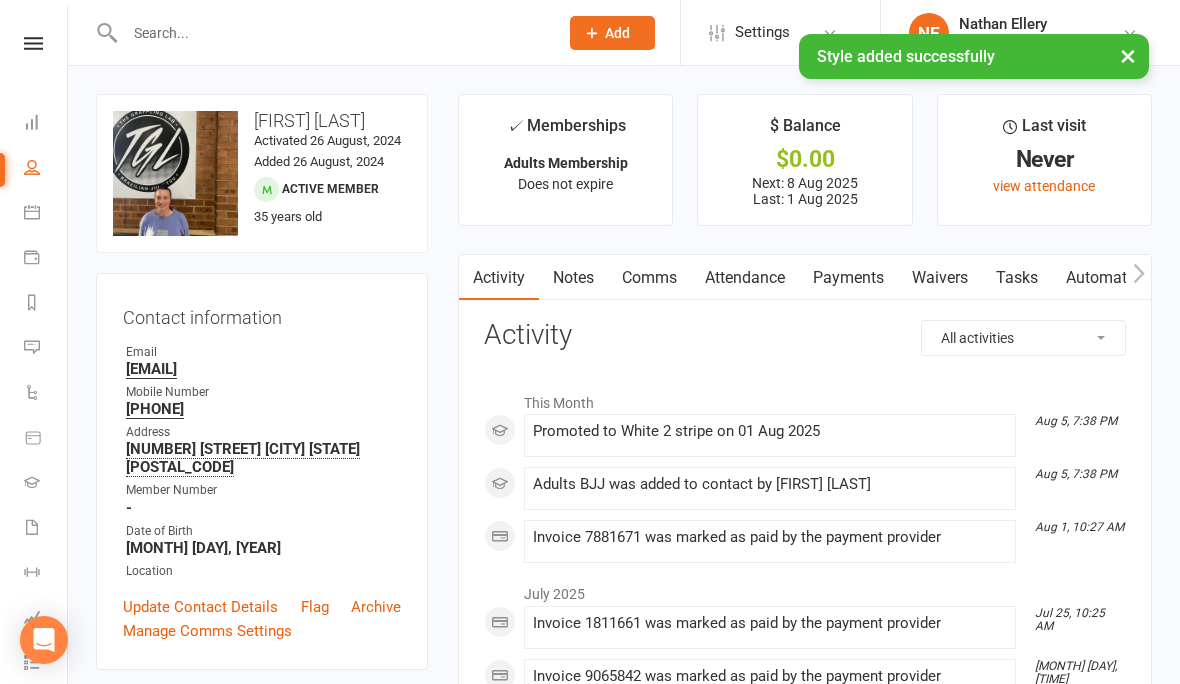 click on "× Style added successfully" at bounding box center (577, 34) 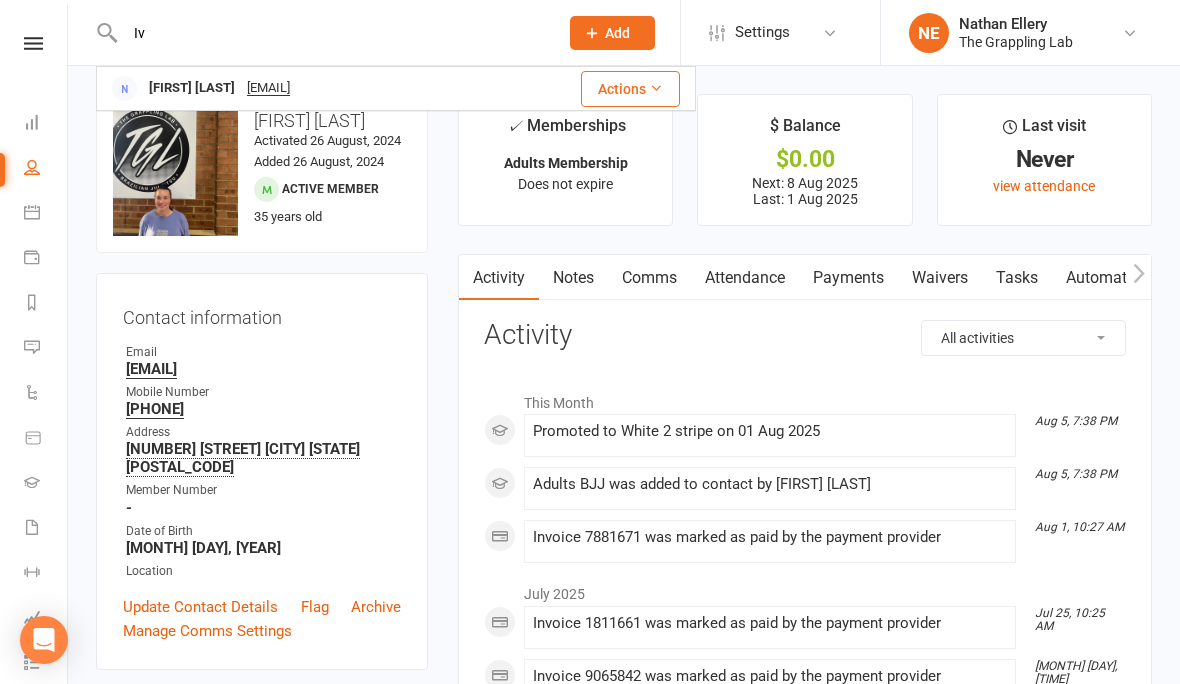 type on "I" 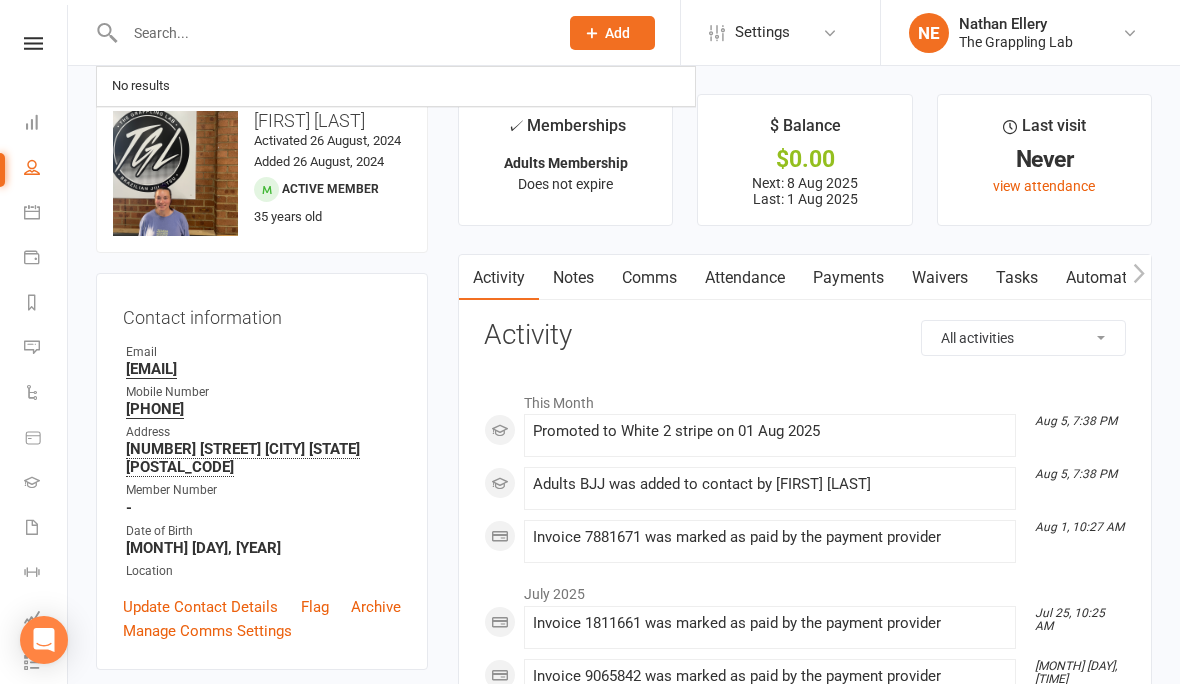 type on "K" 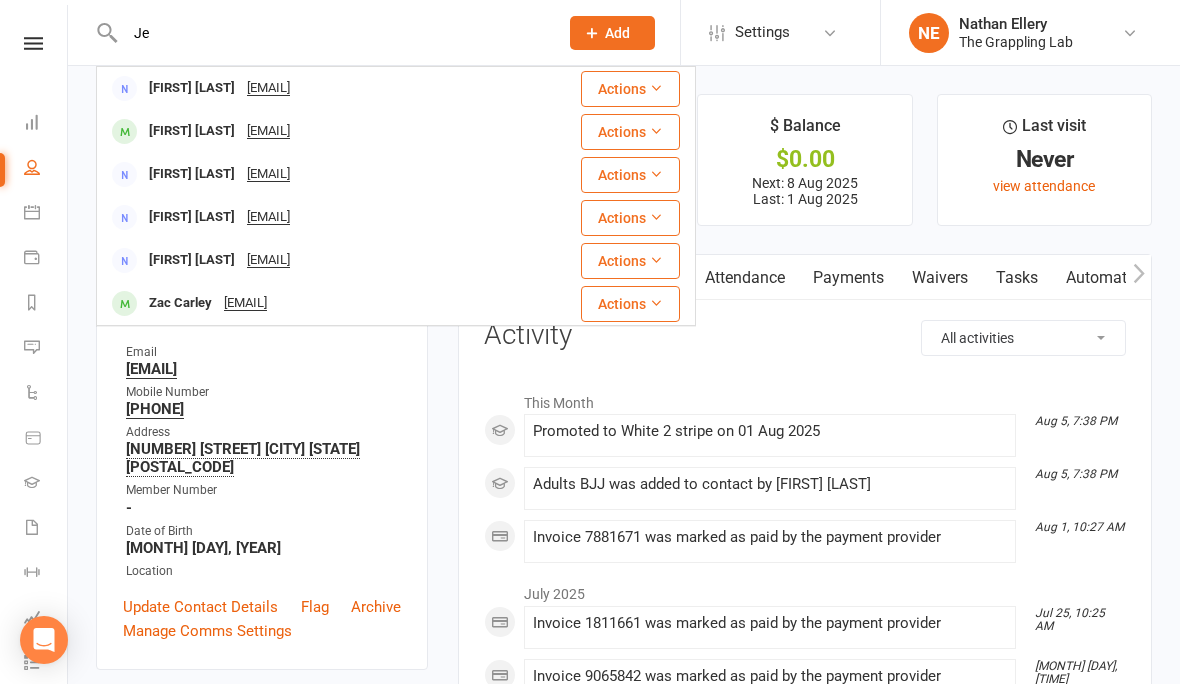 type on "J" 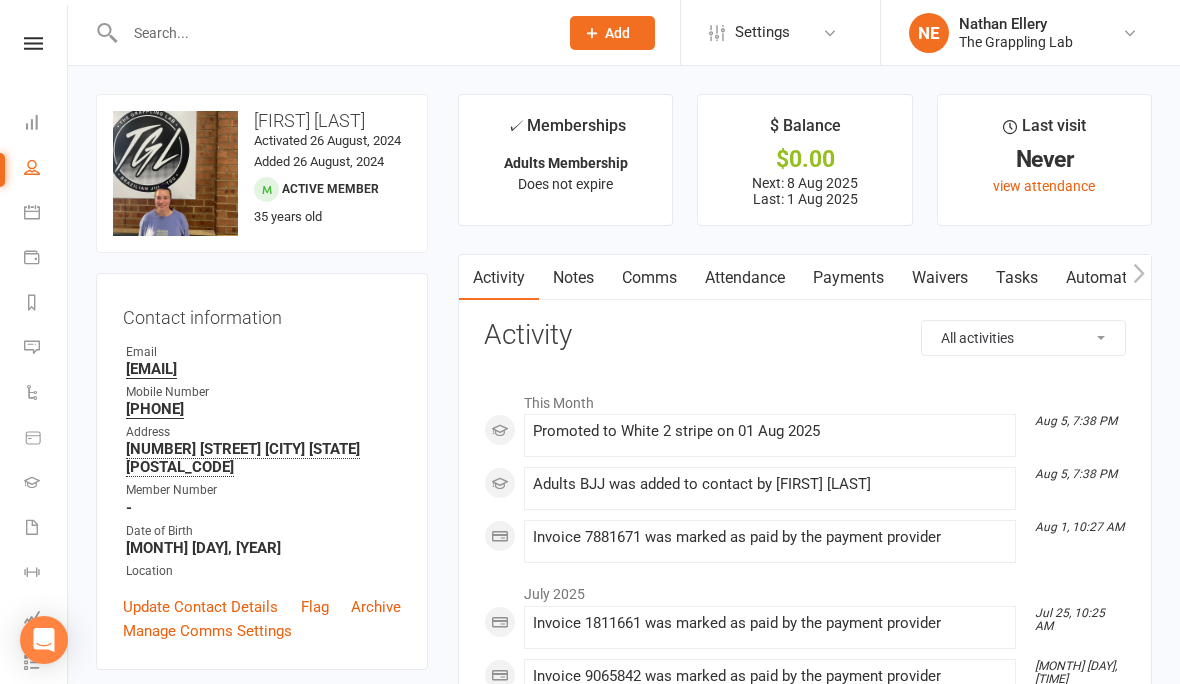 type on "L" 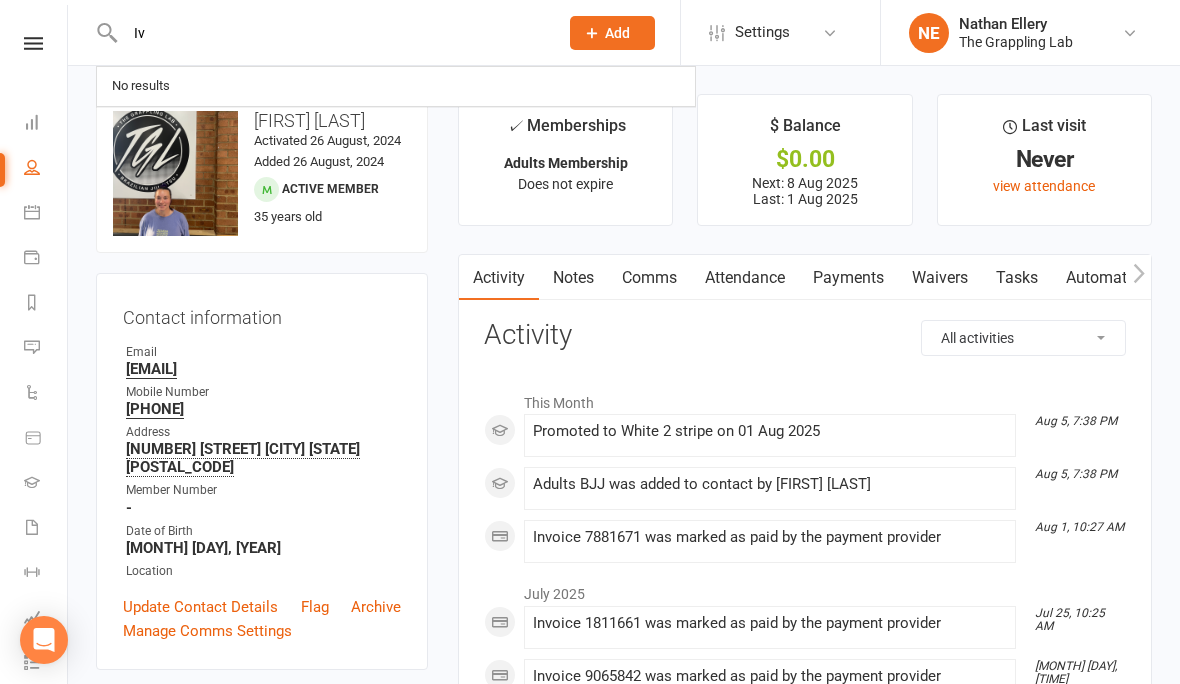 type on "I" 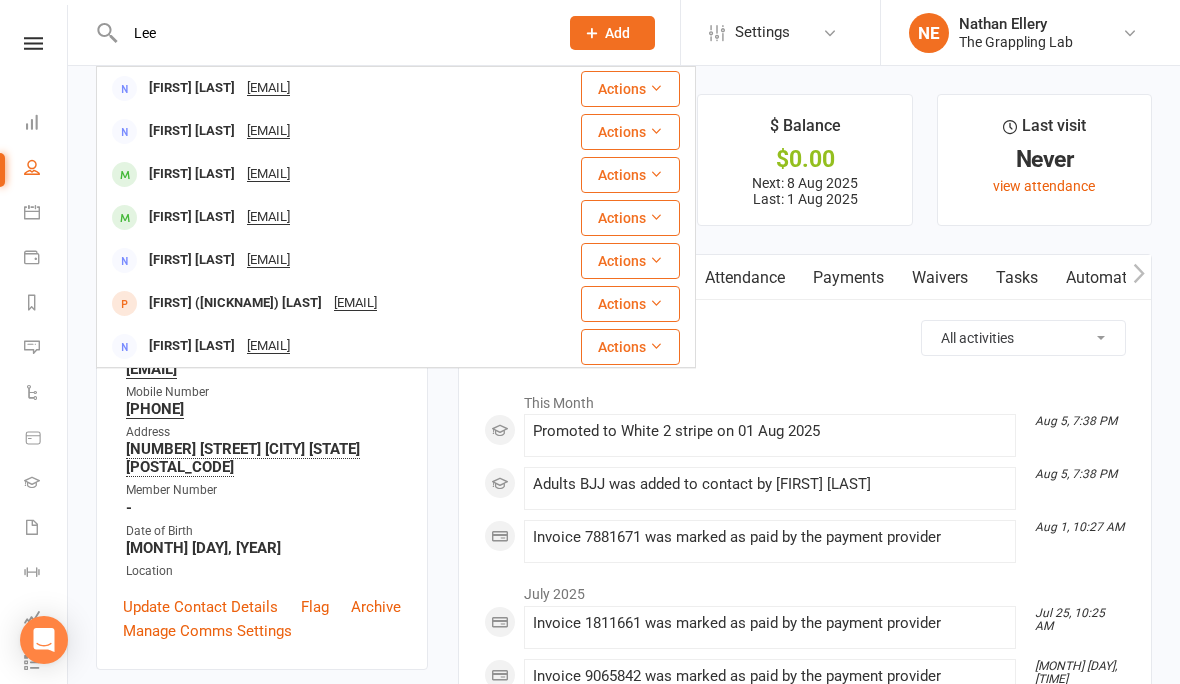 type on "Lee" 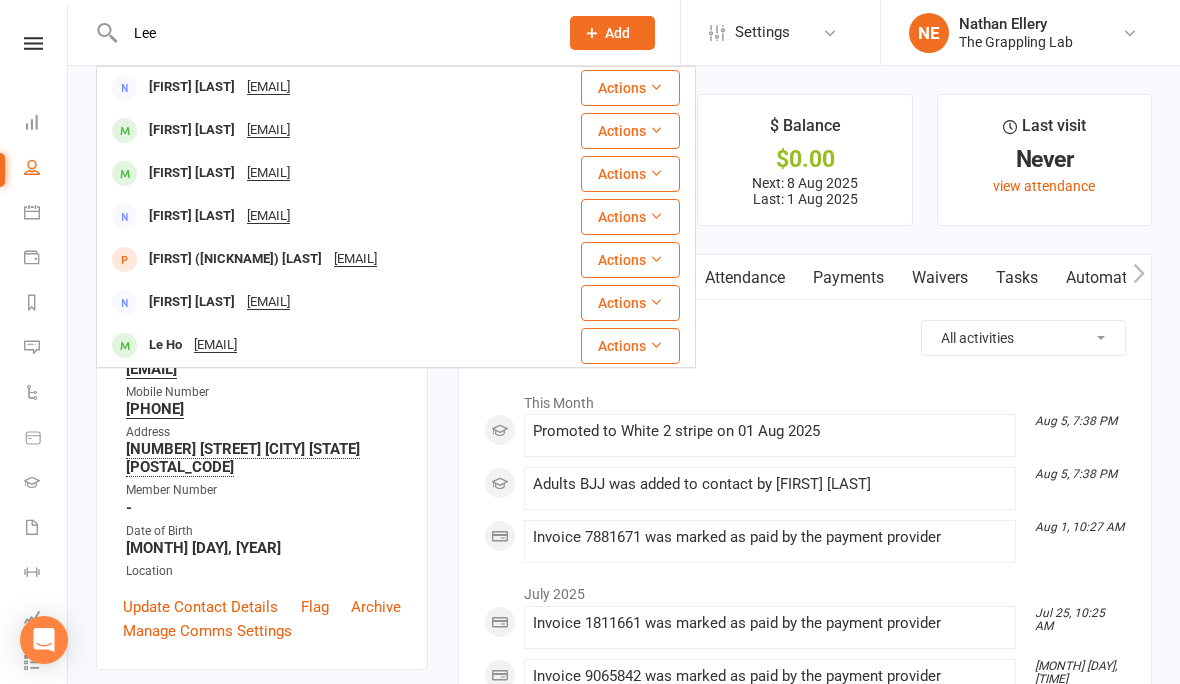 scroll, scrollTop: 44, scrollLeft: 0, axis: vertical 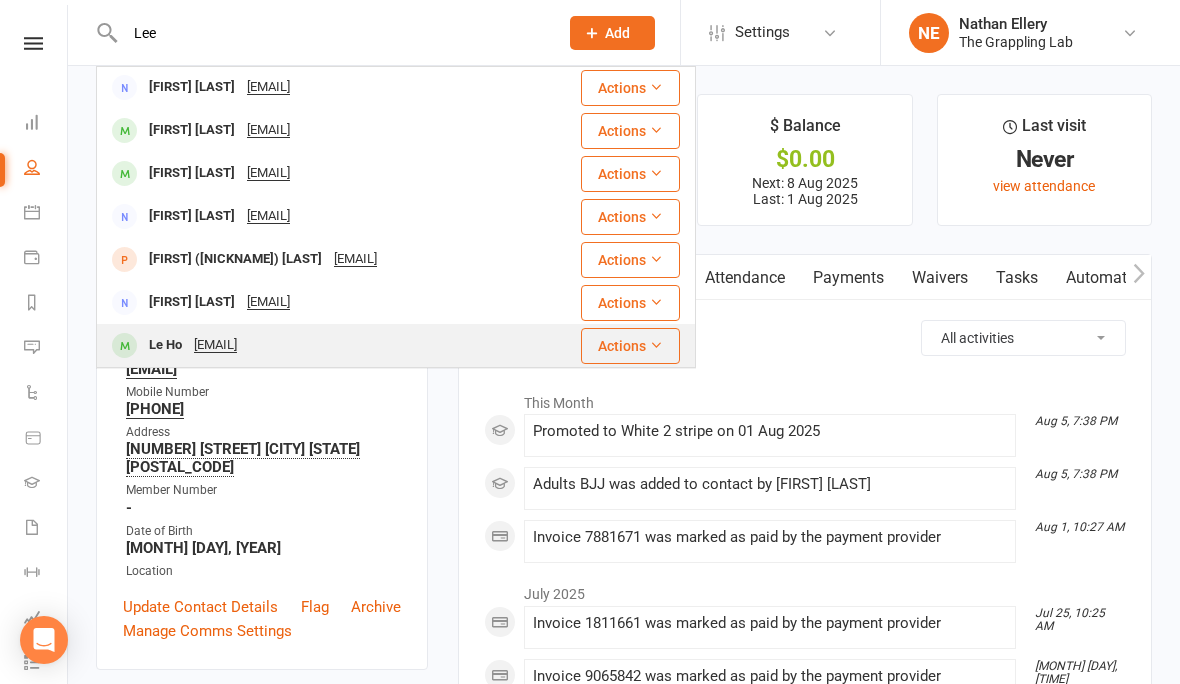 click on "Le Ho" at bounding box center [165, 345] 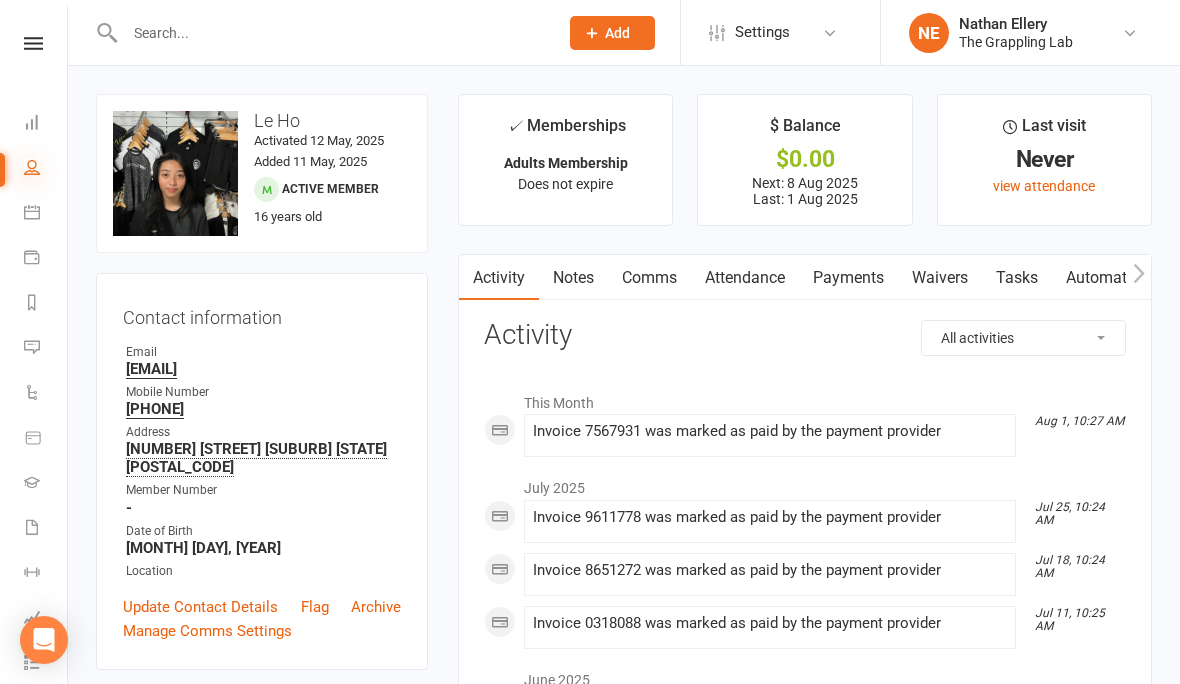 click at bounding box center (32, 167) 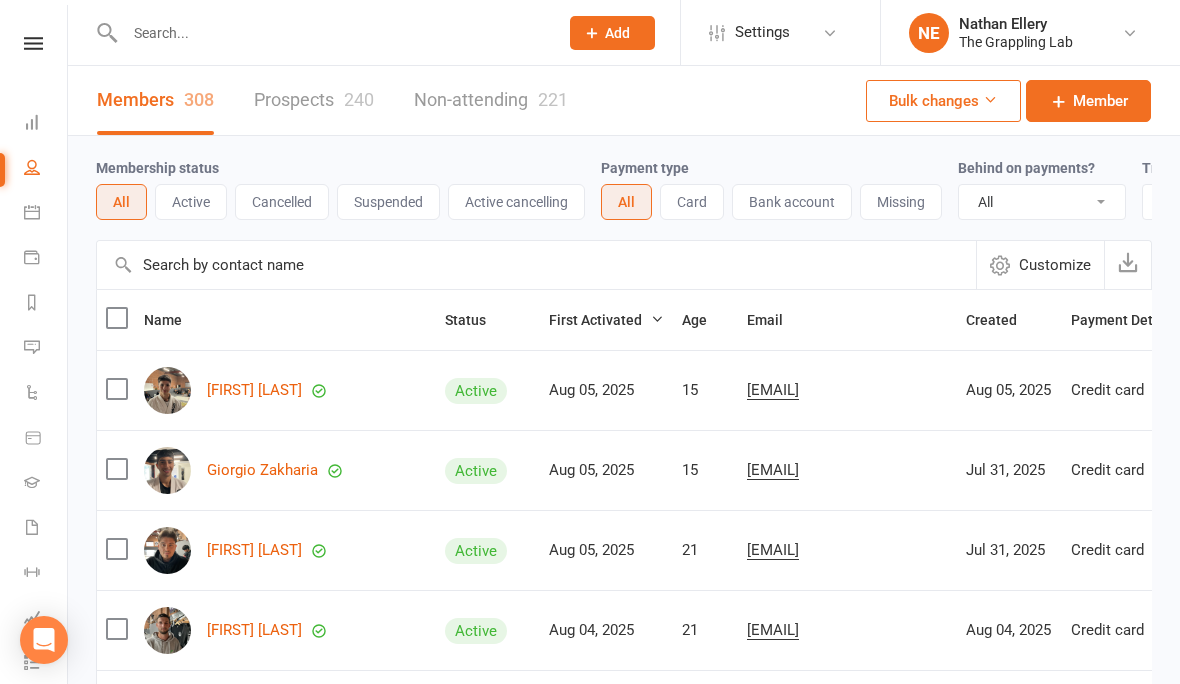 click at bounding box center (331, 33) 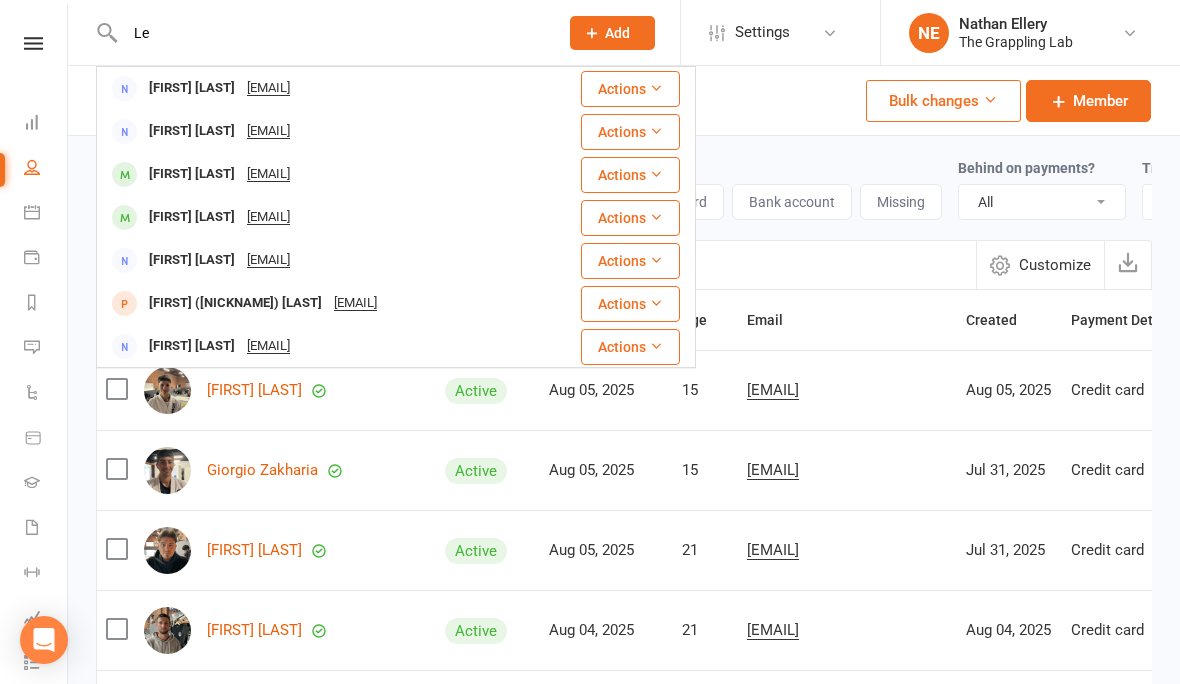 type on "L" 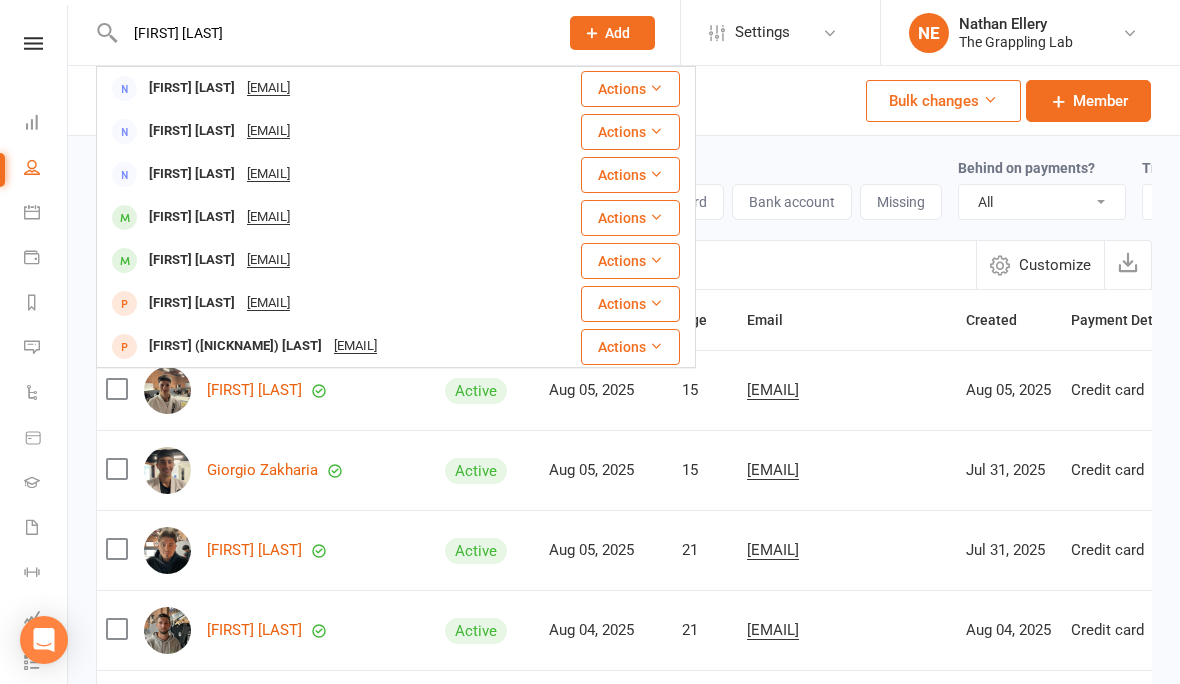 scroll, scrollTop: 0, scrollLeft: 0, axis: both 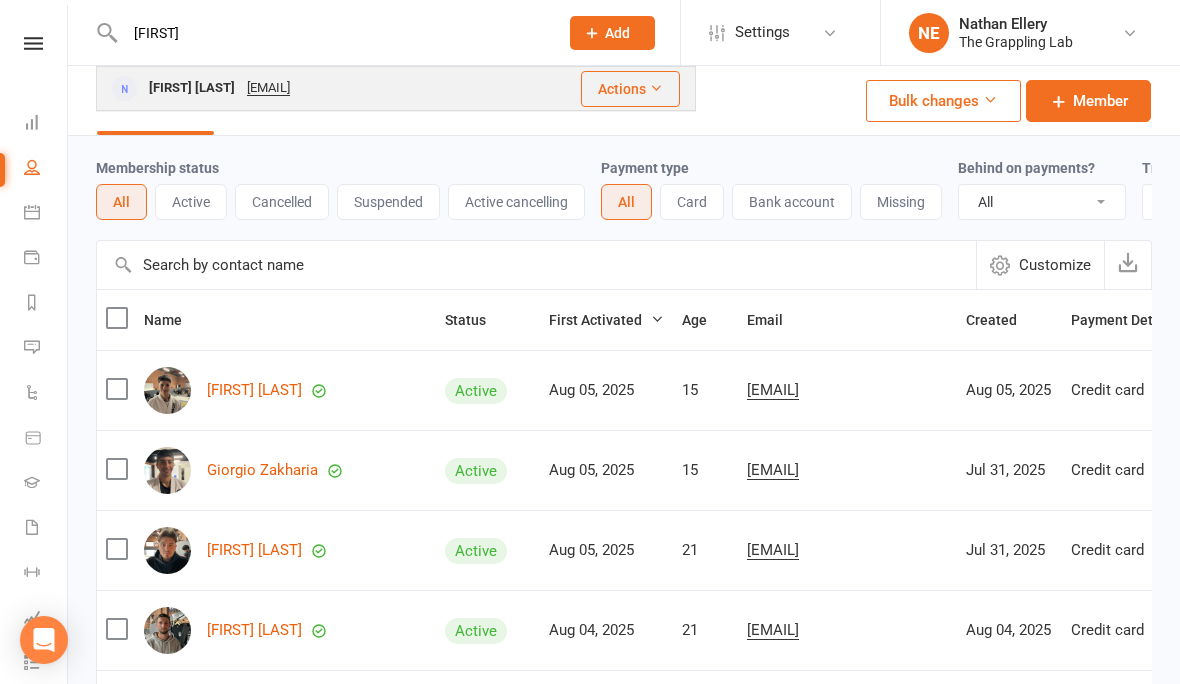 type on "[FIRST]" 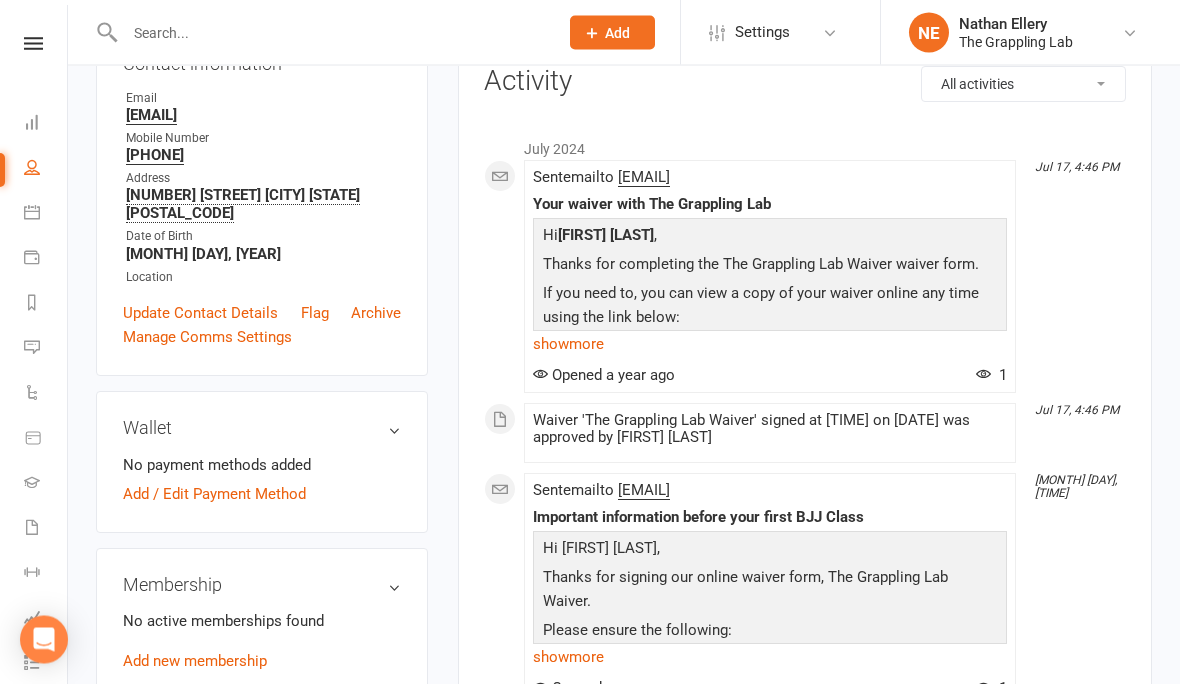 scroll, scrollTop: 187, scrollLeft: 0, axis: vertical 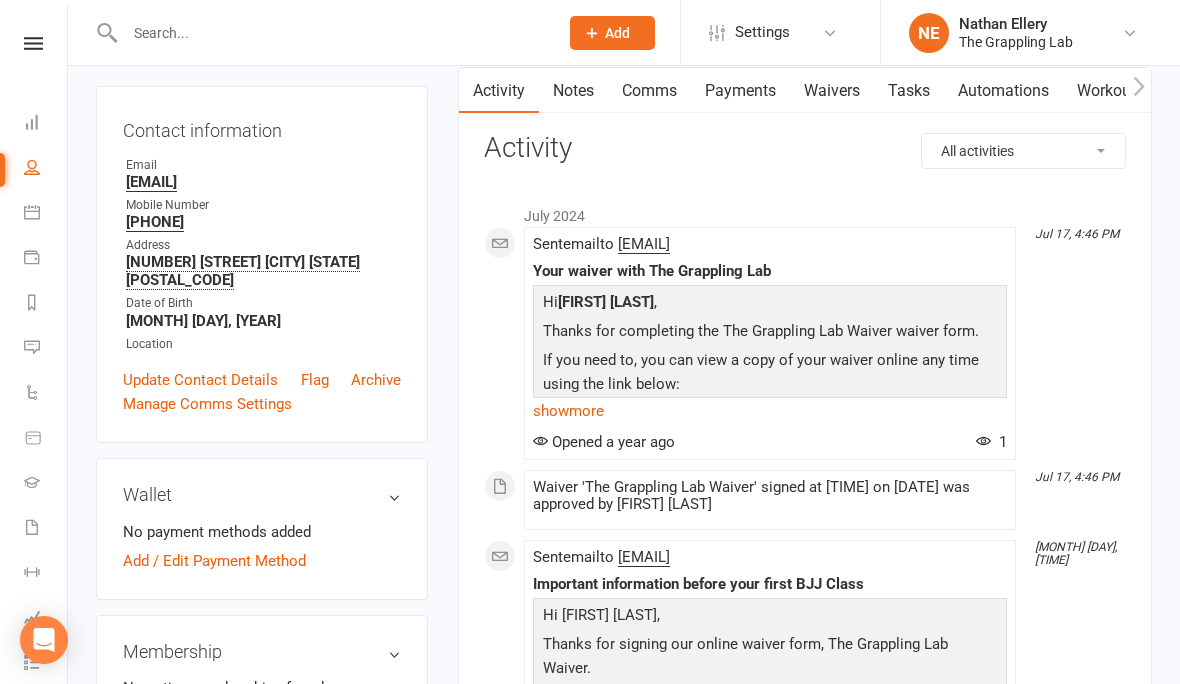 click at bounding box center (331, 33) 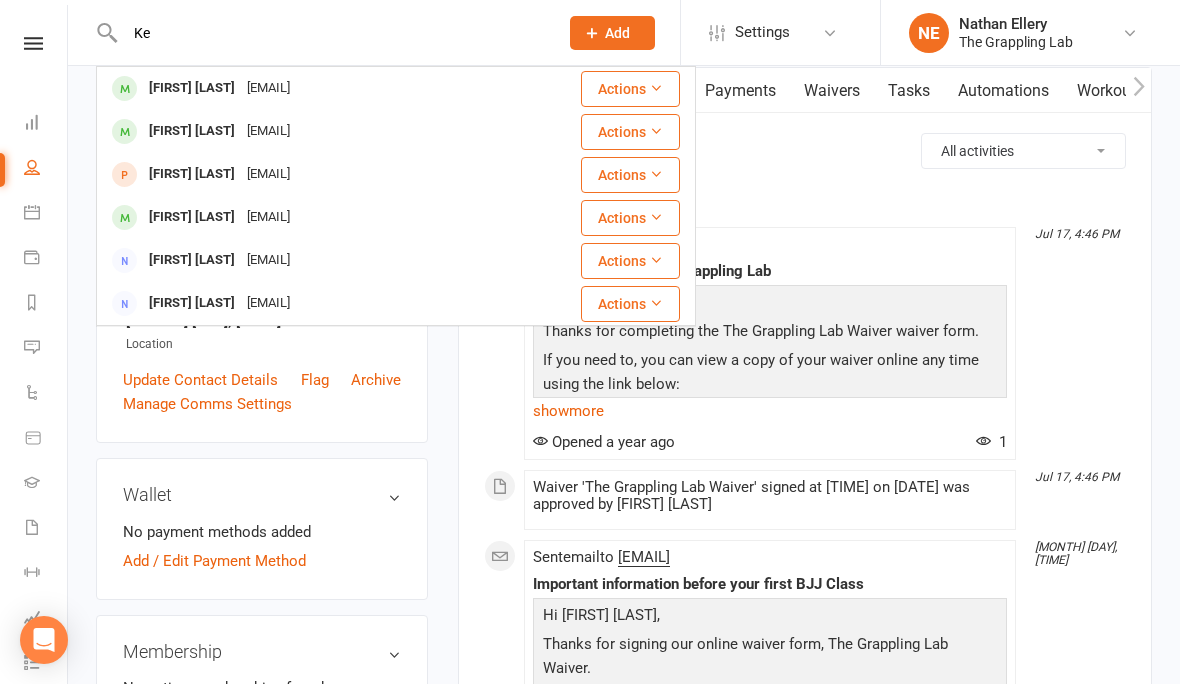 type on "K" 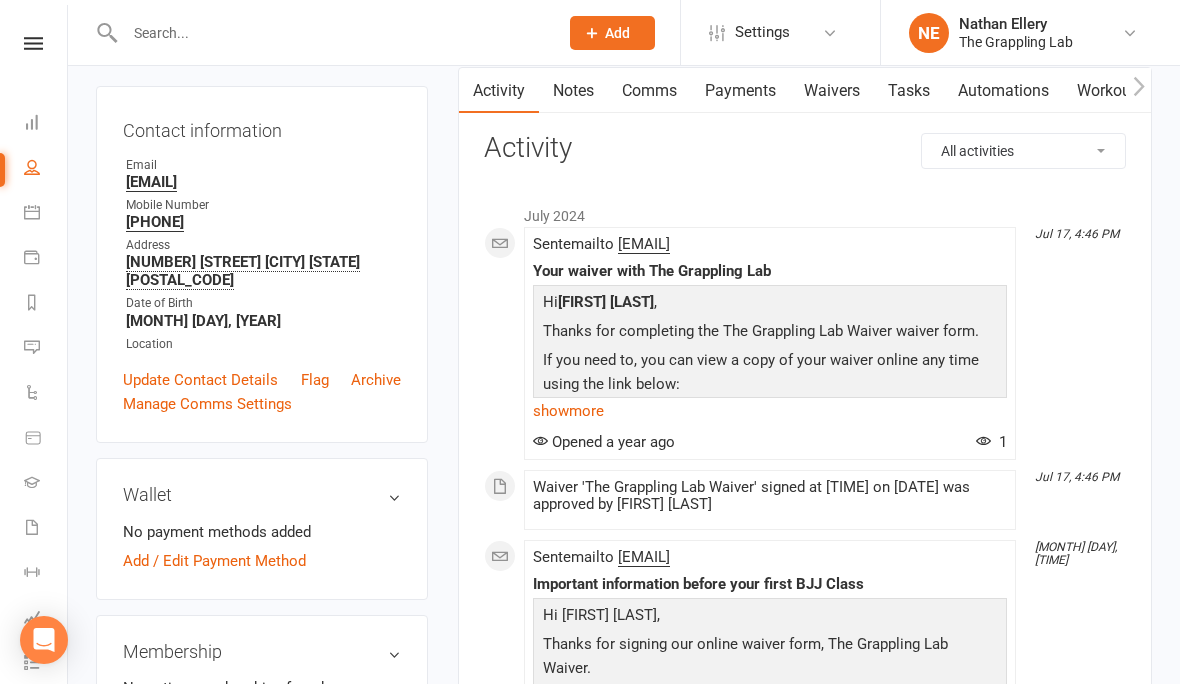 type on "K" 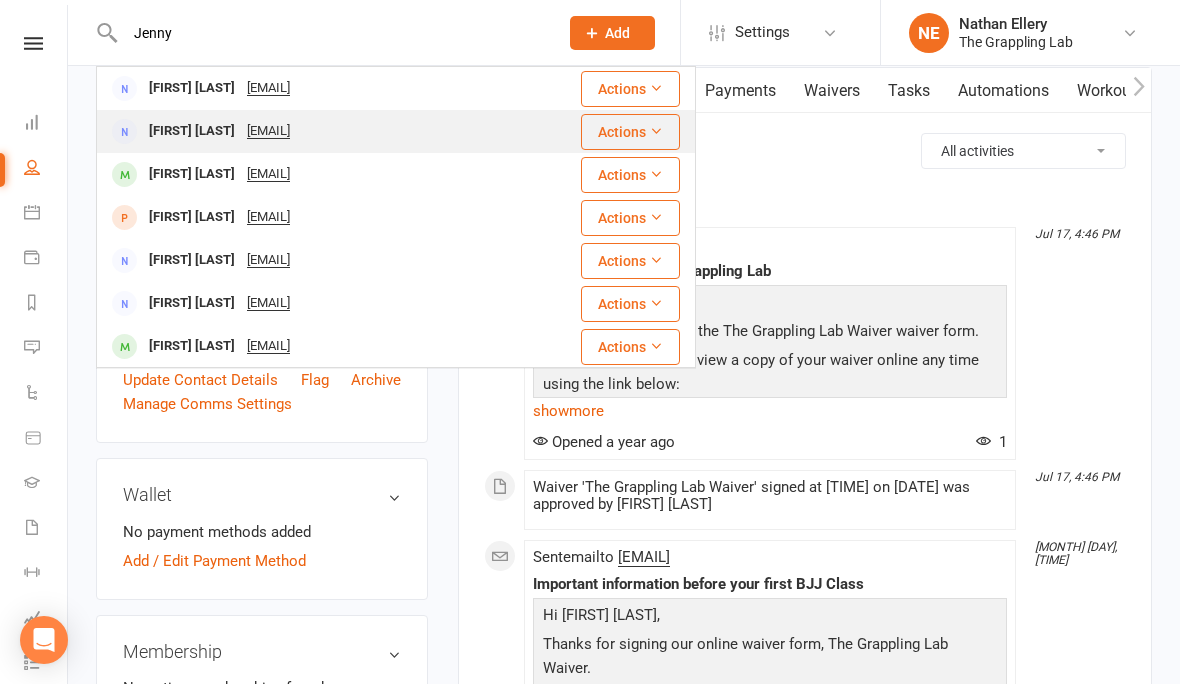 type on "Jenny" 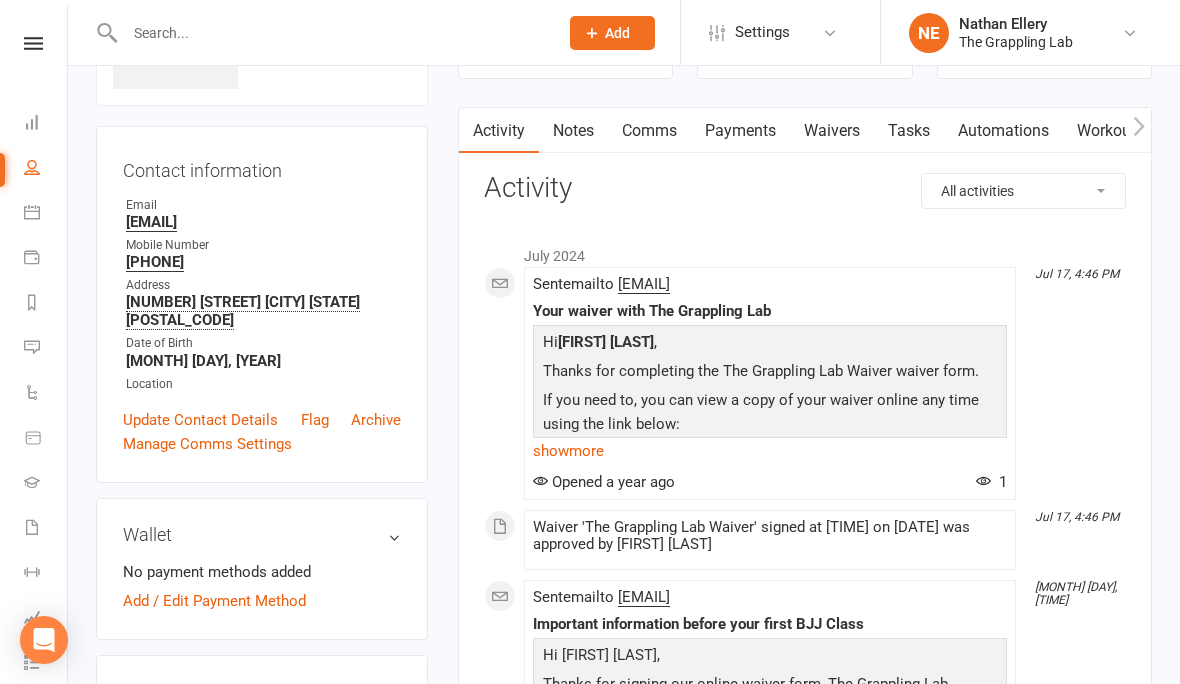scroll, scrollTop: 0, scrollLeft: 0, axis: both 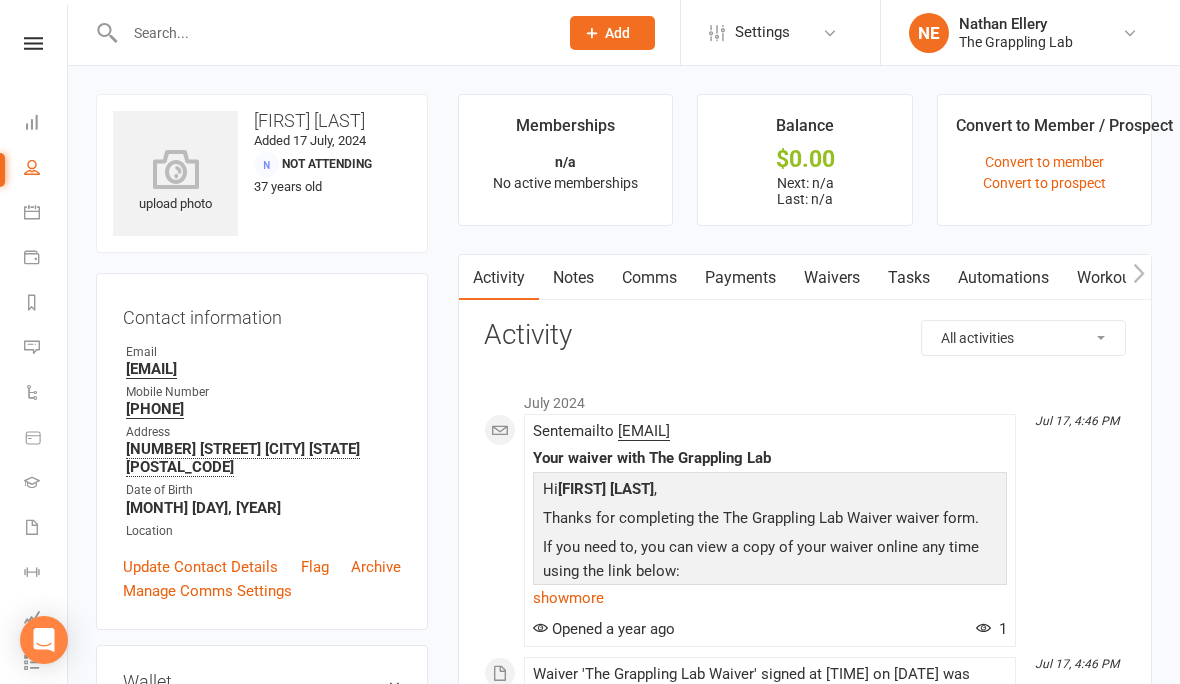 click on "People" at bounding box center [46, 169] 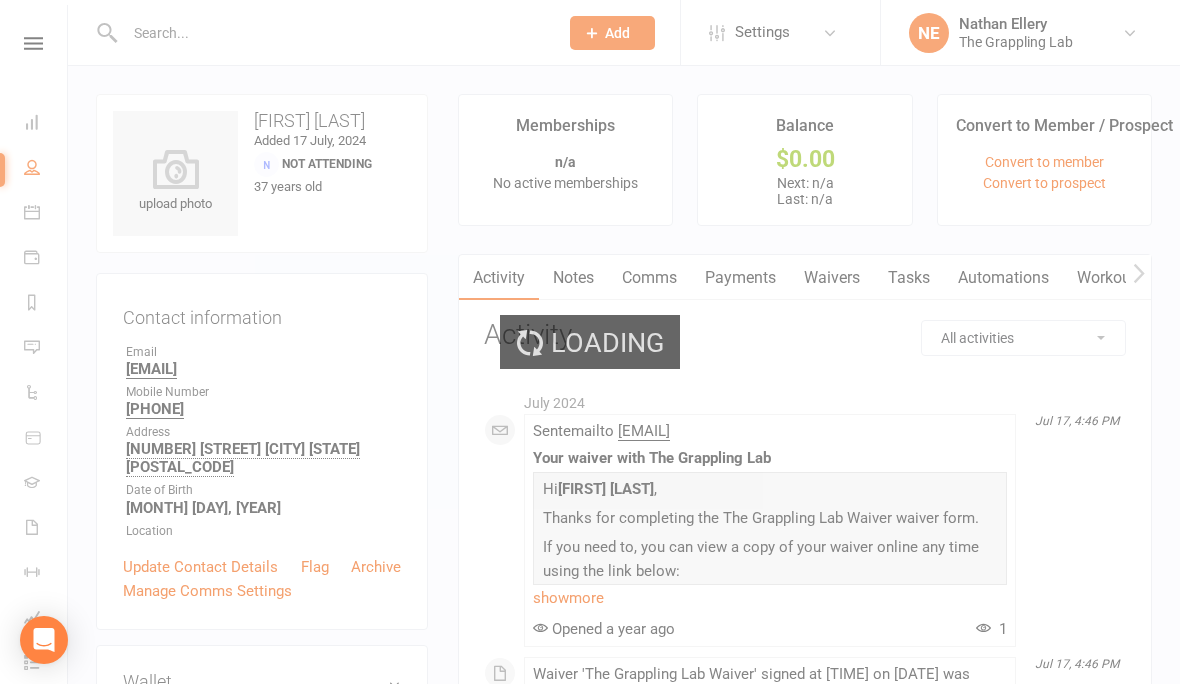 select on "100" 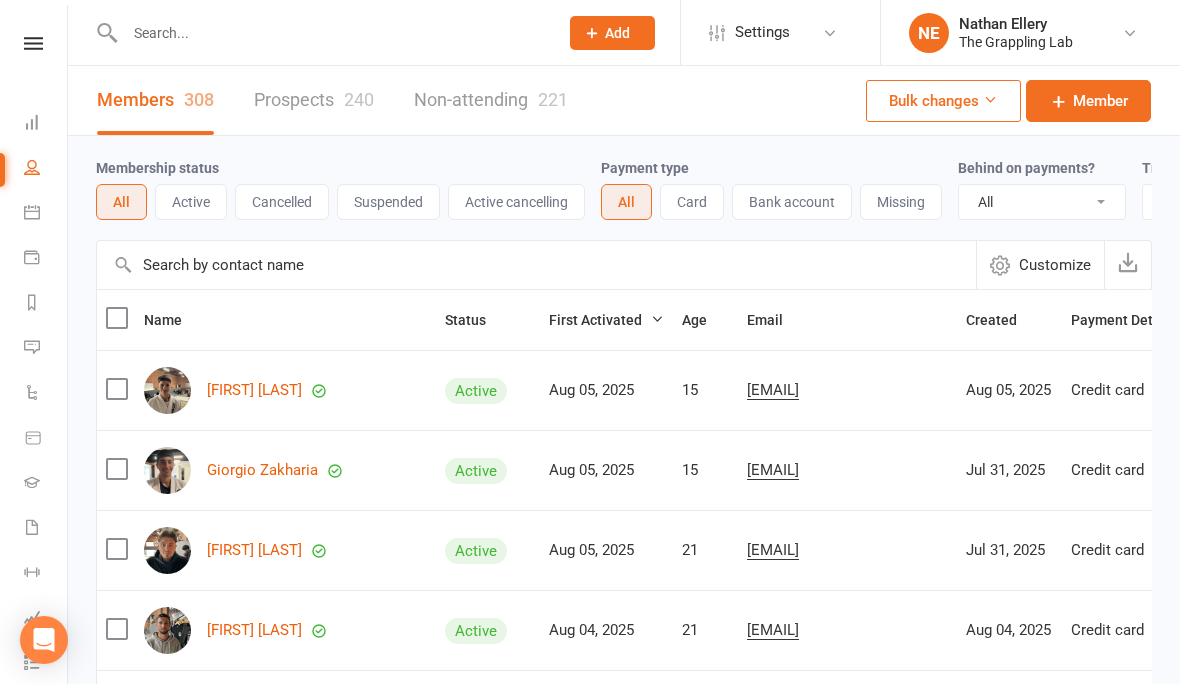 click on "Prospects 240" at bounding box center [314, 100] 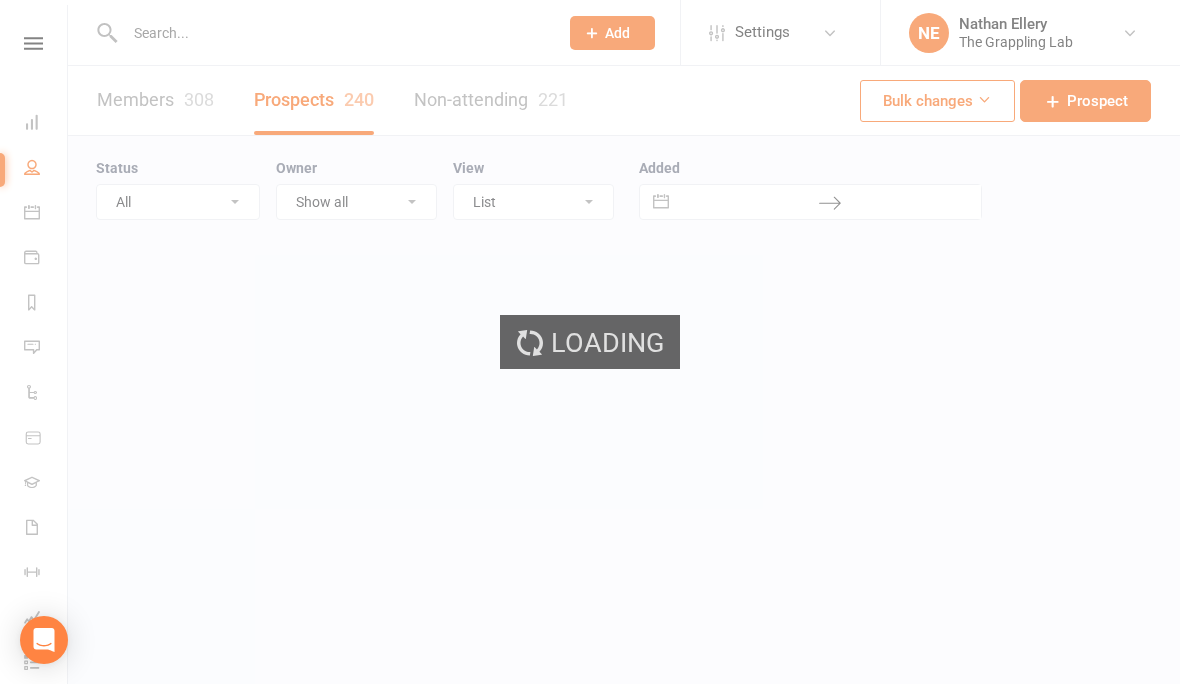 select on "100" 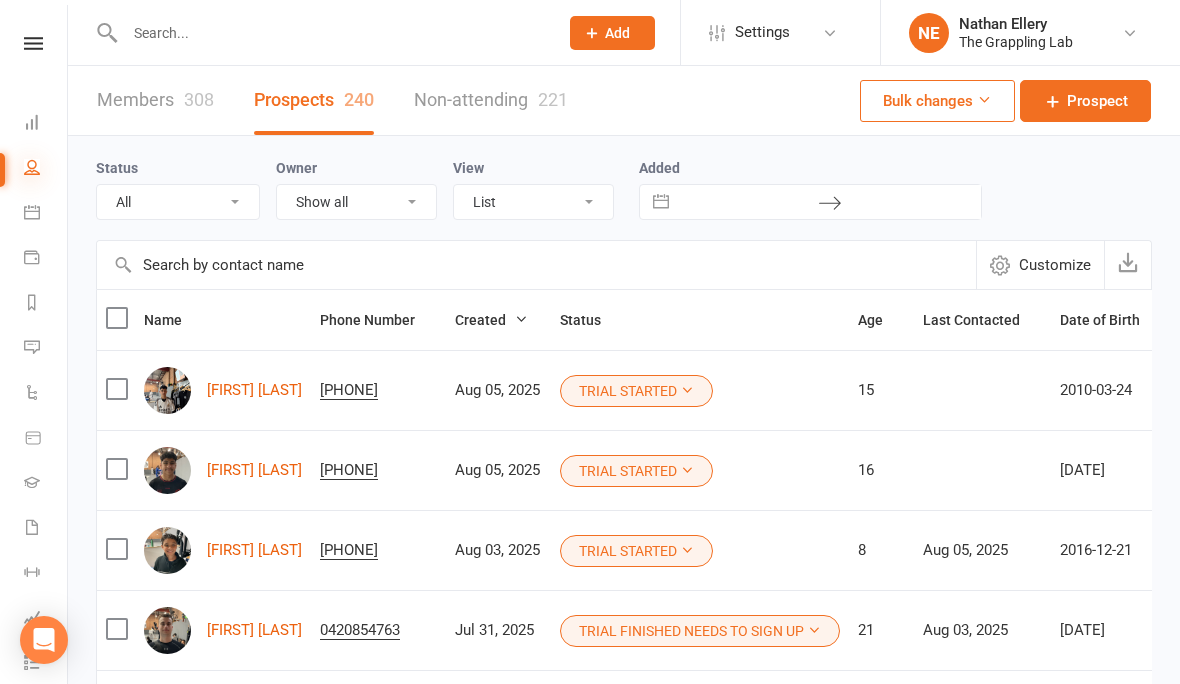 click at bounding box center (32, 167) 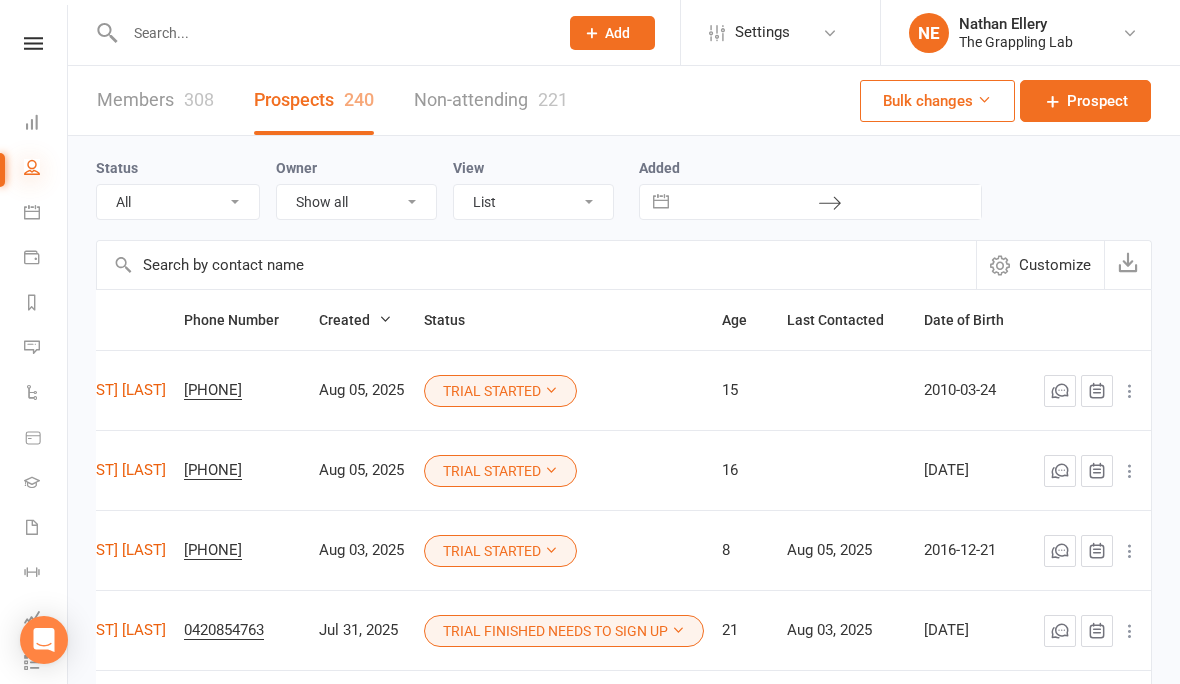 scroll, scrollTop: 0, scrollLeft: 219, axis: horizontal 